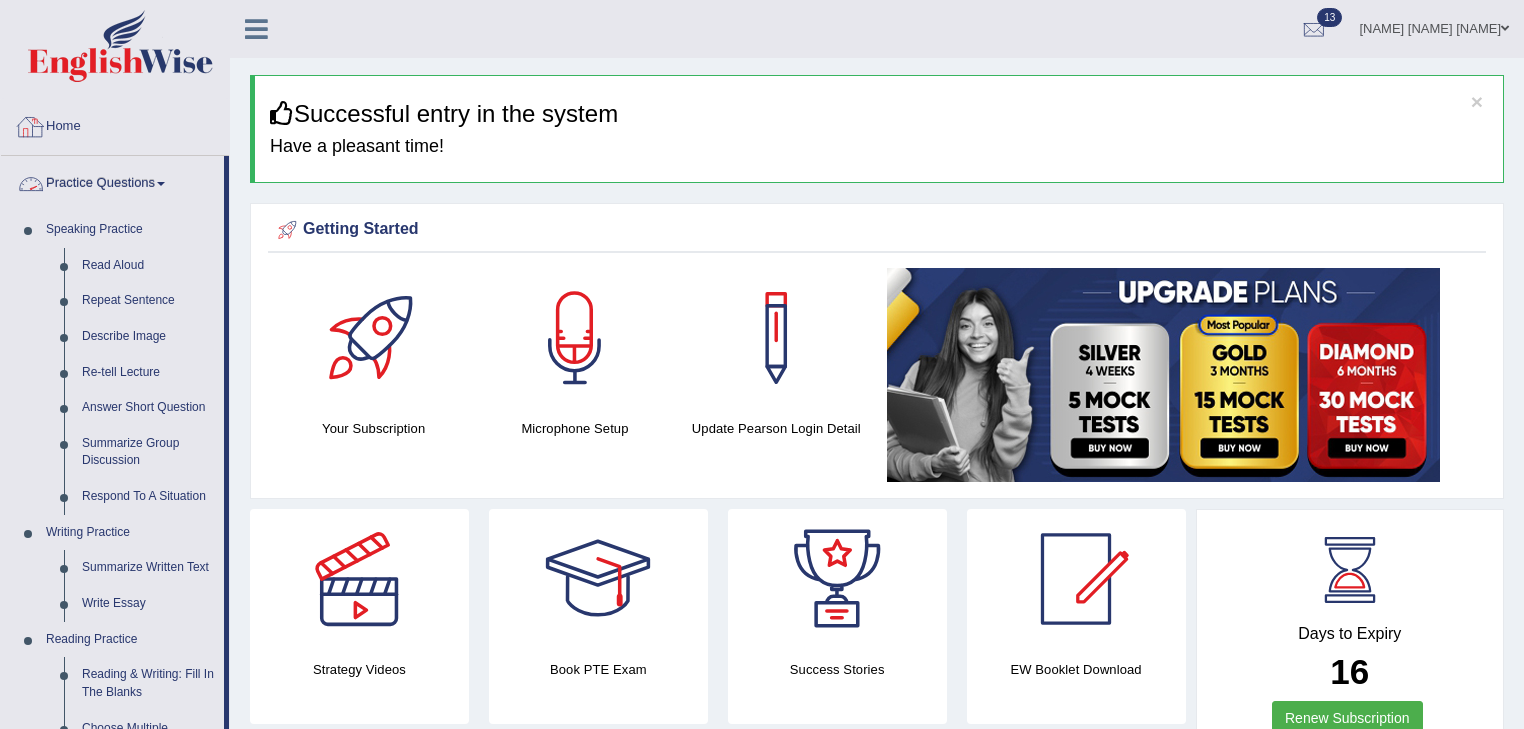 scroll, scrollTop: 80, scrollLeft: 0, axis: vertical 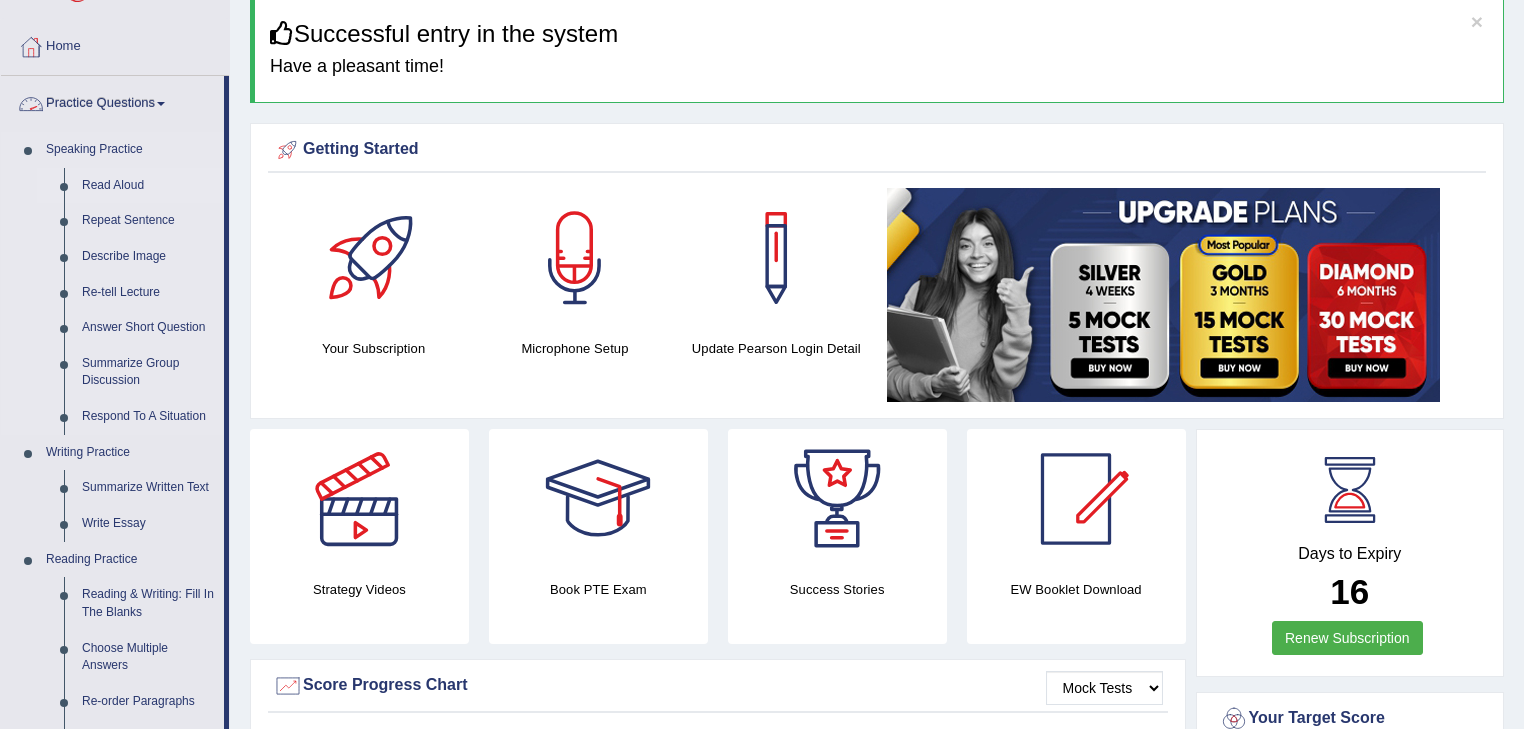 click on "Read Aloud" at bounding box center (148, 186) 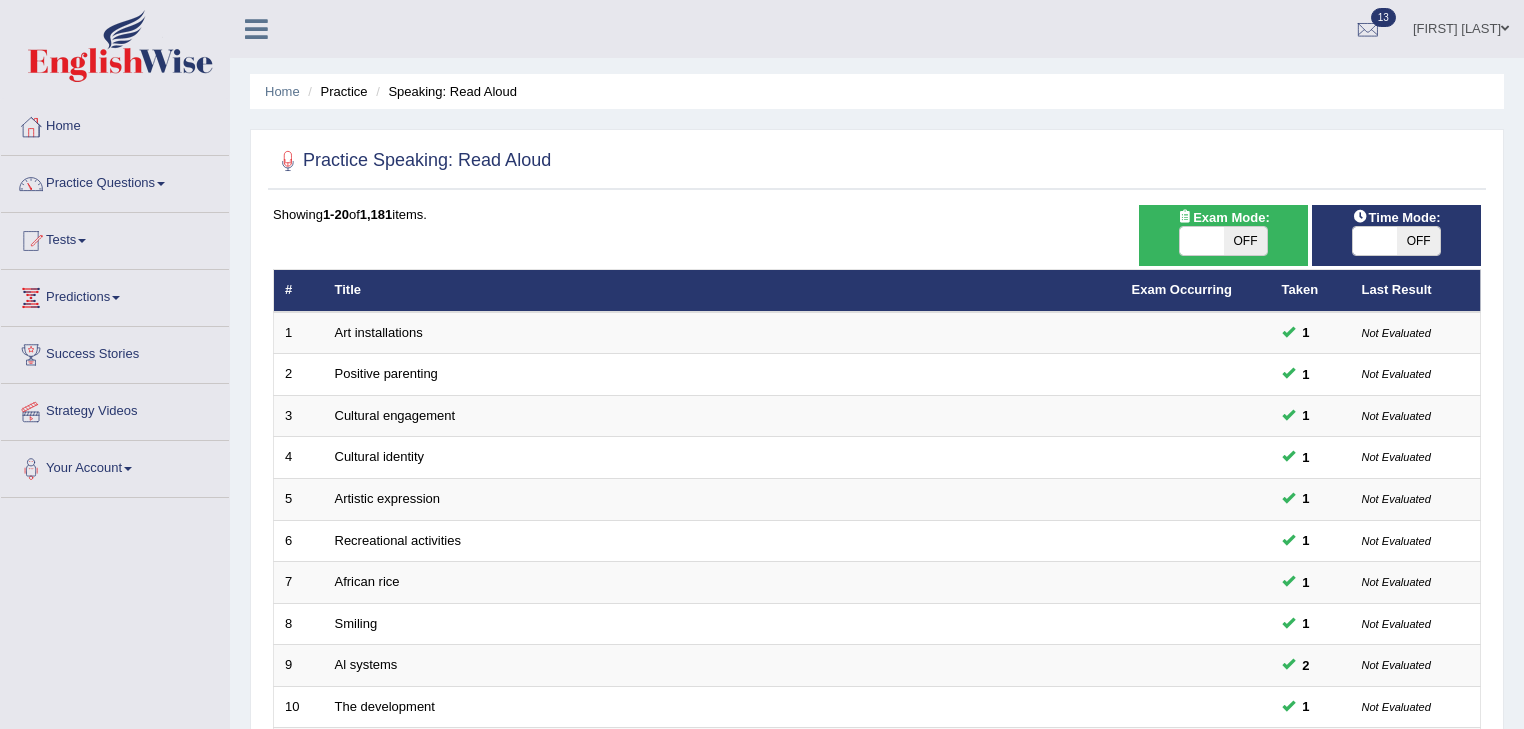 scroll, scrollTop: 0, scrollLeft: 0, axis: both 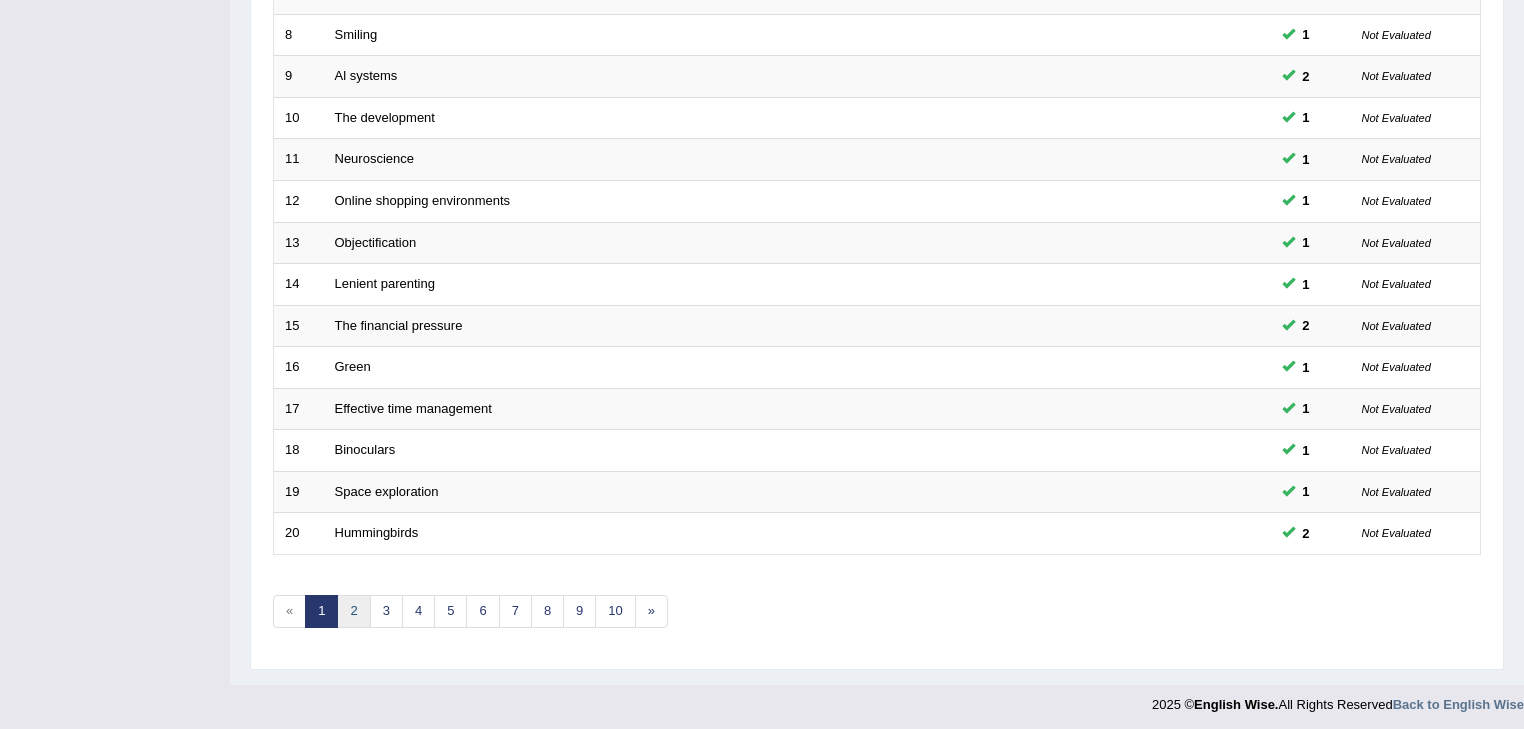 click on "2" at bounding box center (353, 611) 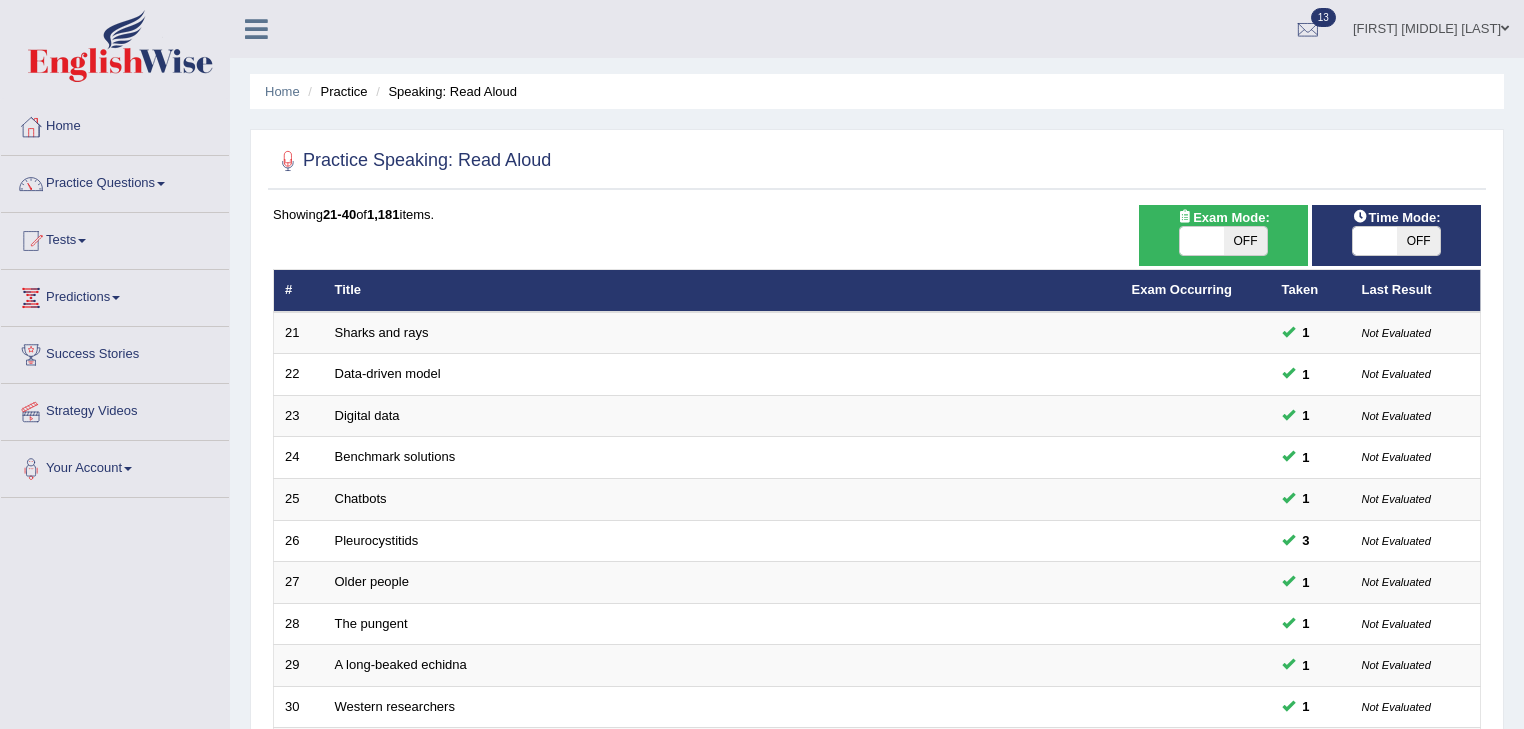 scroll, scrollTop: 480, scrollLeft: 0, axis: vertical 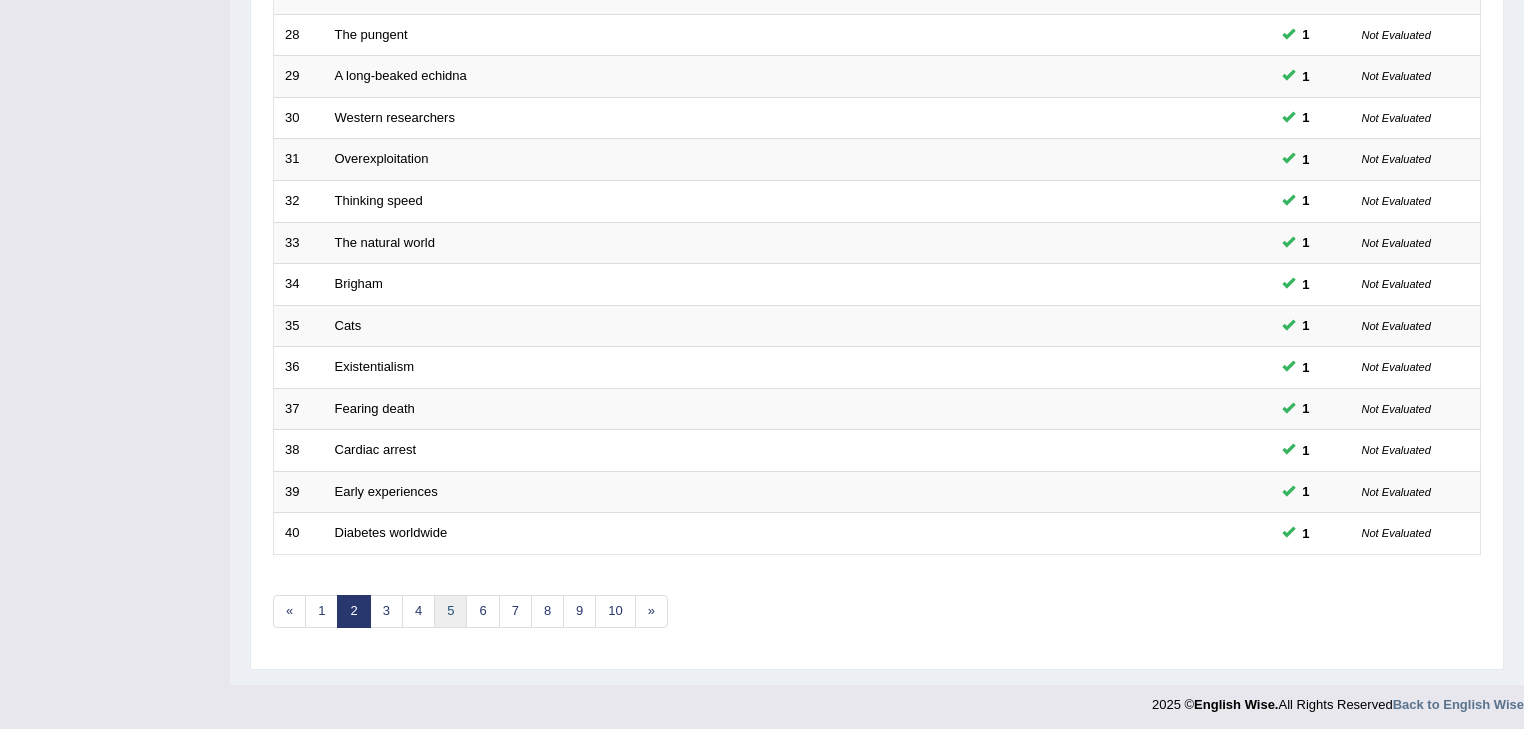 click on "5" at bounding box center [450, 611] 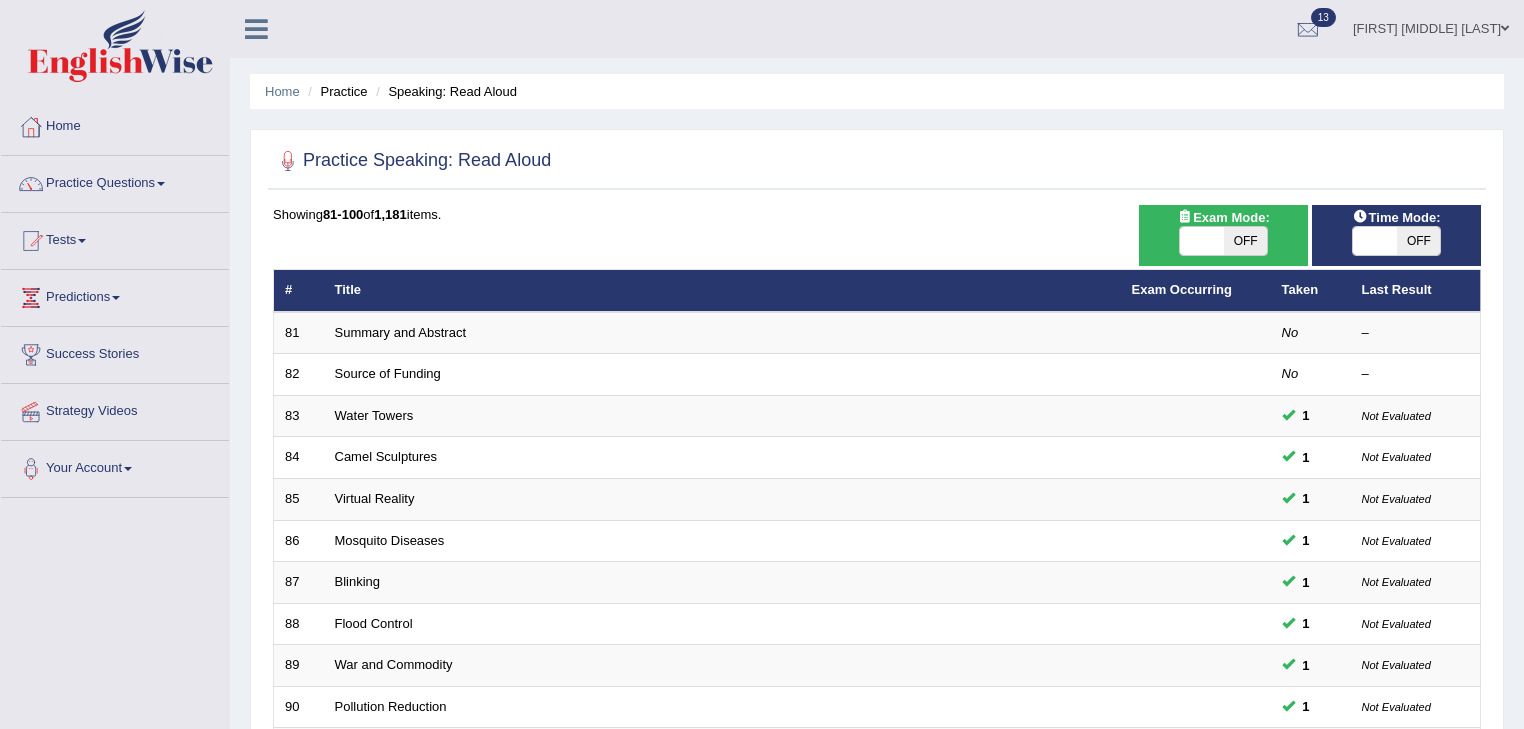 scroll, scrollTop: 560, scrollLeft: 0, axis: vertical 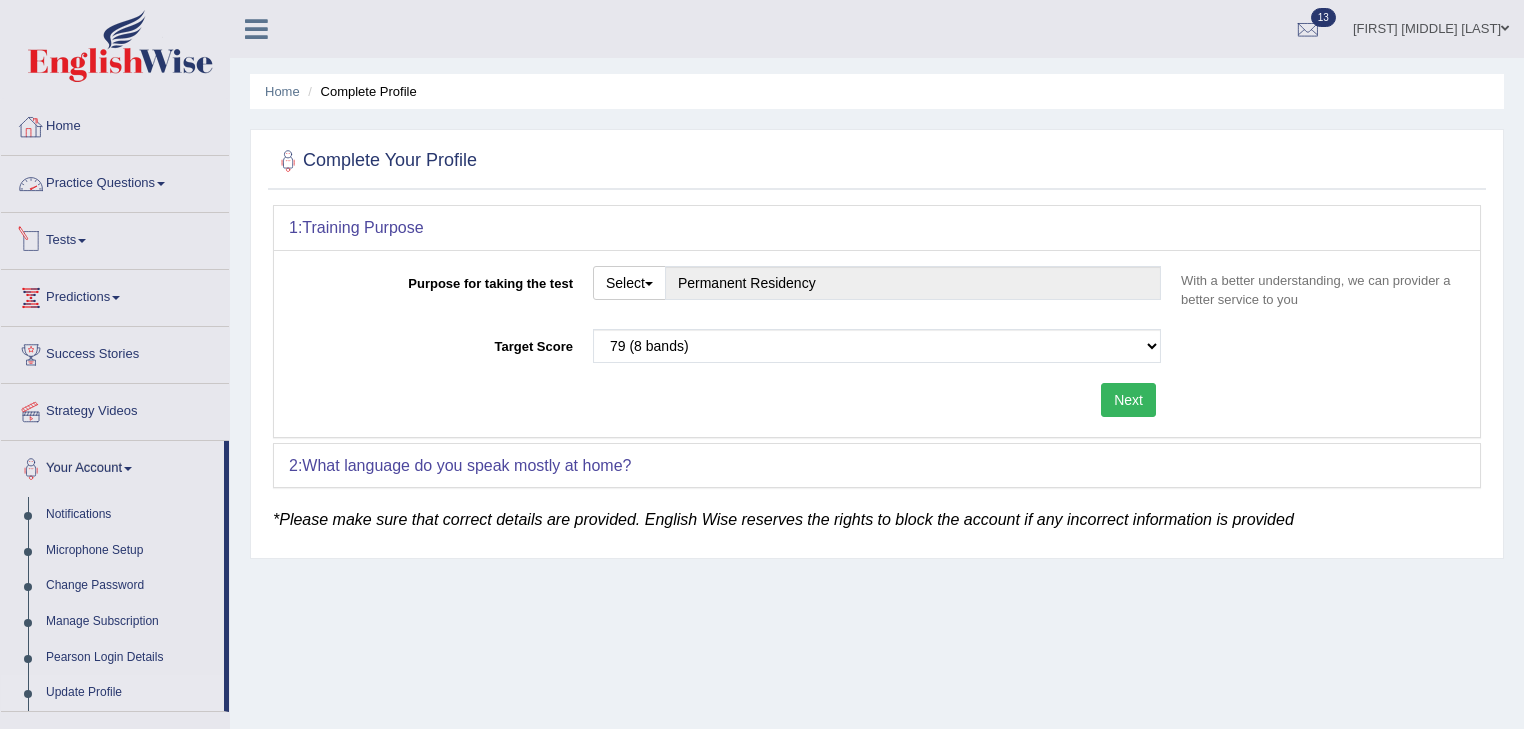click on "Home" at bounding box center (115, 124) 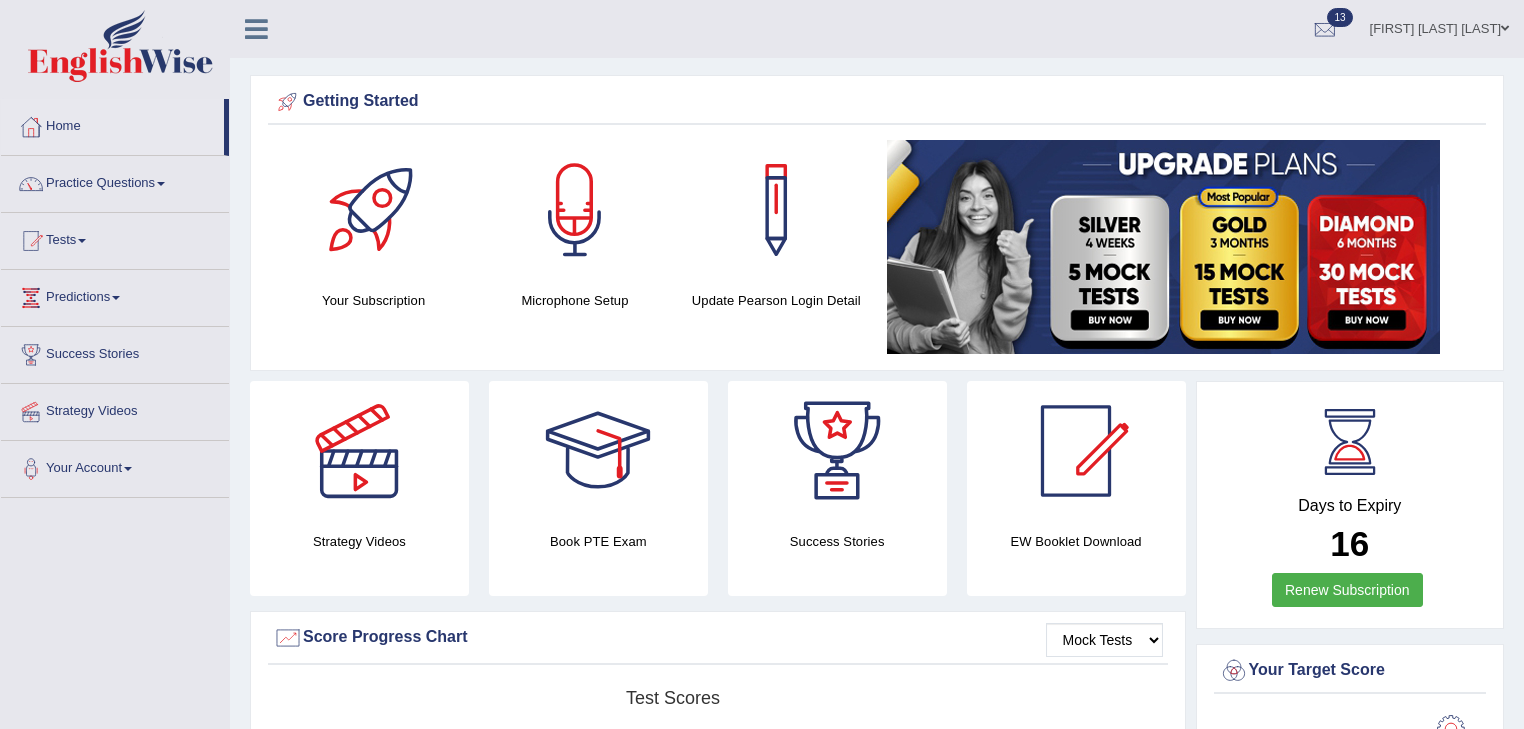 scroll, scrollTop: 0, scrollLeft: 0, axis: both 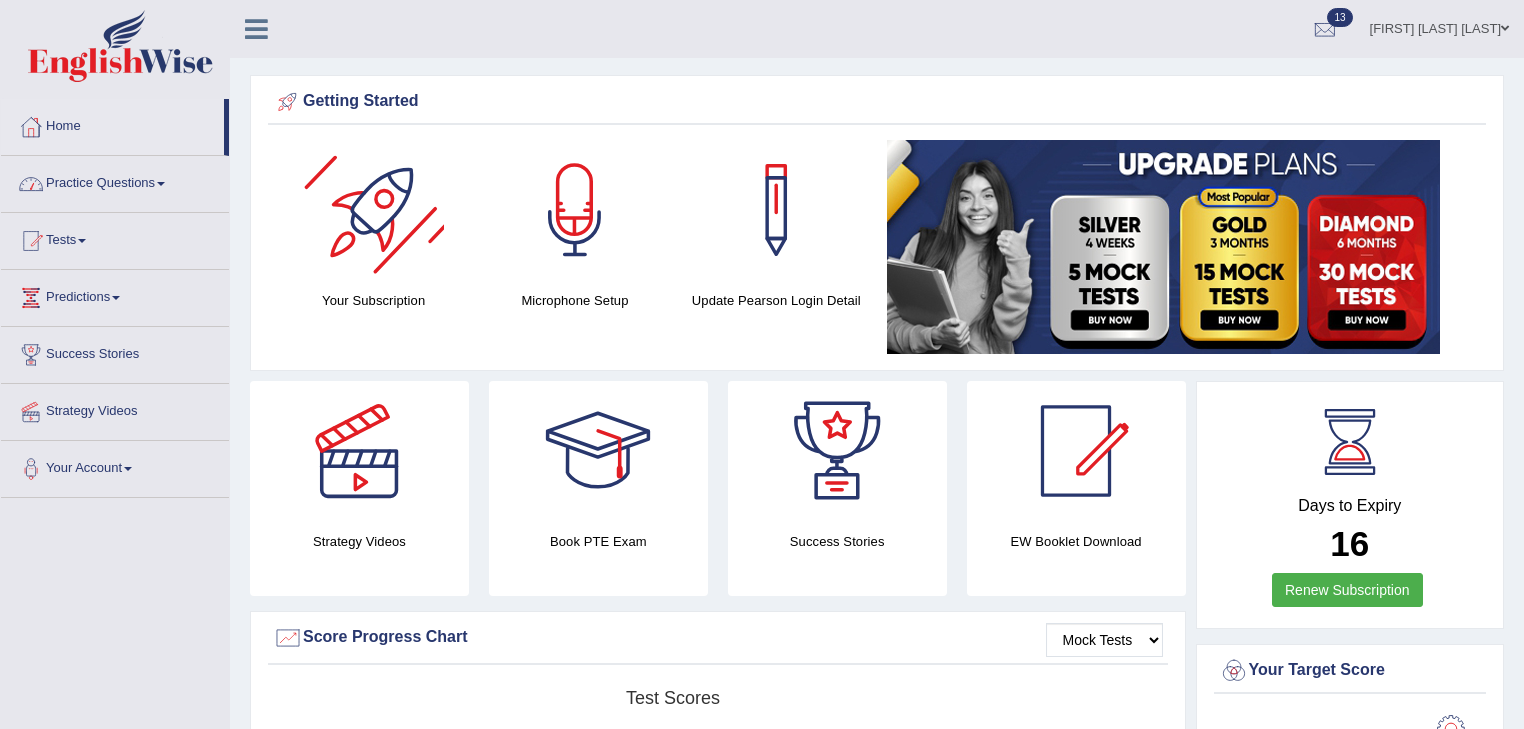 click on "Practice Questions" at bounding box center (115, 181) 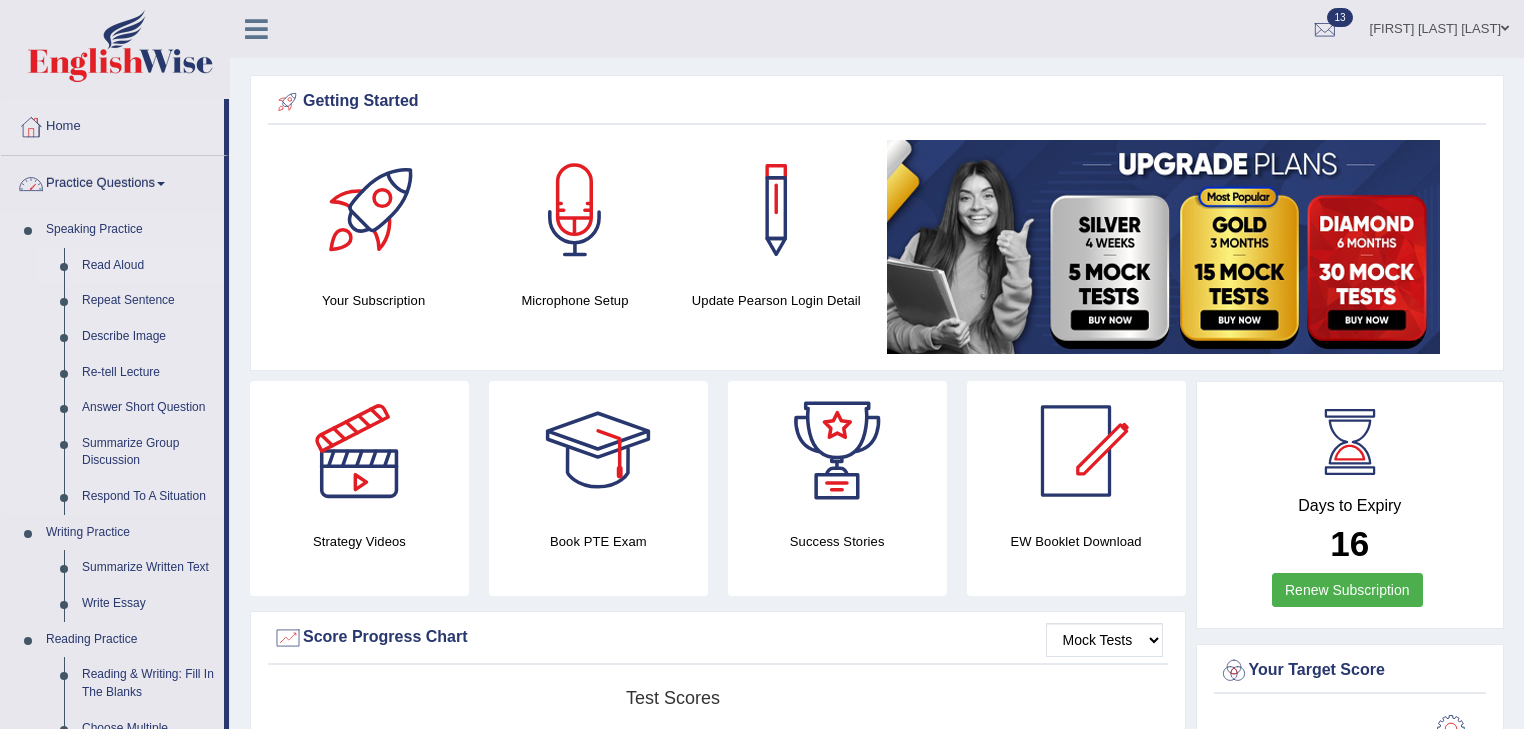 click on "Read Aloud" at bounding box center [148, 266] 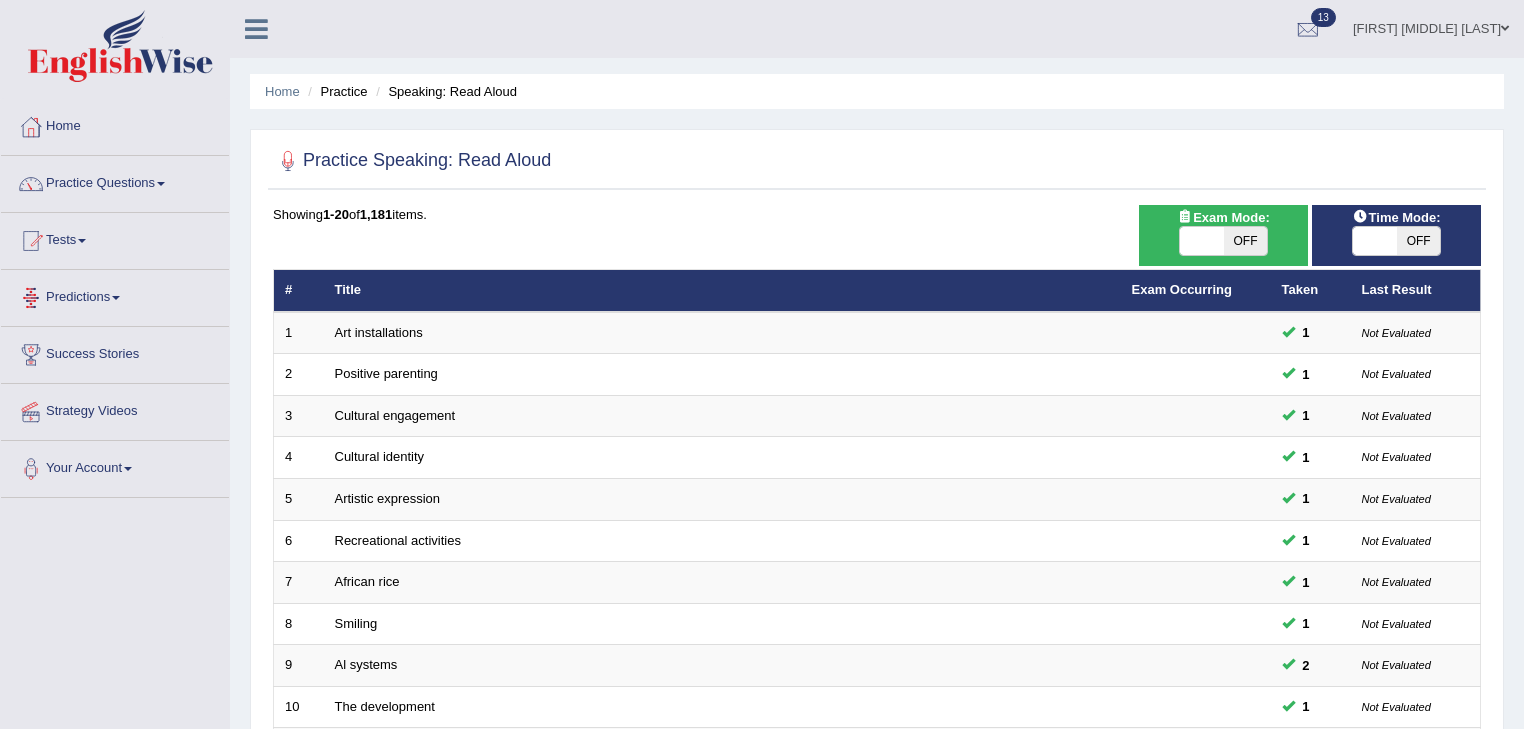 scroll, scrollTop: 480, scrollLeft: 0, axis: vertical 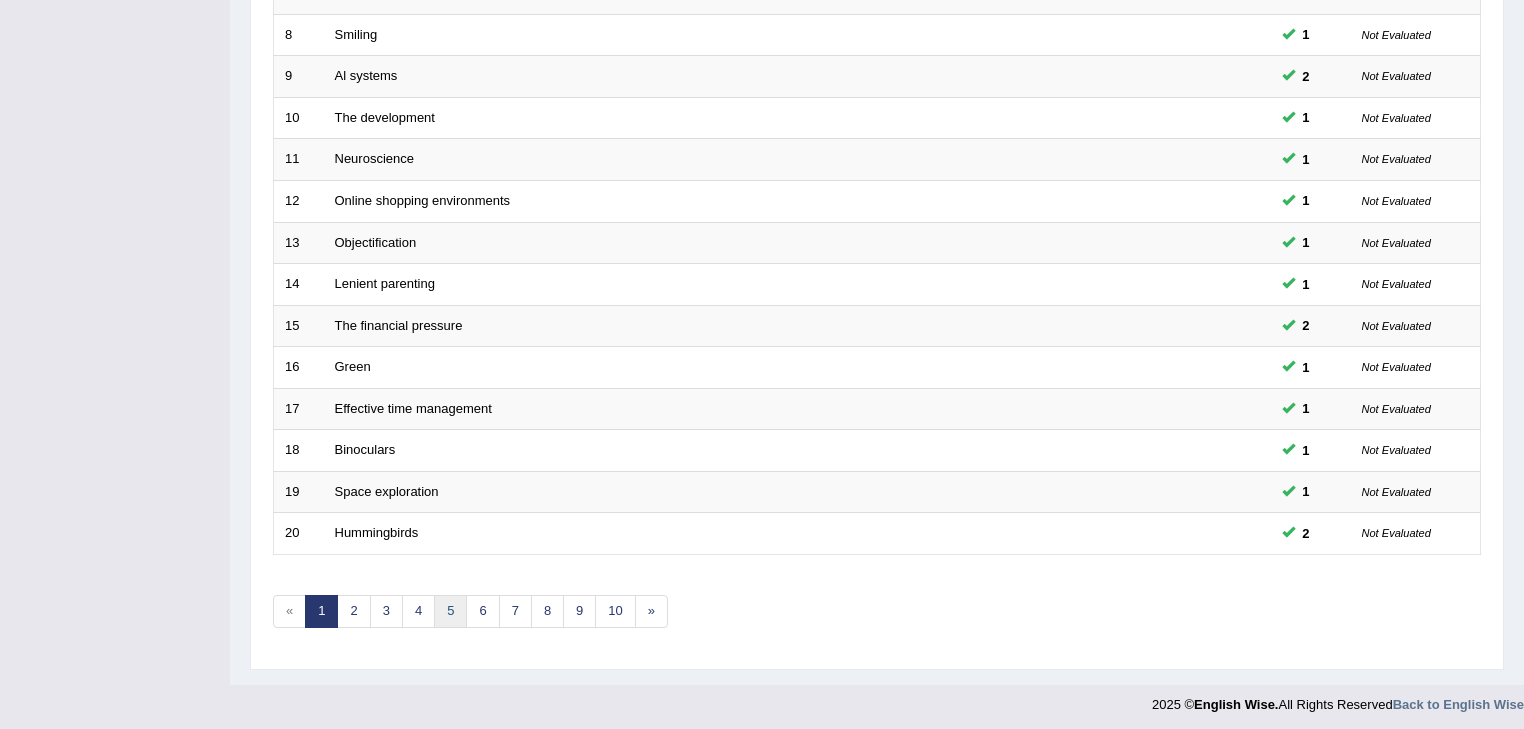 click on "5" at bounding box center (450, 611) 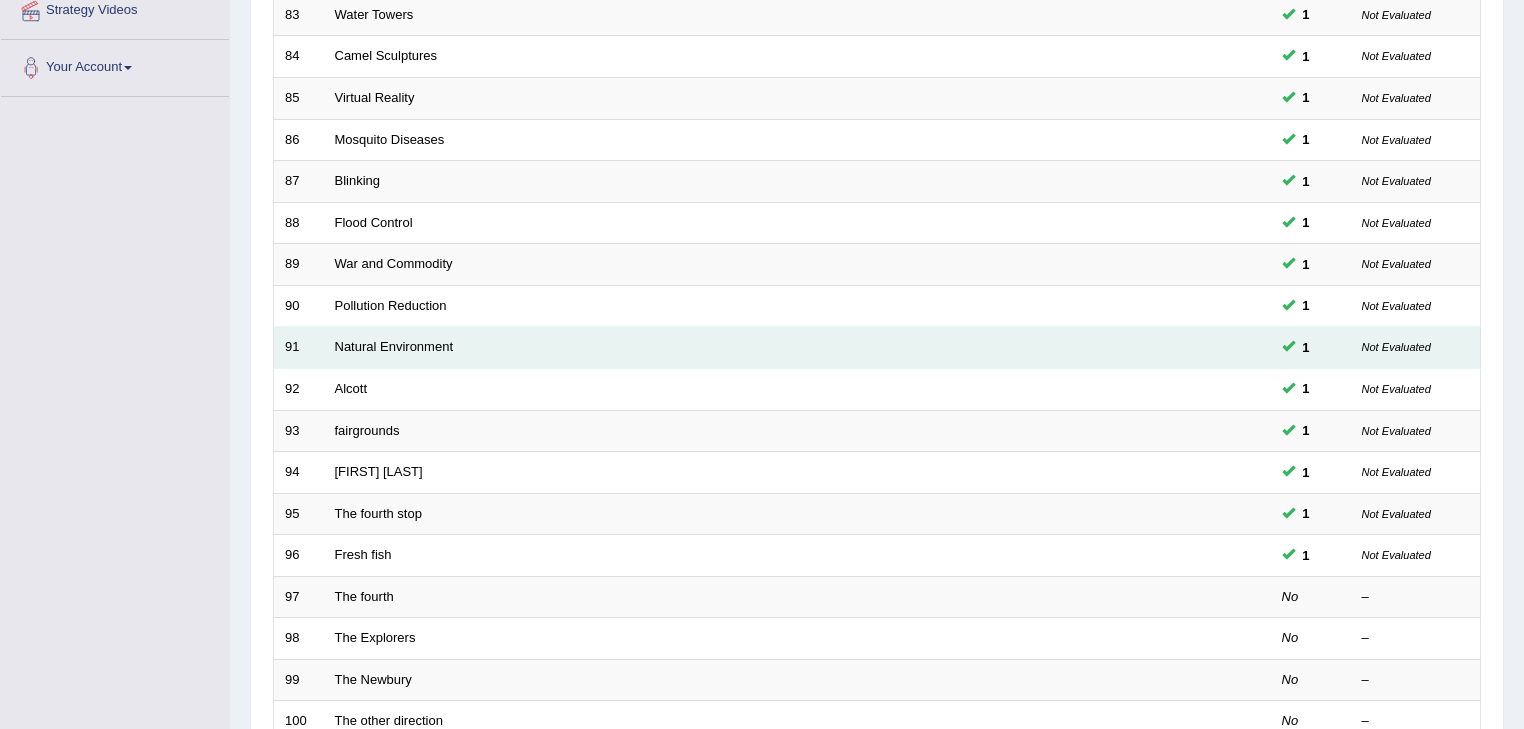 scroll, scrollTop: 0, scrollLeft: 0, axis: both 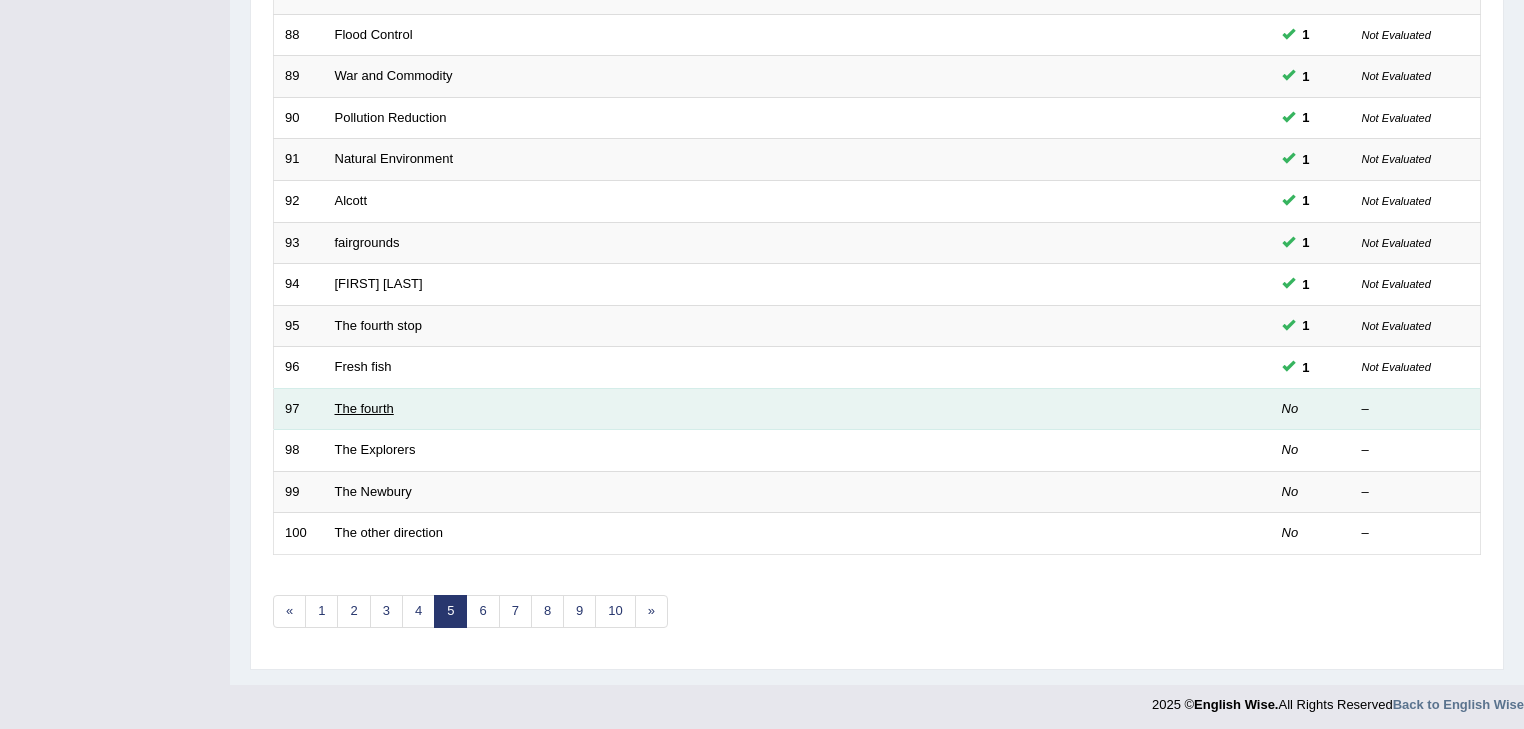 click on "The fourth" at bounding box center [364, 408] 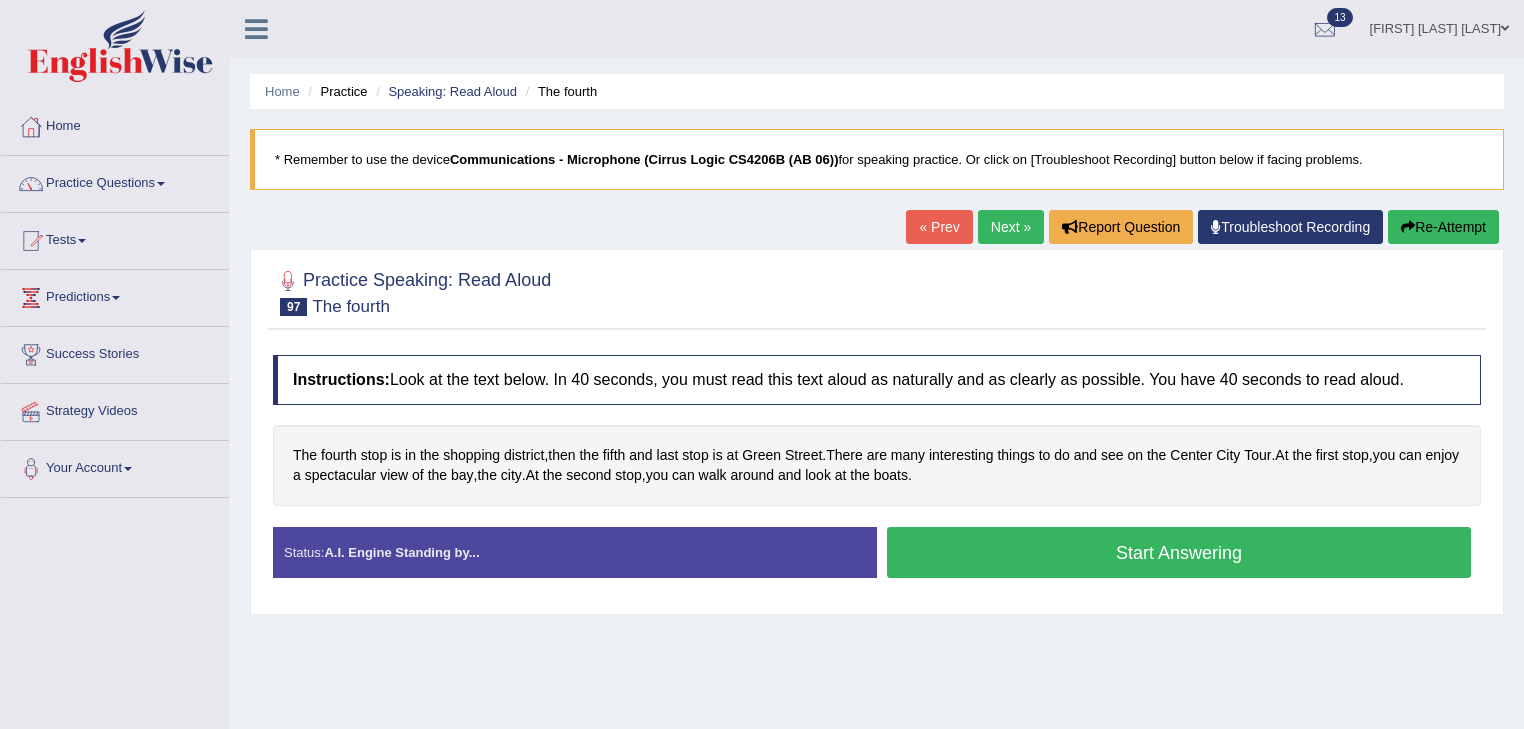 scroll, scrollTop: 0, scrollLeft: 0, axis: both 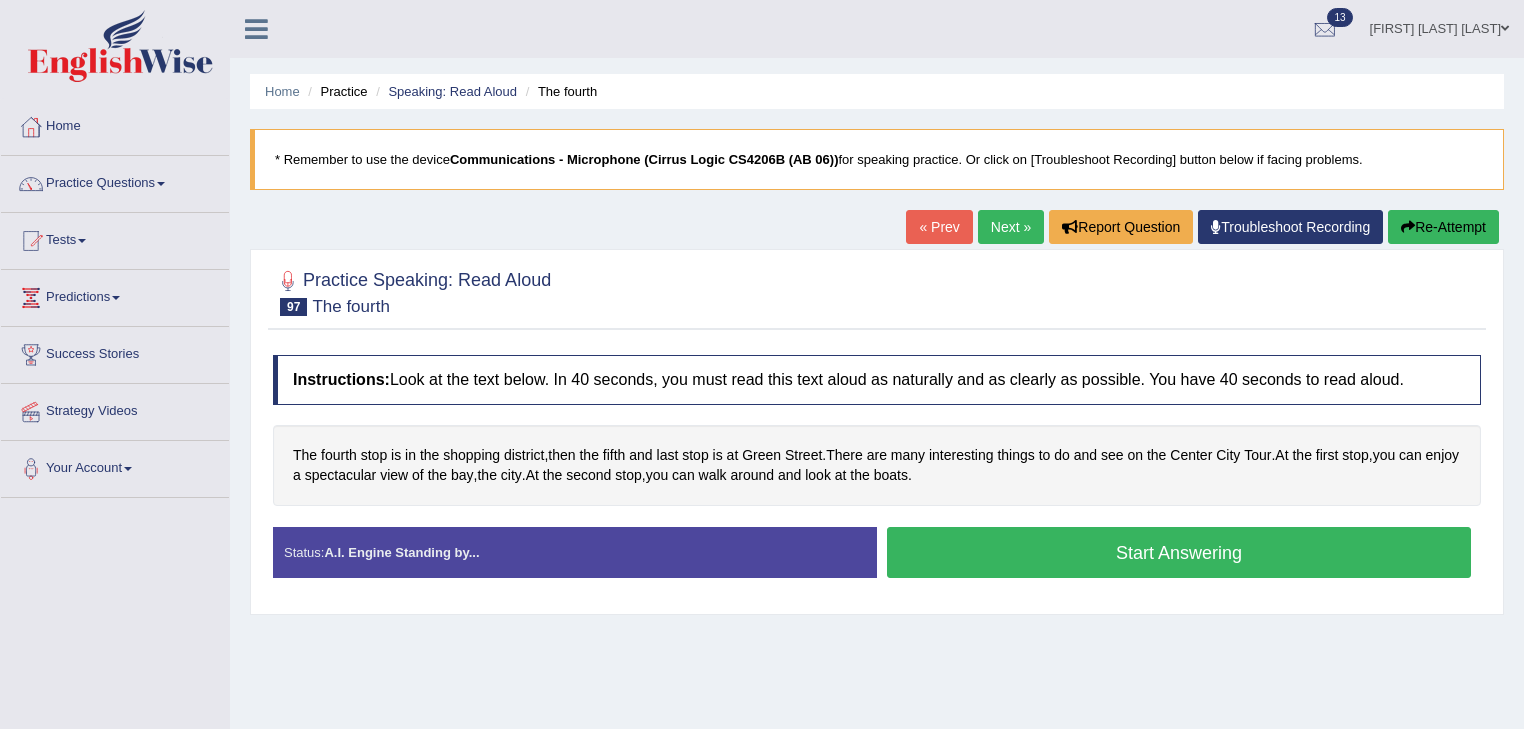 click on "Start Answering" at bounding box center [1179, 552] 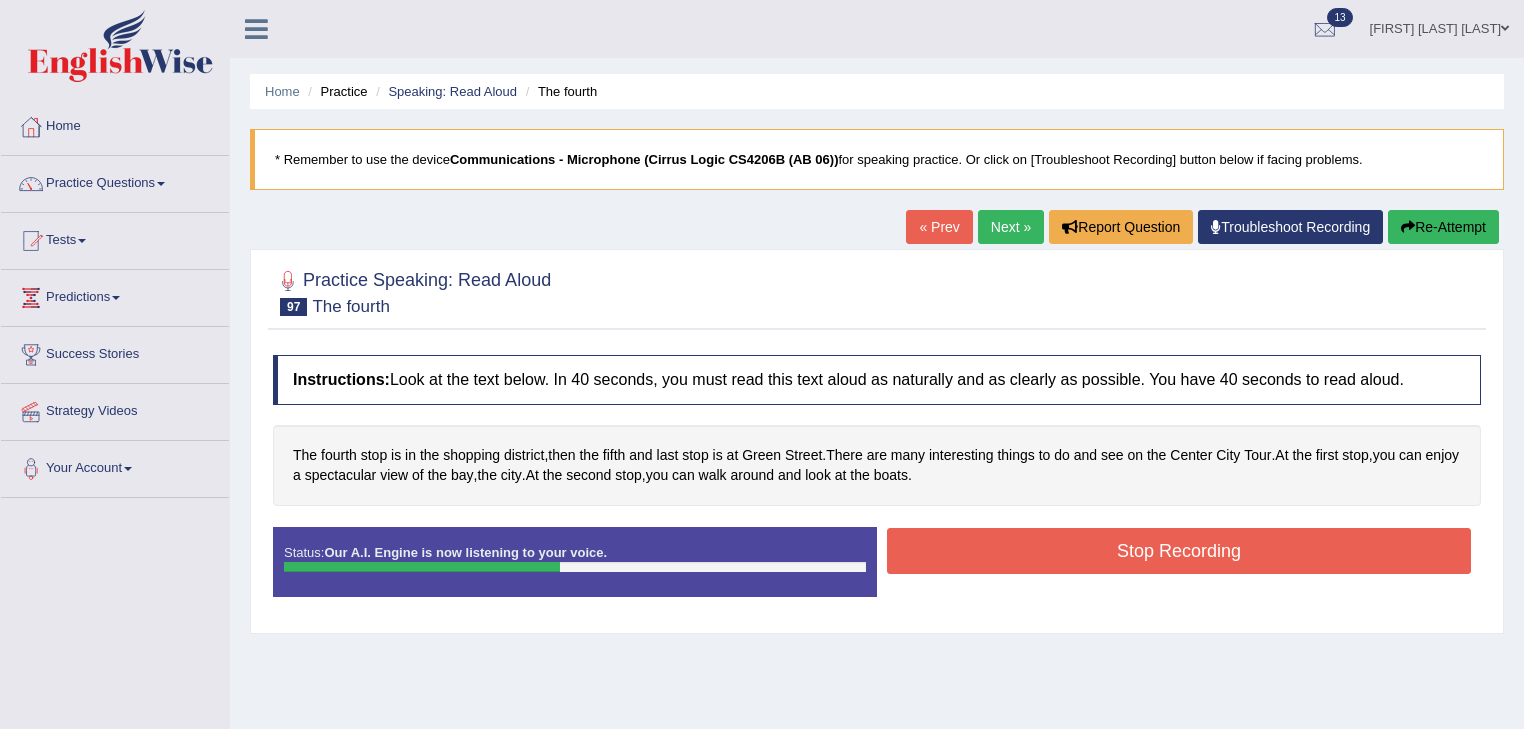 click on "Stop Recording" at bounding box center [1179, 551] 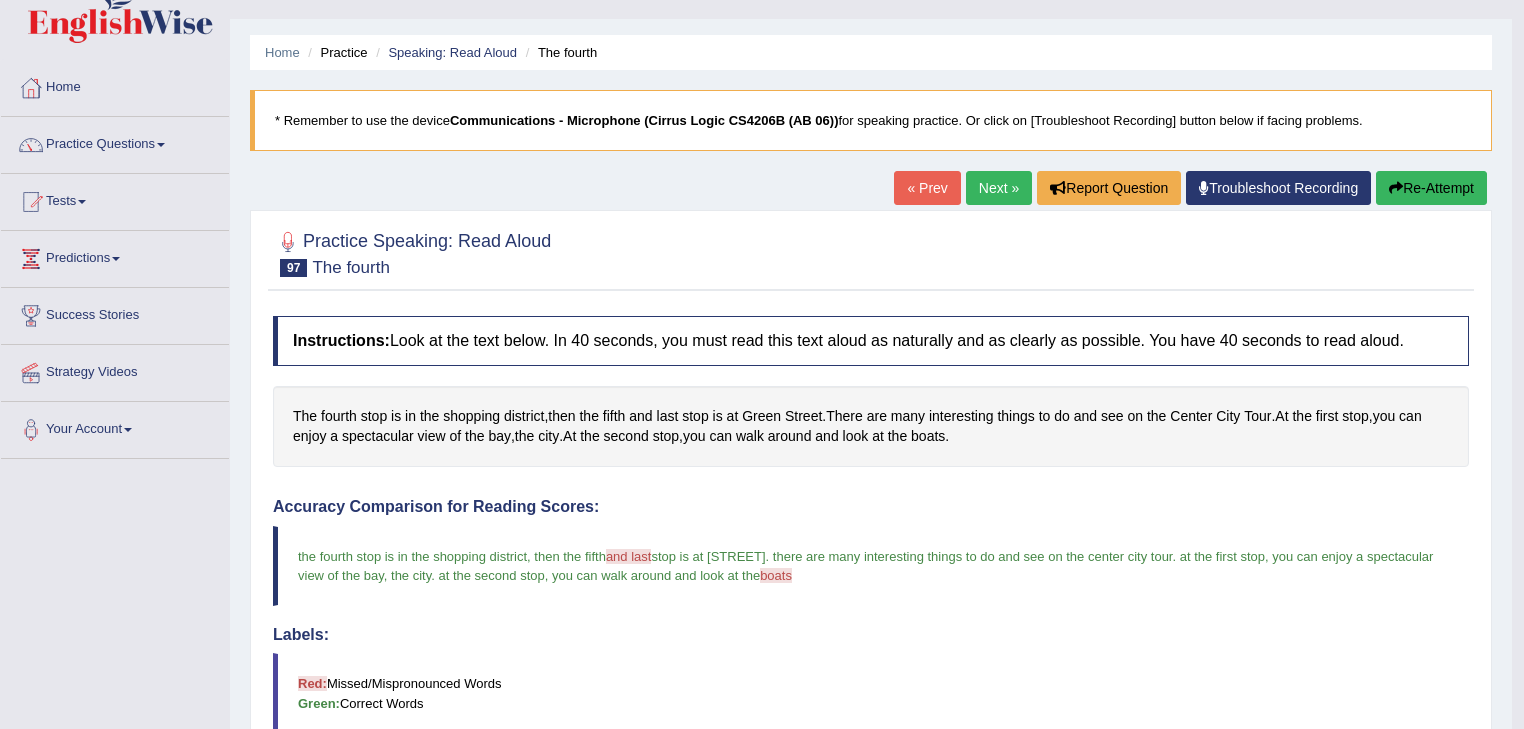 scroll, scrollTop: 16, scrollLeft: 0, axis: vertical 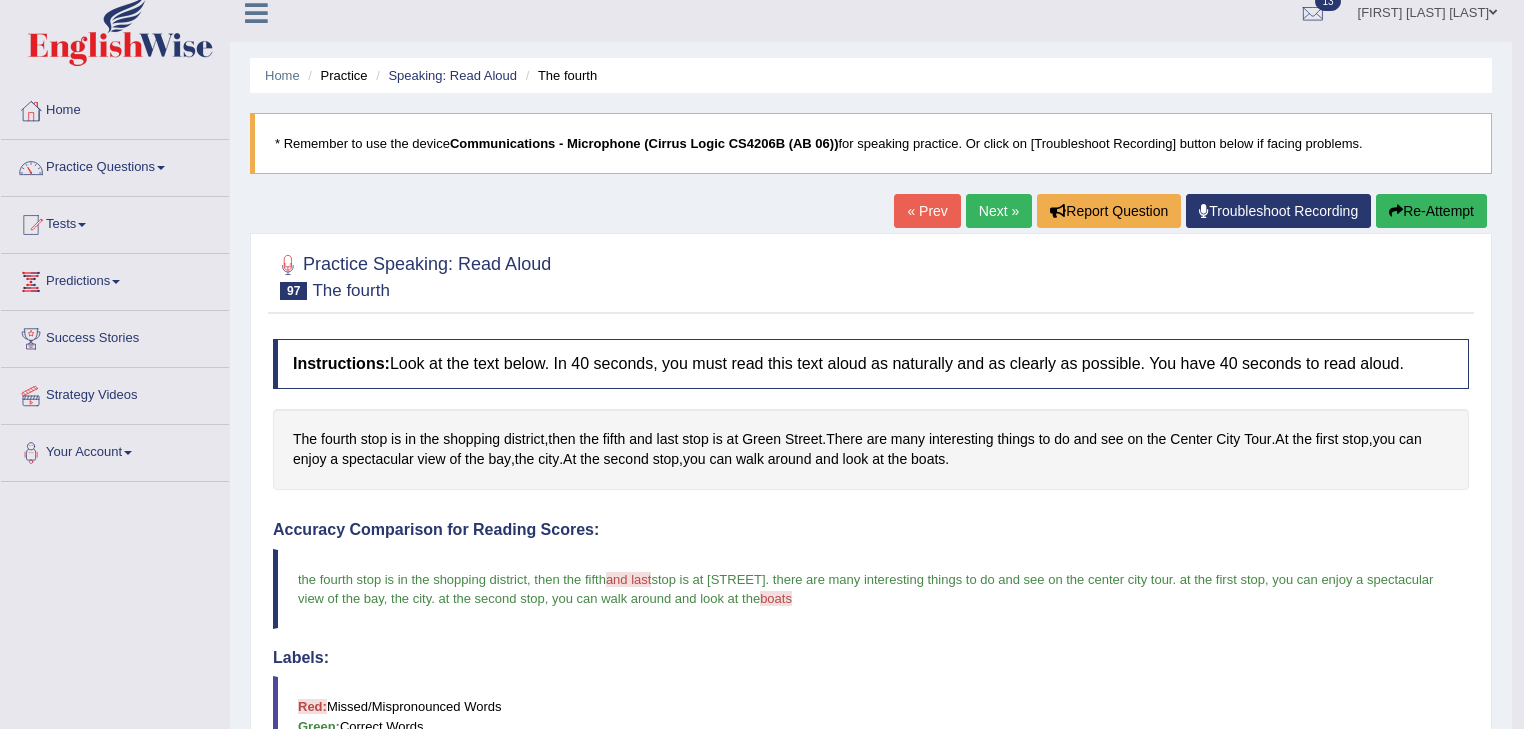 click on "Next »" at bounding box center [999, 211] 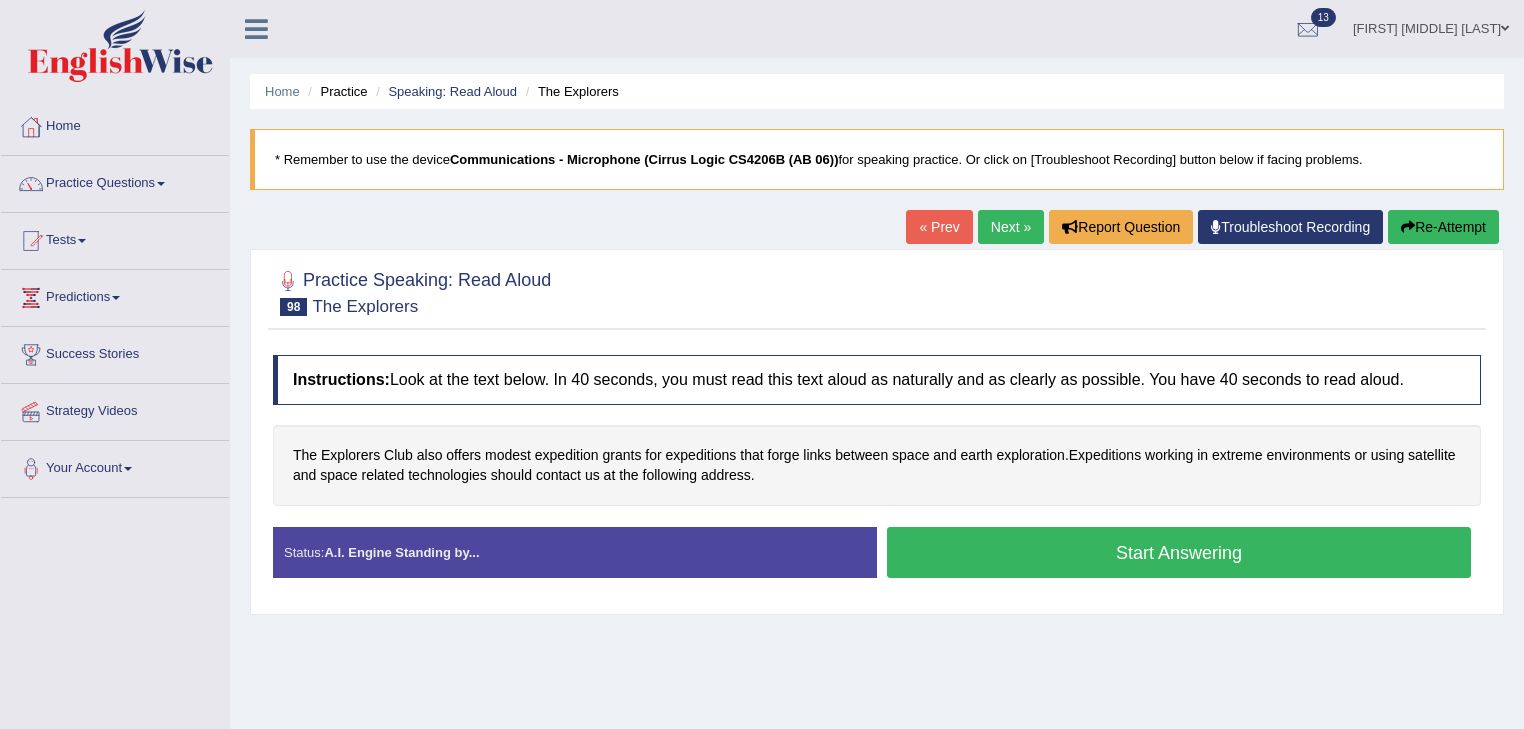 scroll, scrollTop: 0, scrollLeft: 0, axis: both 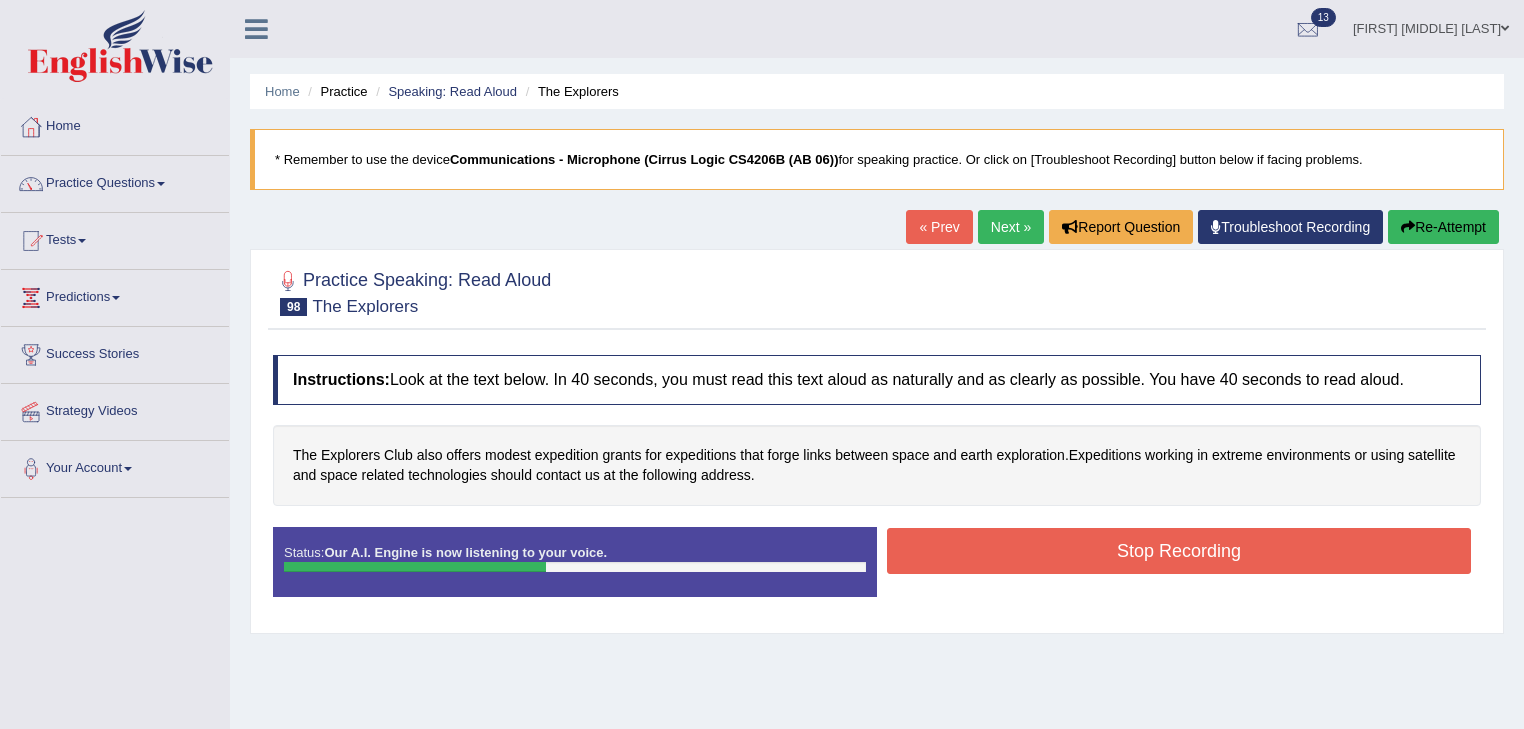 click on "Stop Recording" at bounding box center (1179, 551) 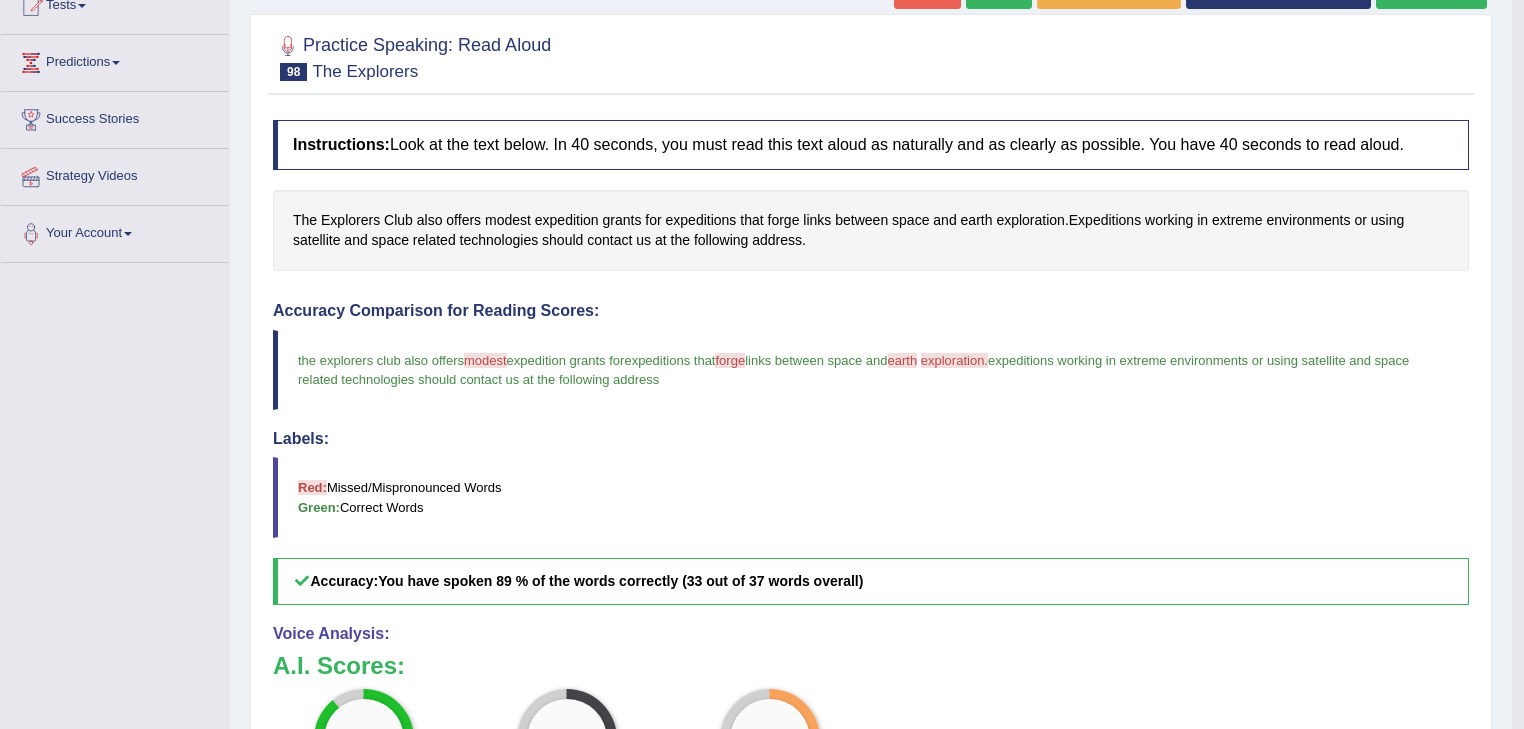scroll, scrollTop: 0, scrollLeft: 0, axis: both 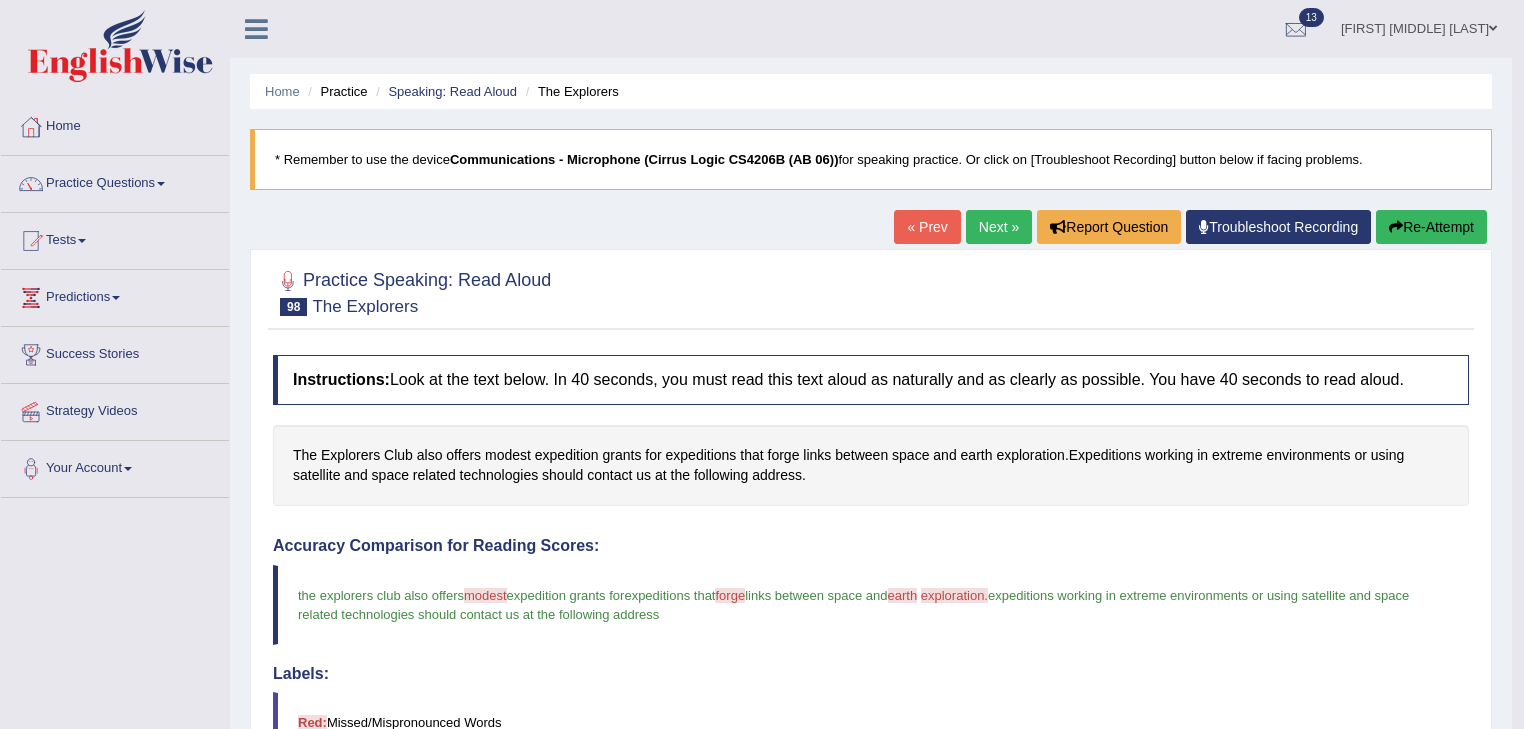 click on "Next »" at bounding box center [999, 227] 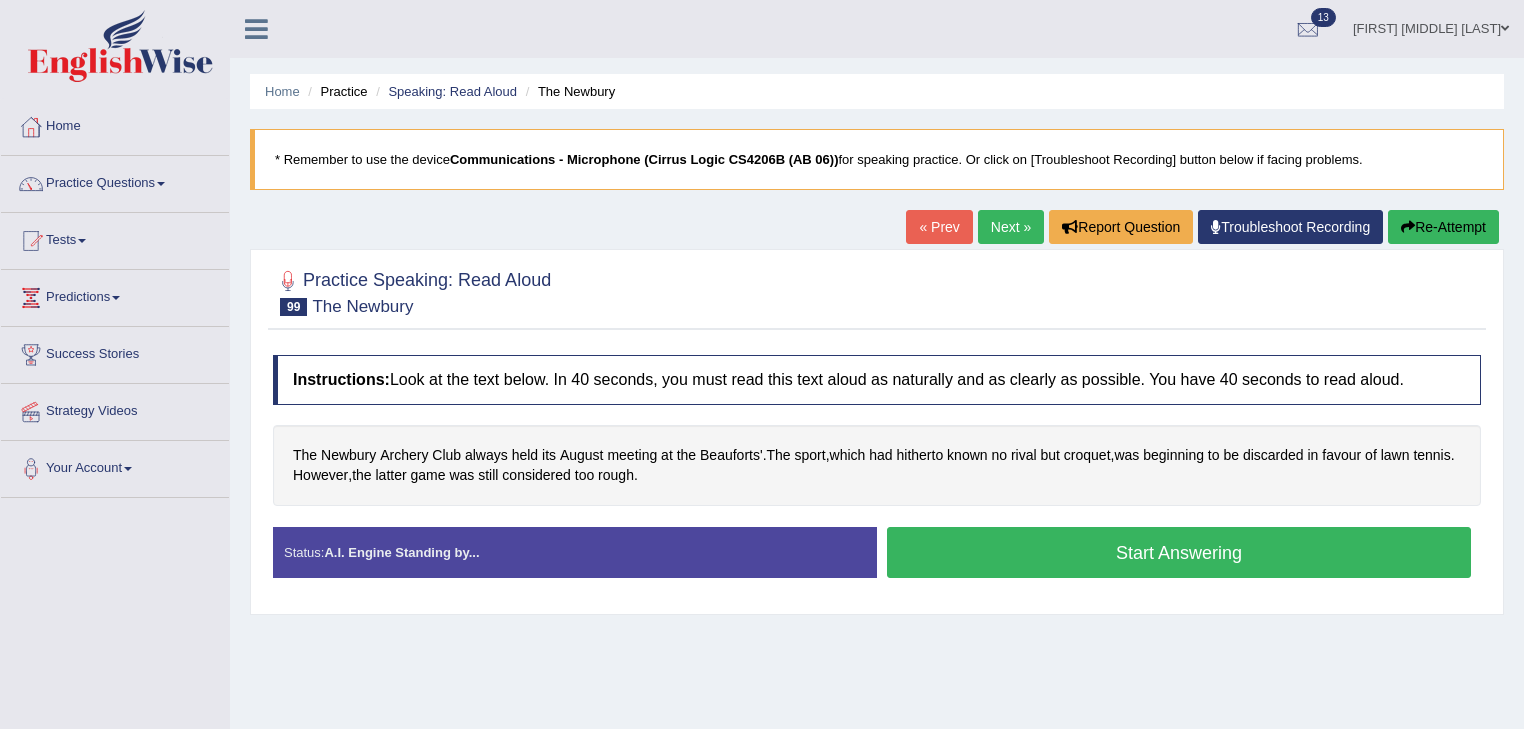 scroll, scrollTop: 160, scrollLeft: 0, axis: vertical 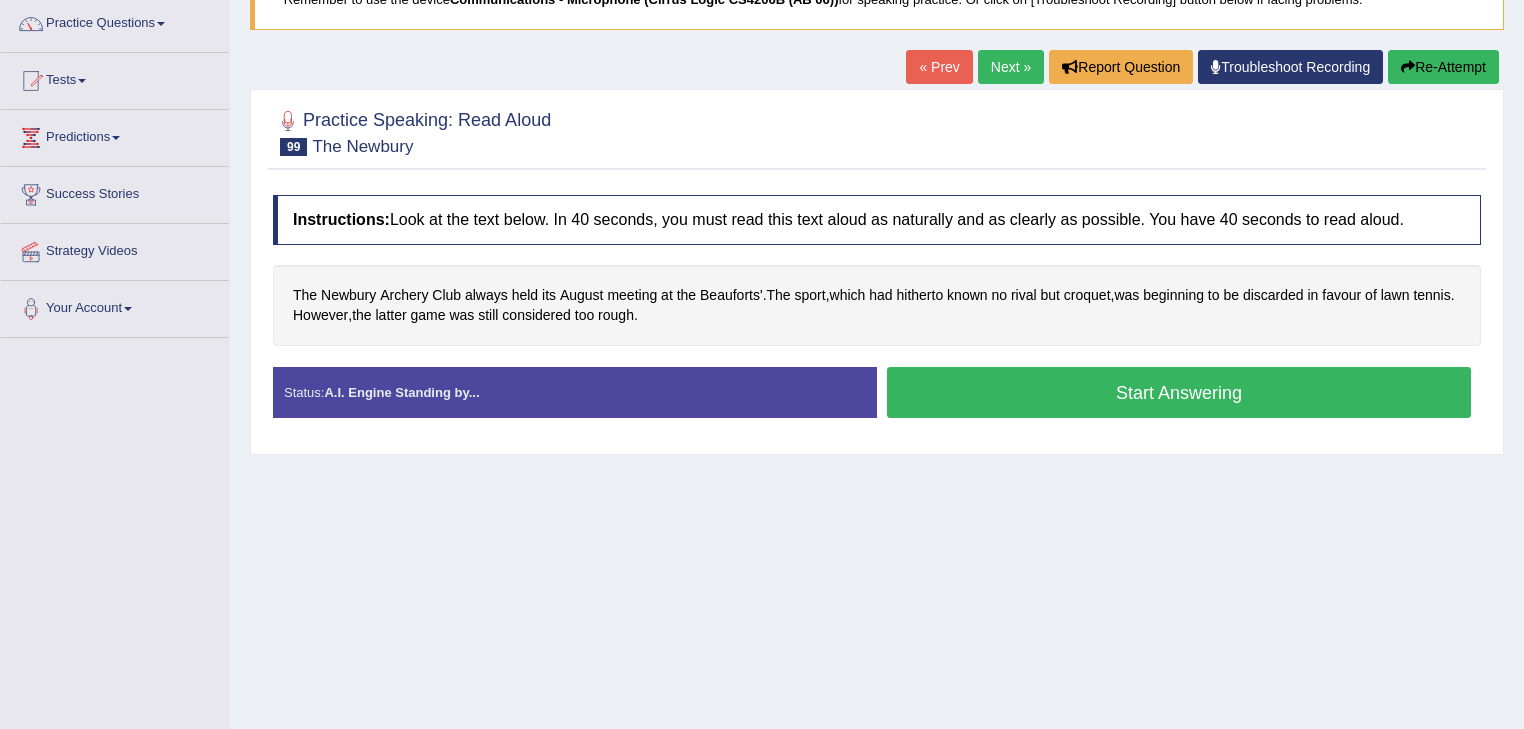 click on "Start Answering" at bounding box center [1179, 392] 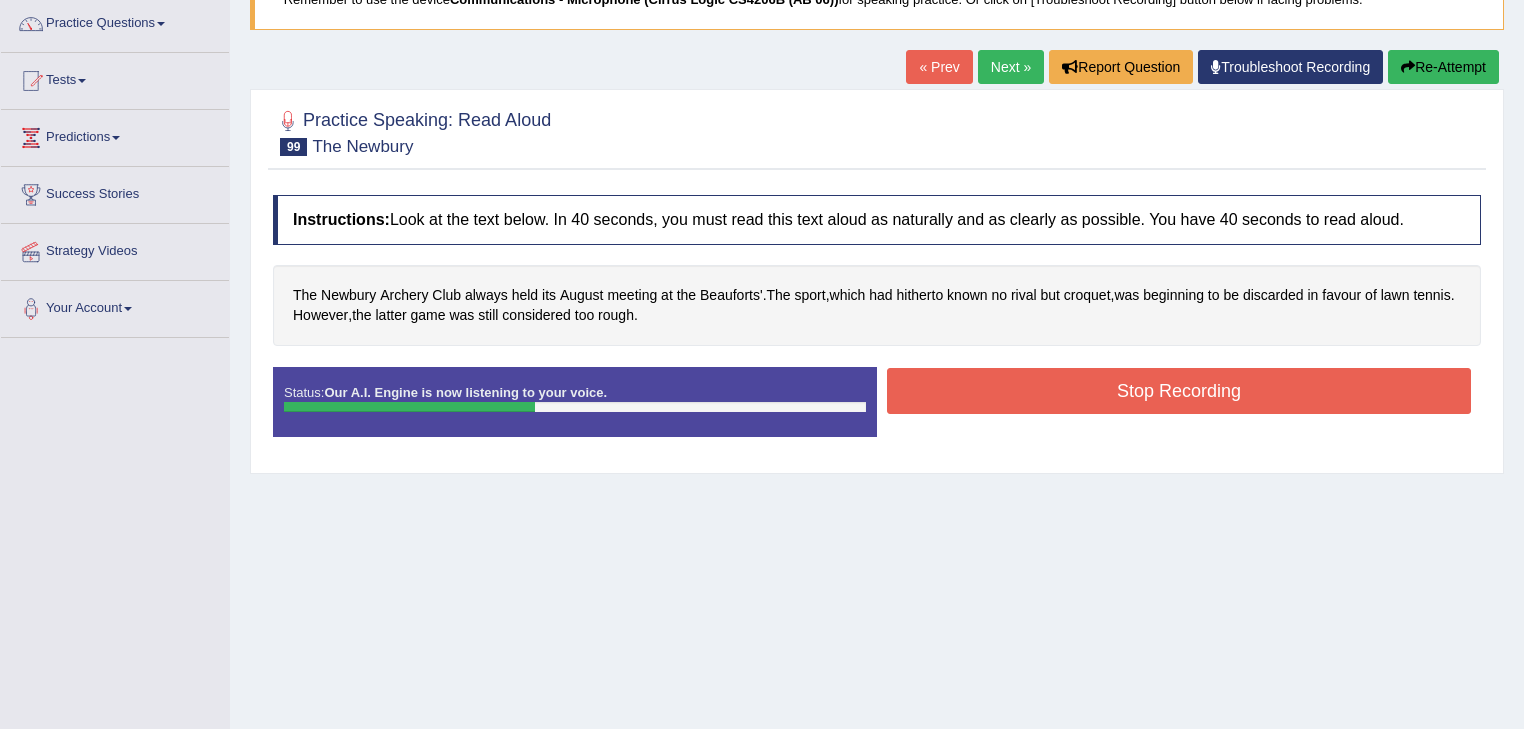 click on "Stop Recording" at bounding box center (1179, 391) 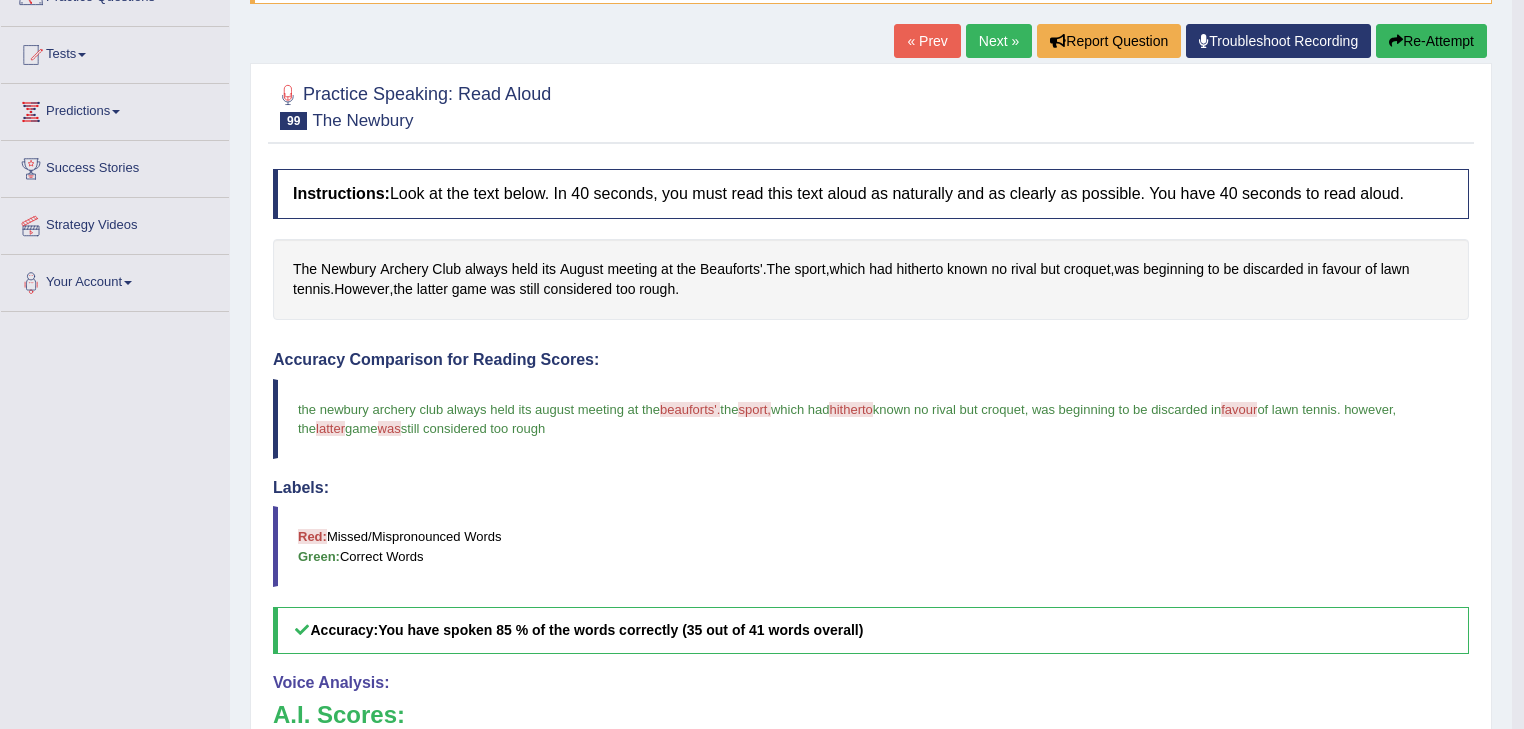 scroll, scrollTop: 160, scrollLeft: 0, axis: vertical 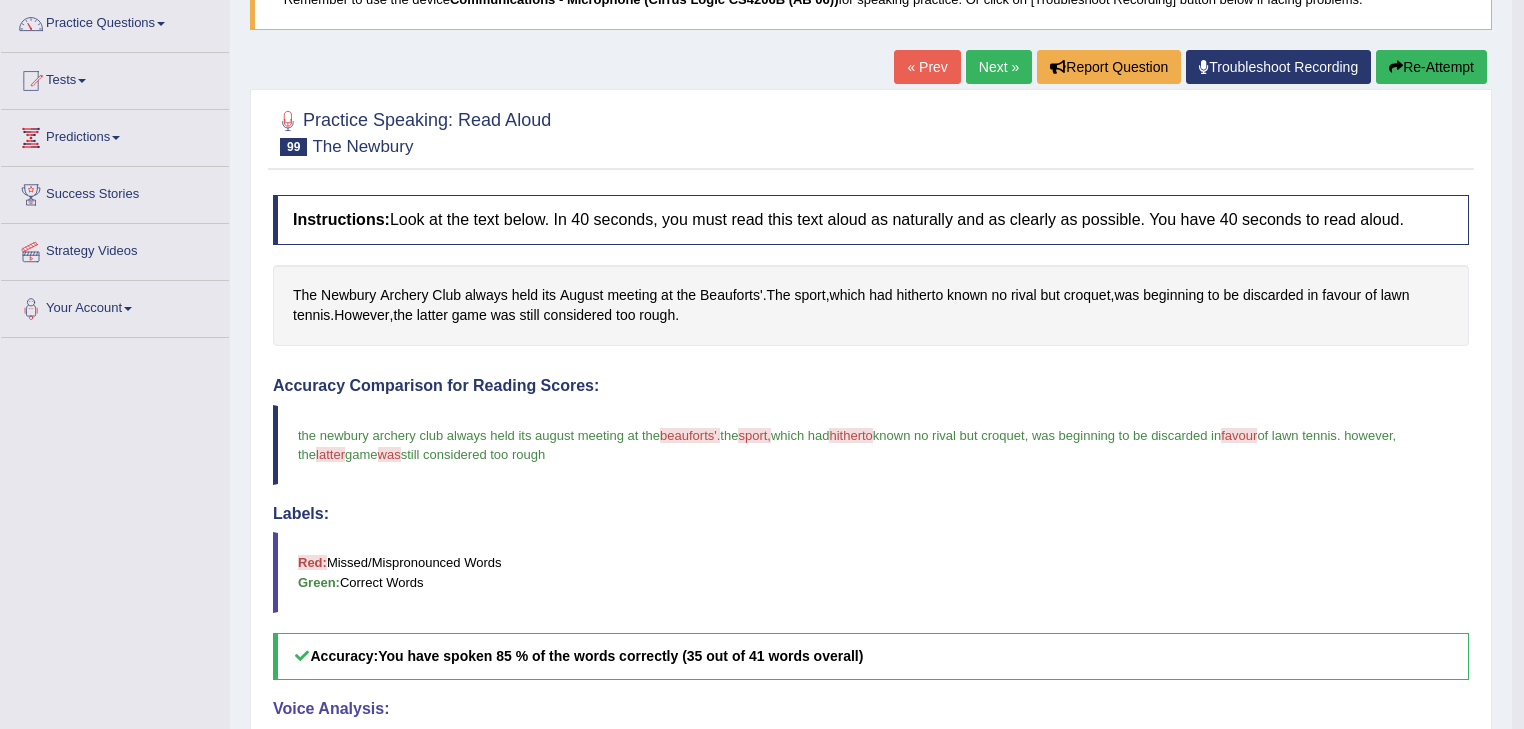 click on "Next »" at bounding box center [999, 67] 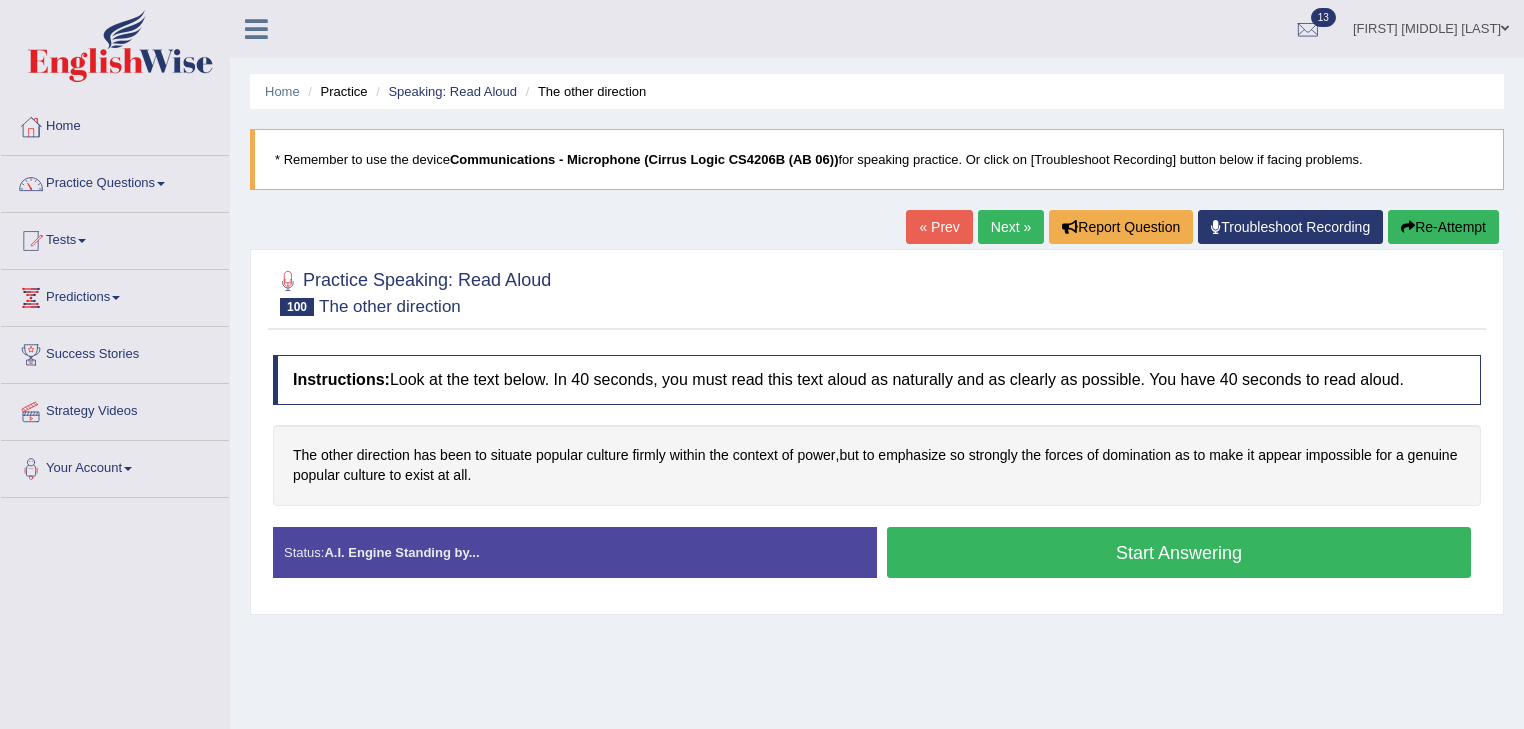 scroll, scrollTop: 0, scrollLeft: 0, axis: both 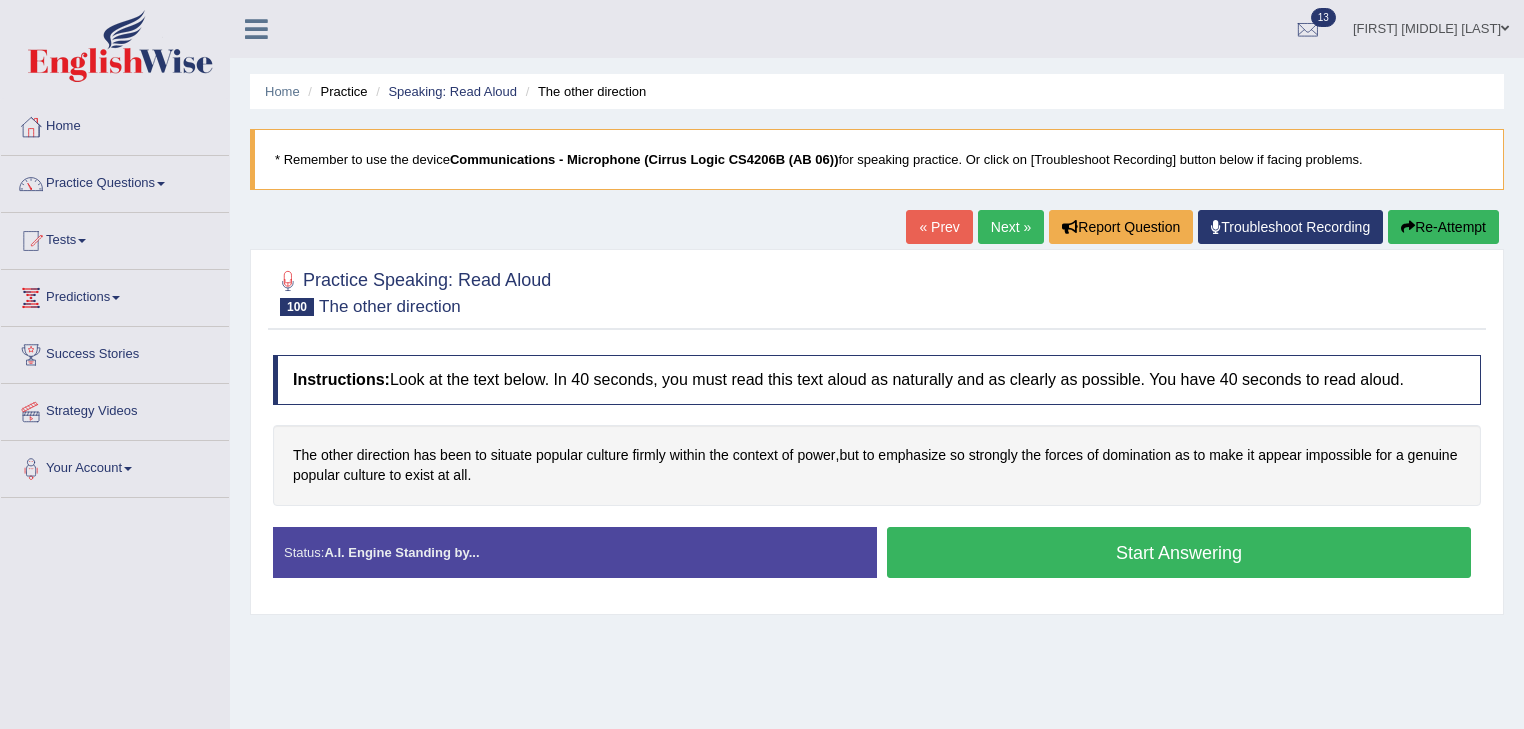 click on "Start Answering" at bounding box center [1179, 552] 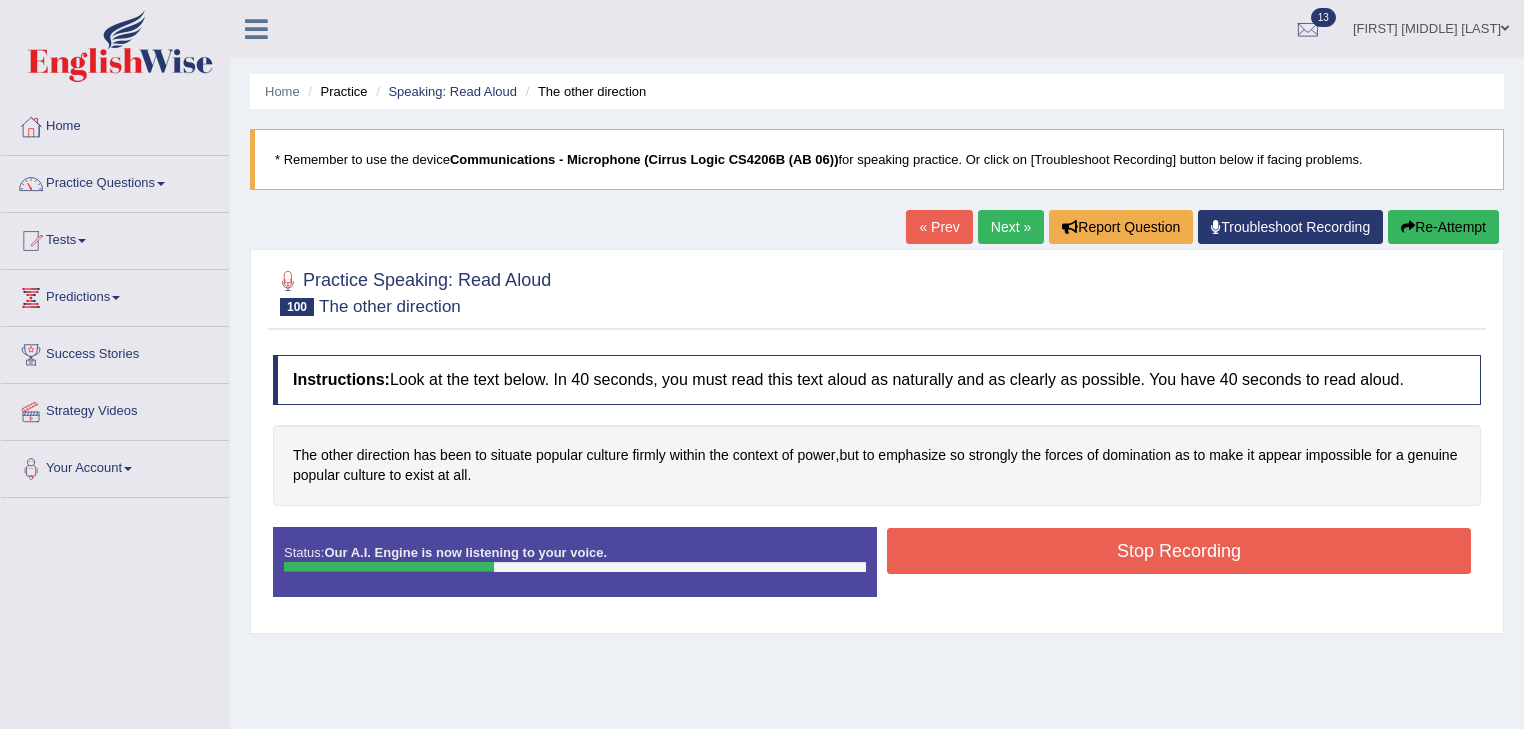 click on "Stop Recording" at bounding box center (1179, 551) 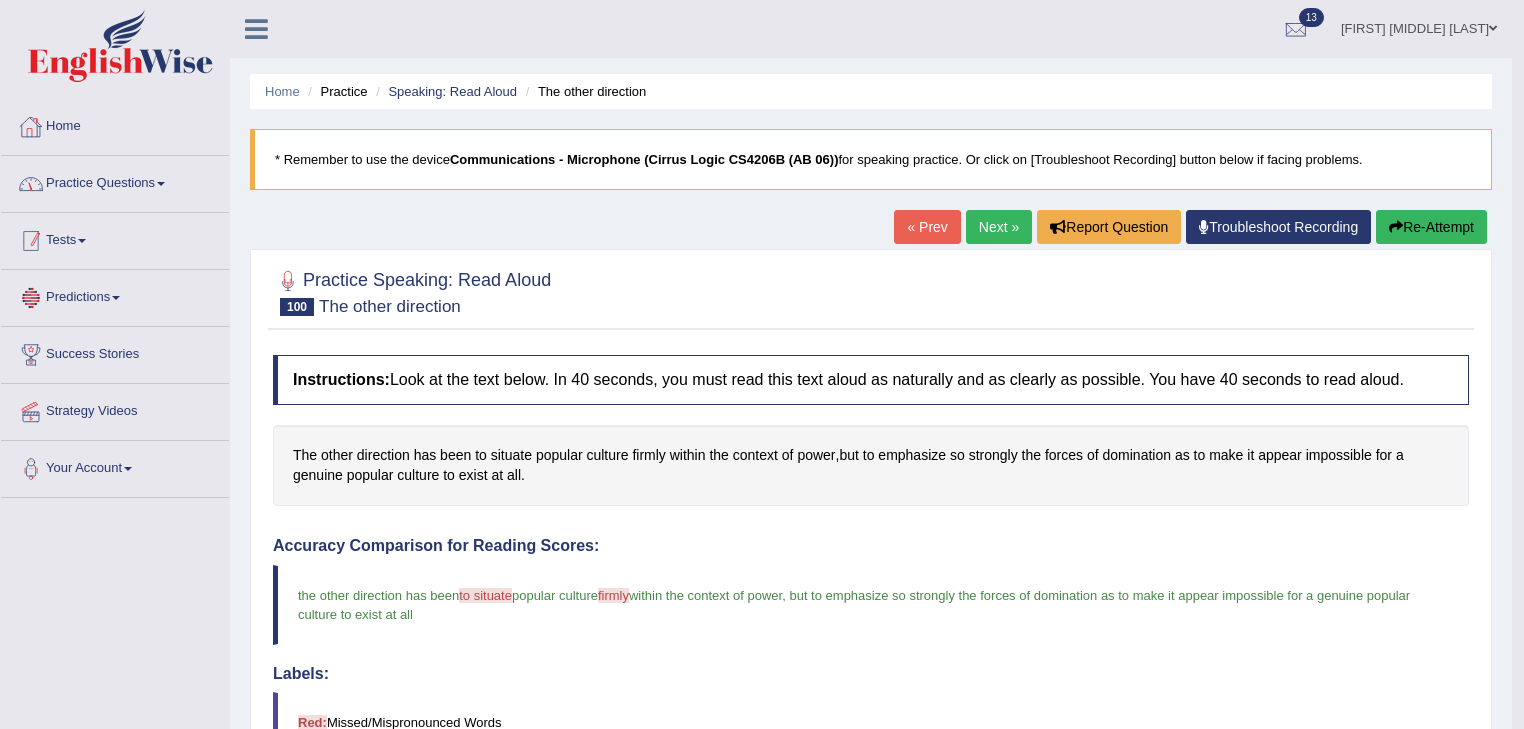 scroll, scrollTop: 0, scrollLeft: 0, axis: both 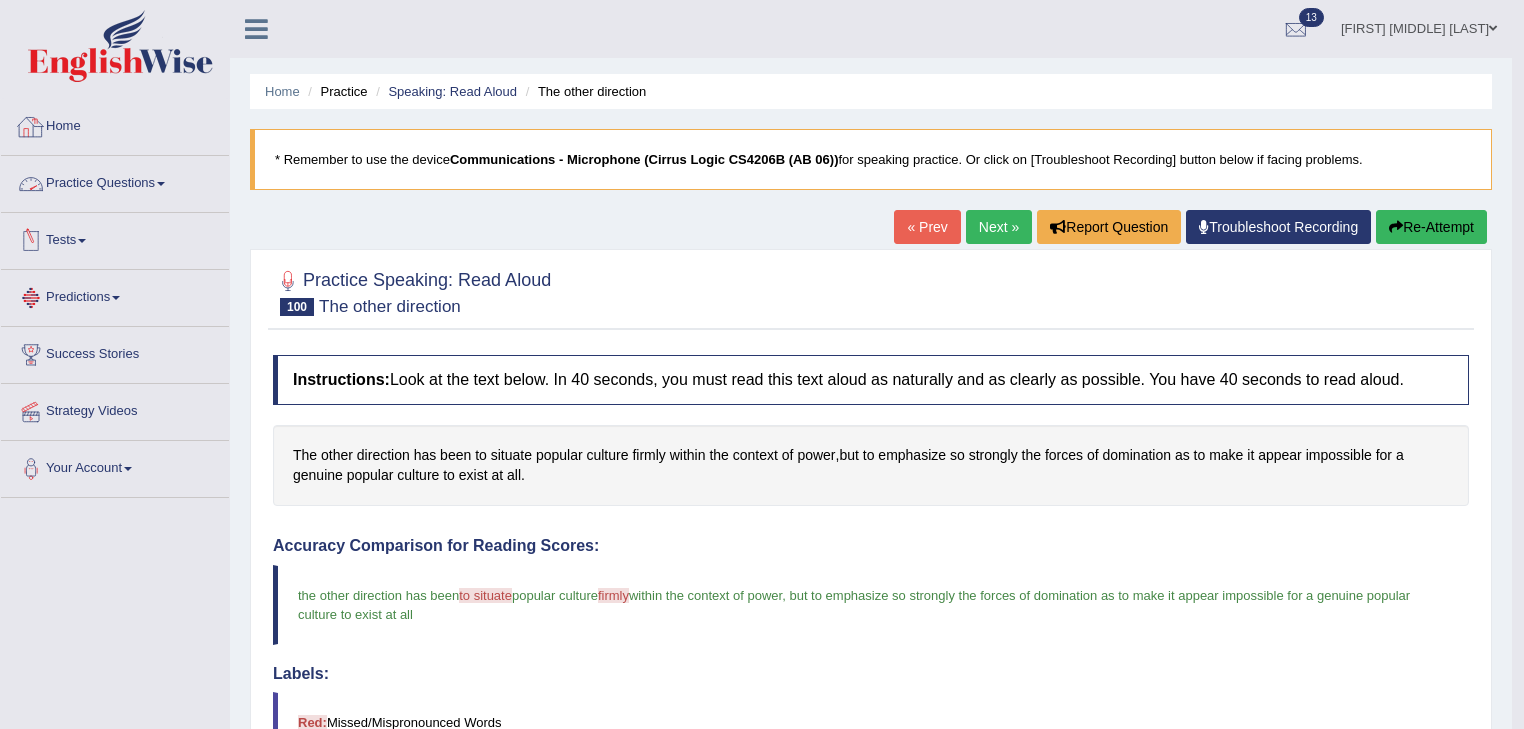 click on "Practice Questions" at bounding box center (115, 181) 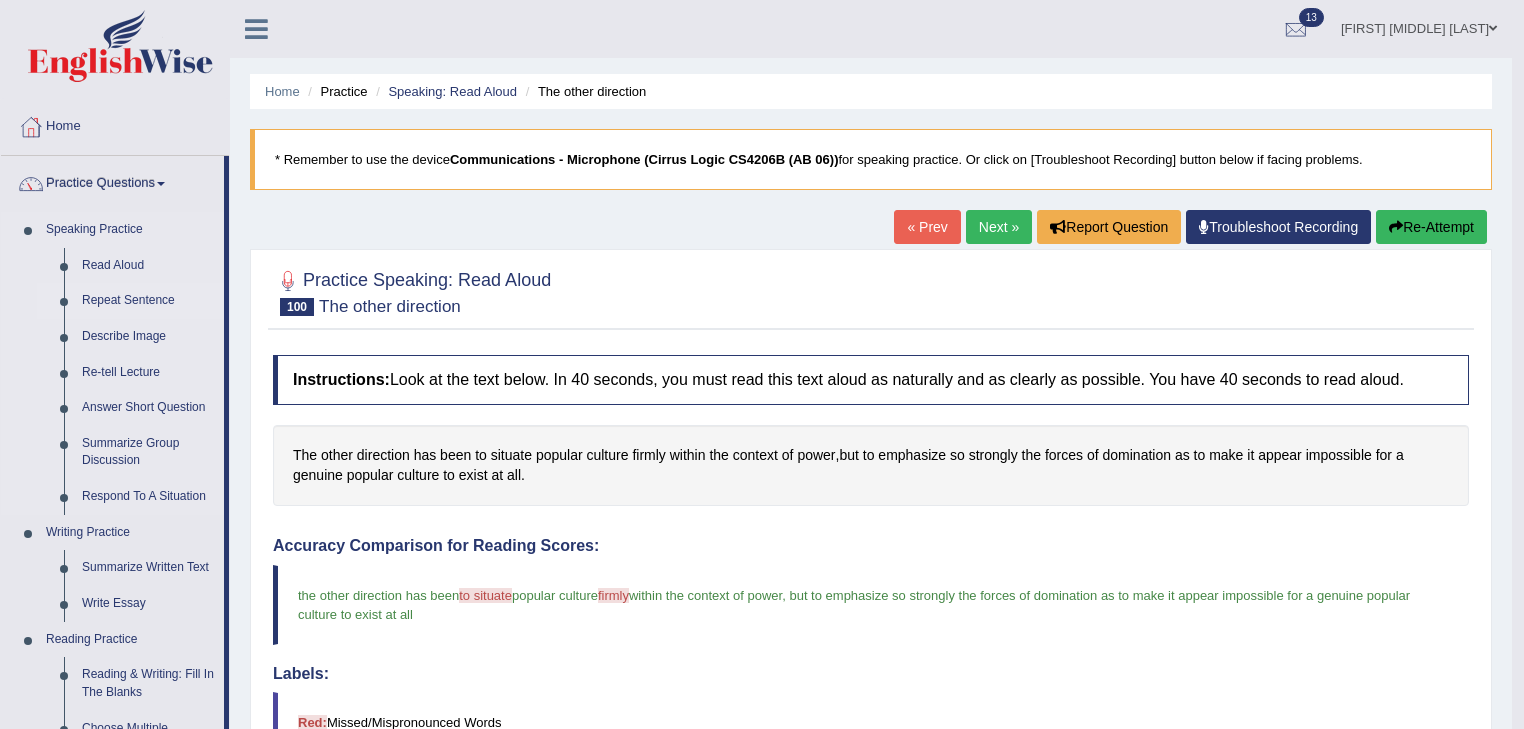 click on "Repeat Sentence" at bounding box center (148, 301) 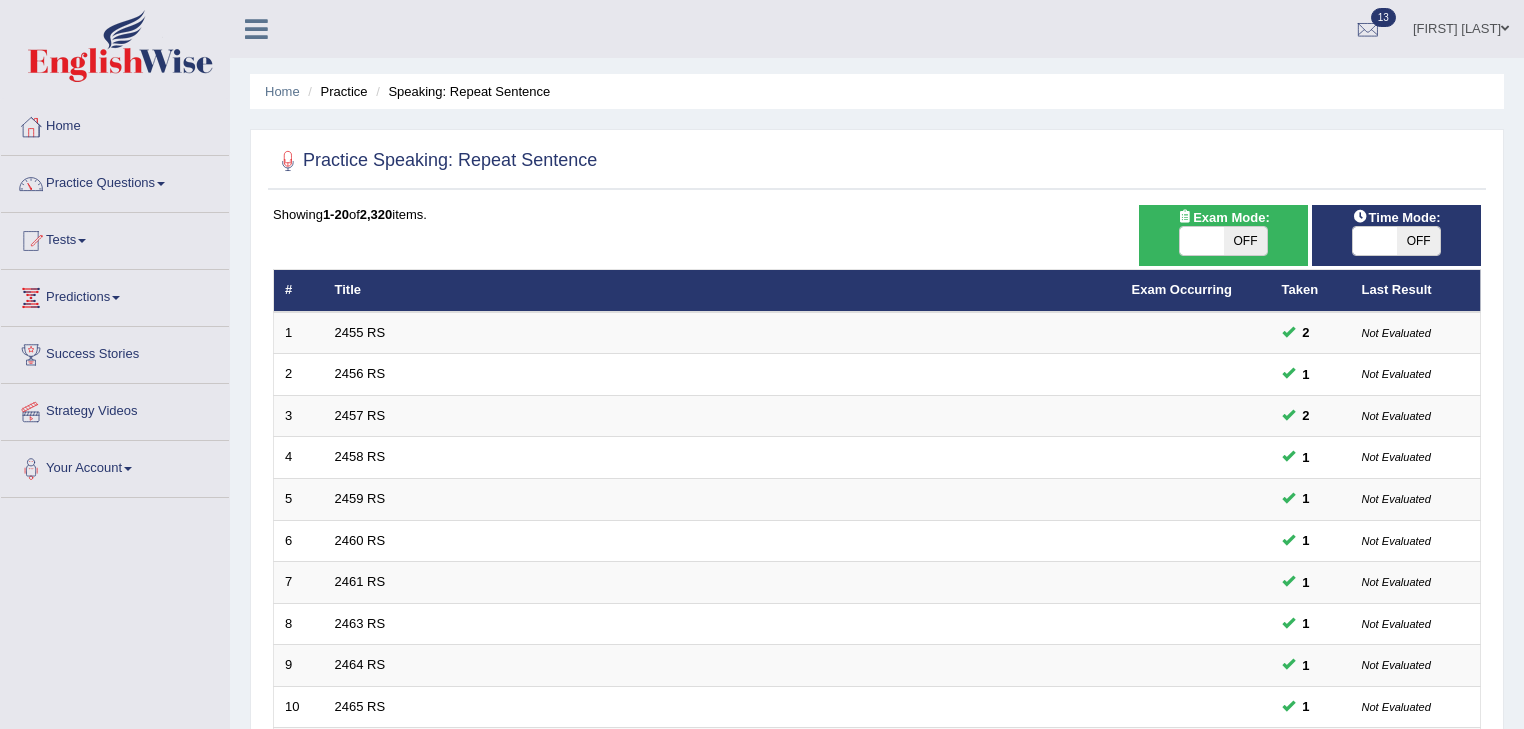 scroll, scrollTop: 589, scrollLeft: 0, axis: vertical 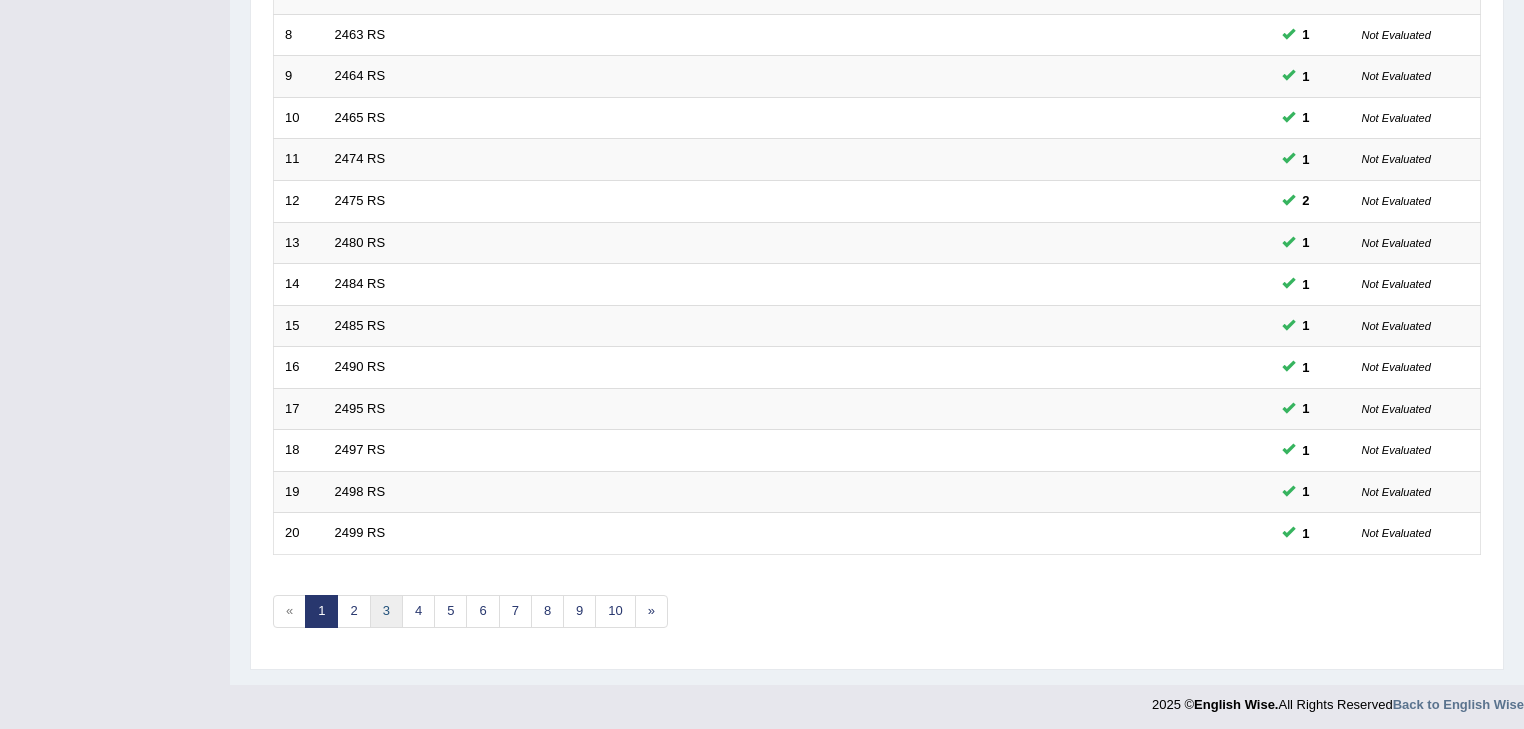 click on "3" at bounding box center [386, 611] 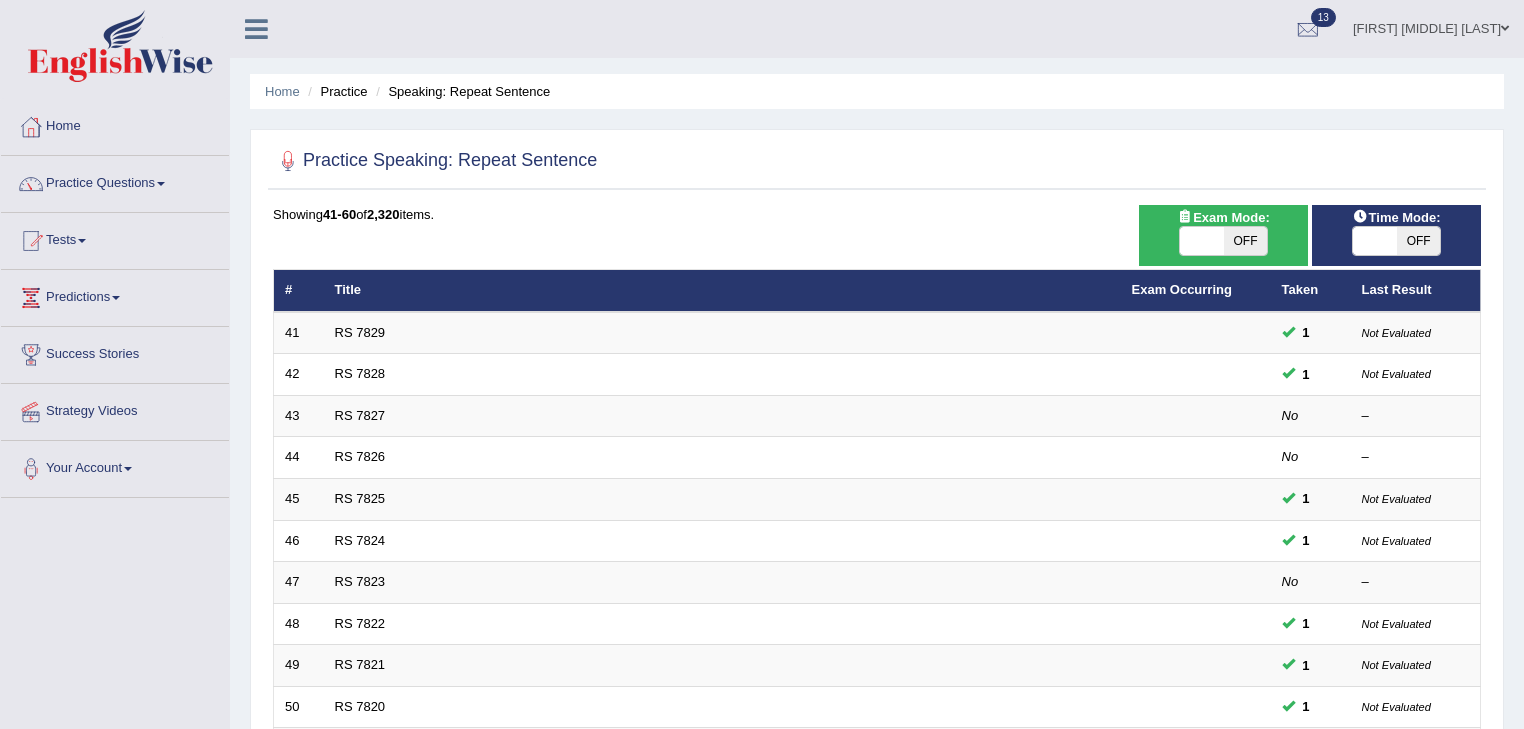 scroll, scrollTop: 400, scrollLeft: 0, axis: vertical 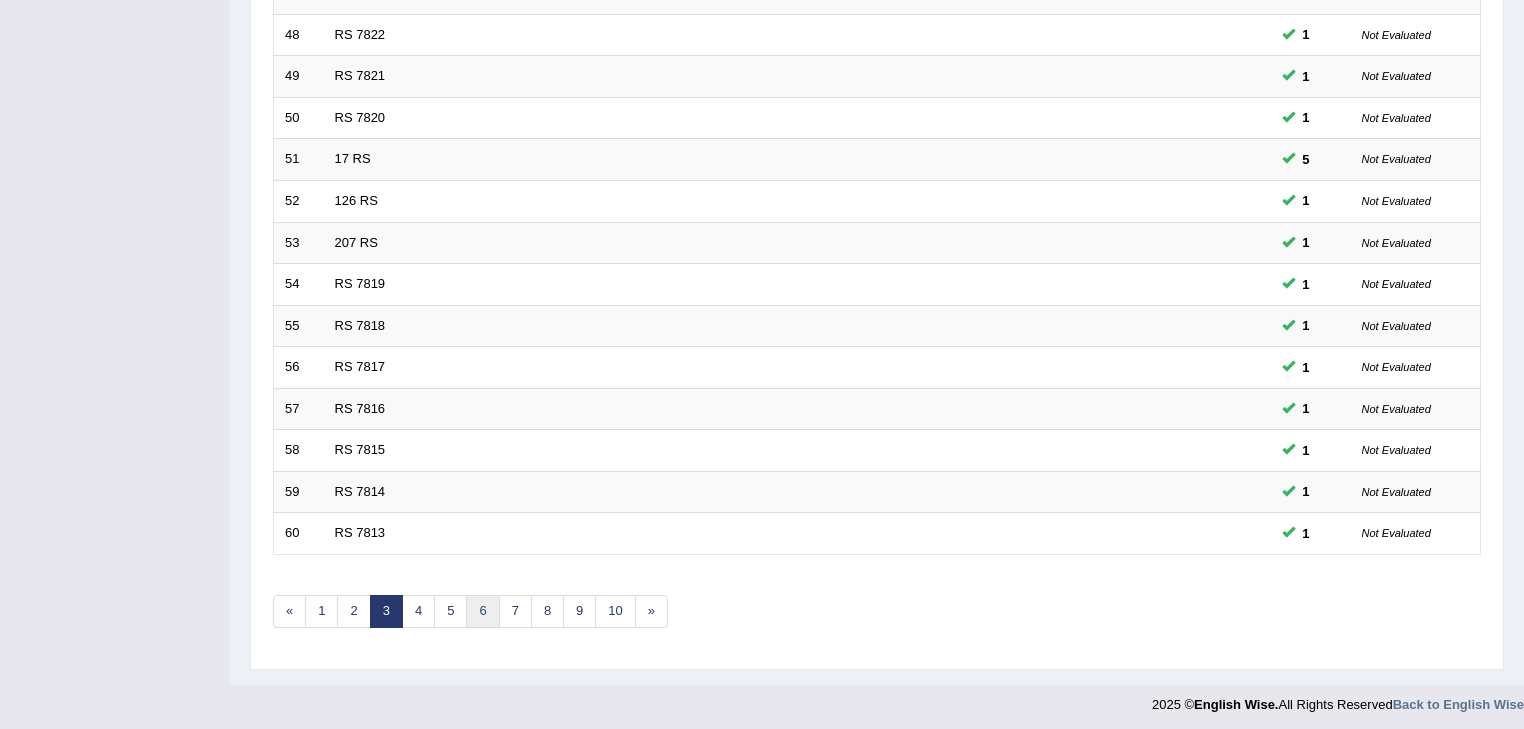 click on "6" at bounding box center (482, 611) 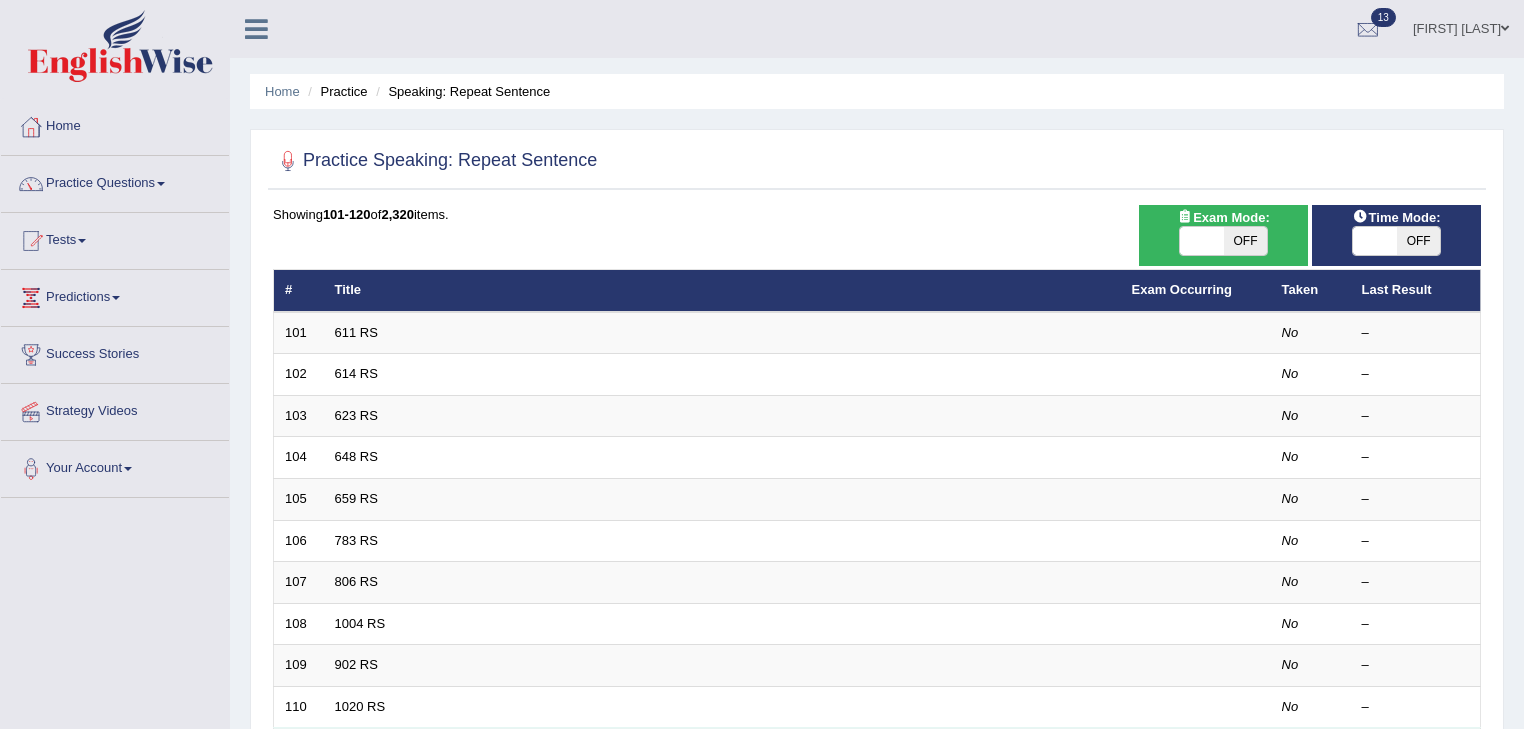 scroll, scrollTop: 320, scrollLeft: 0, axis: vertical 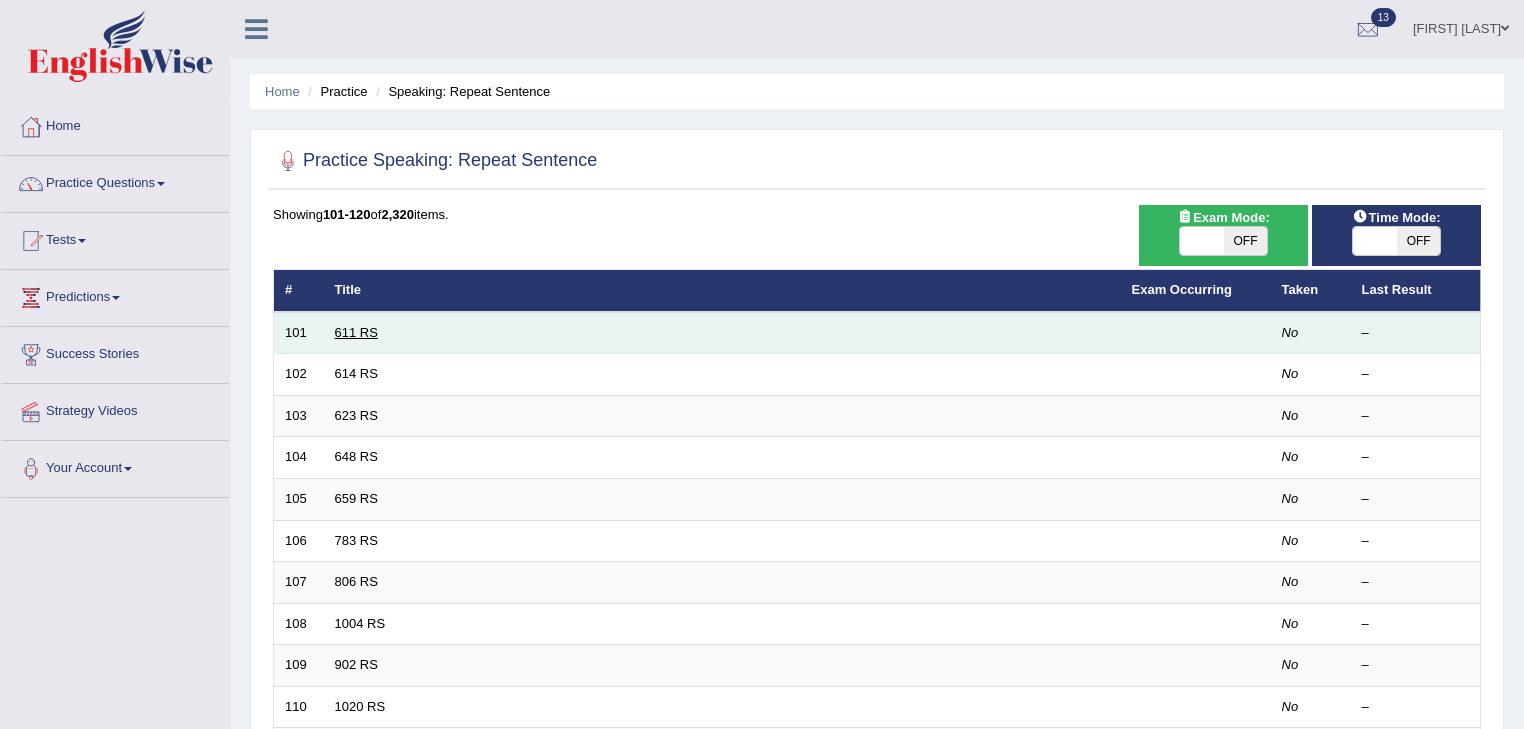 click on "611 RS" at bounding box center (356, 332) 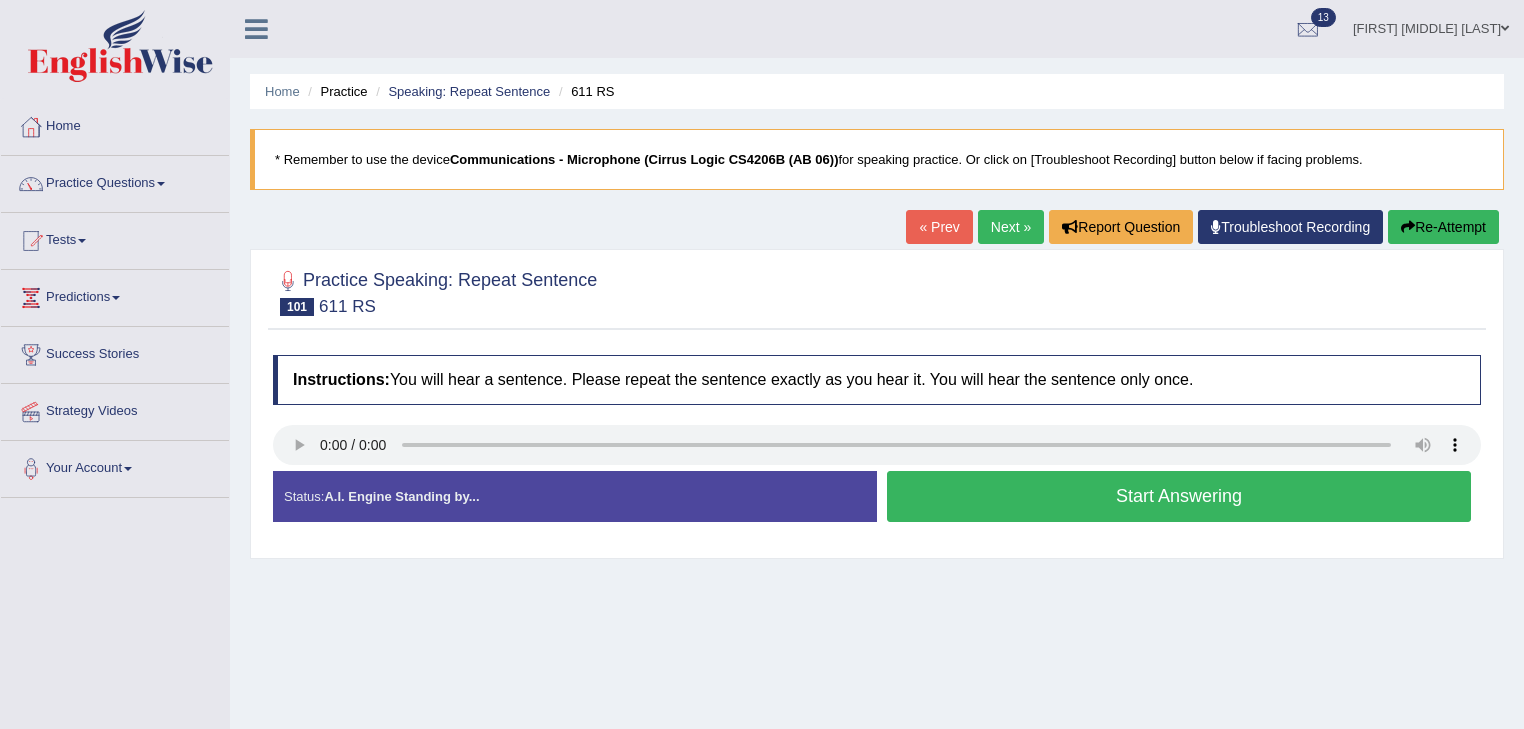 scroll, scrollTop: 0, scrollLeft: 0, axis: both 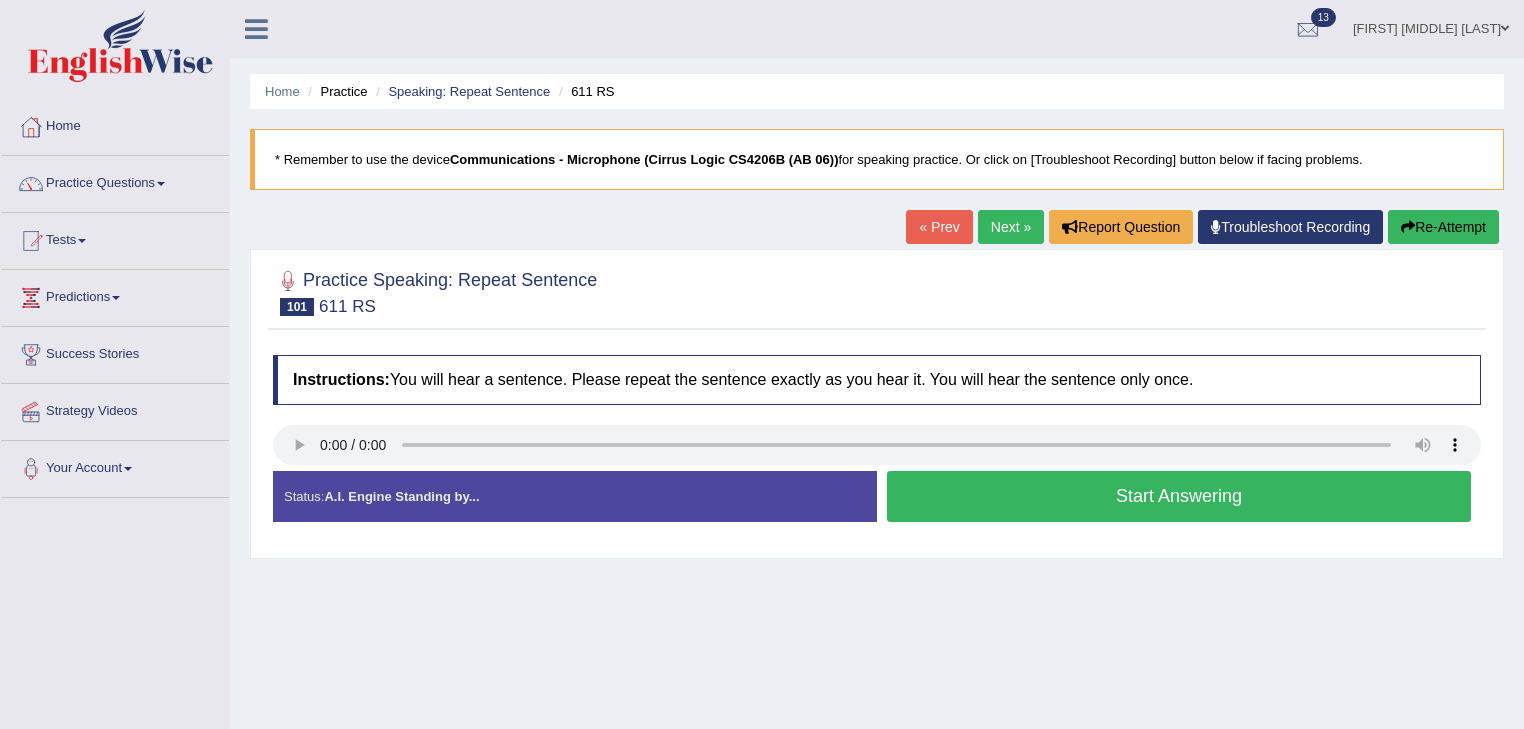 click on "Start Answering" at bounding box center [1179, 496] 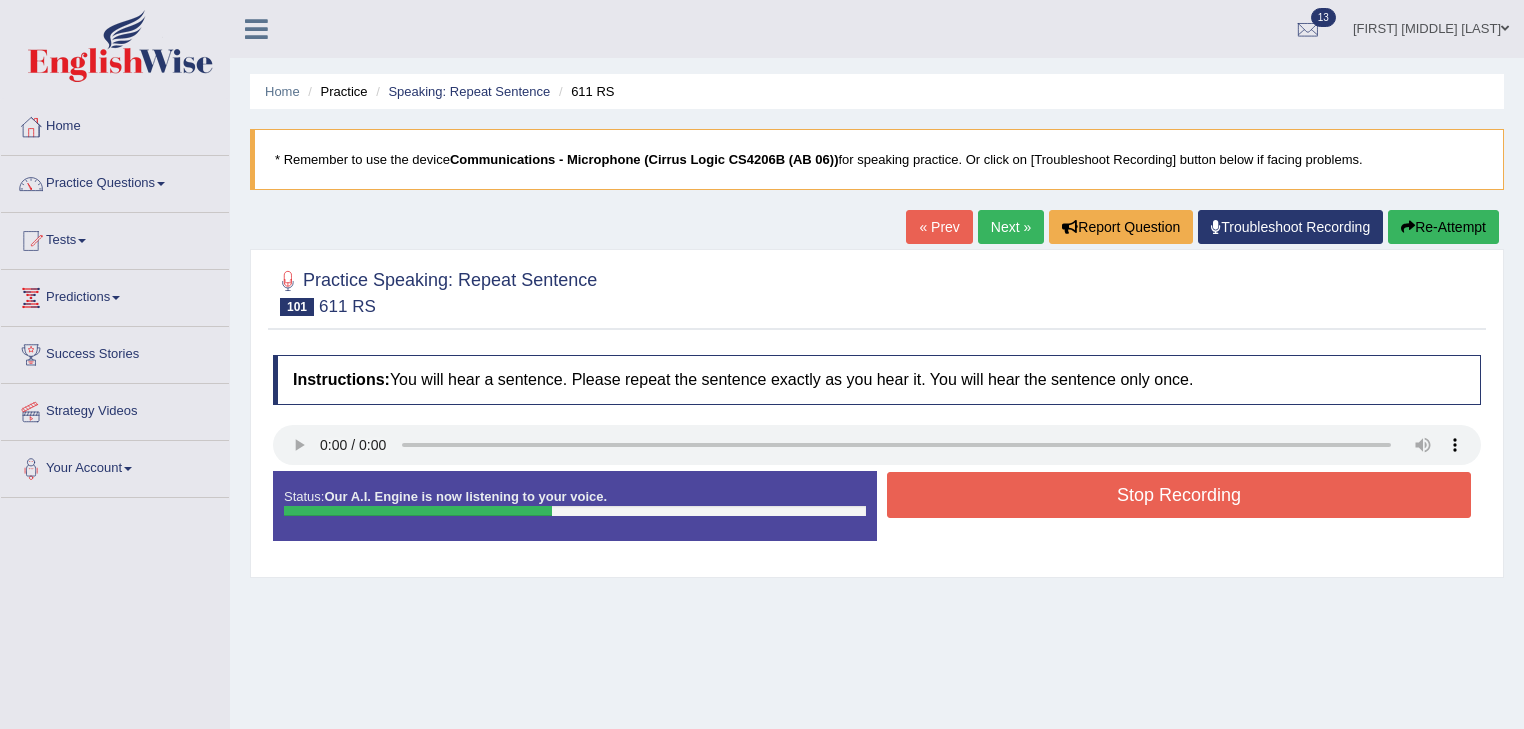 click on "Stop Recording" at bounding box center [1179, 495] 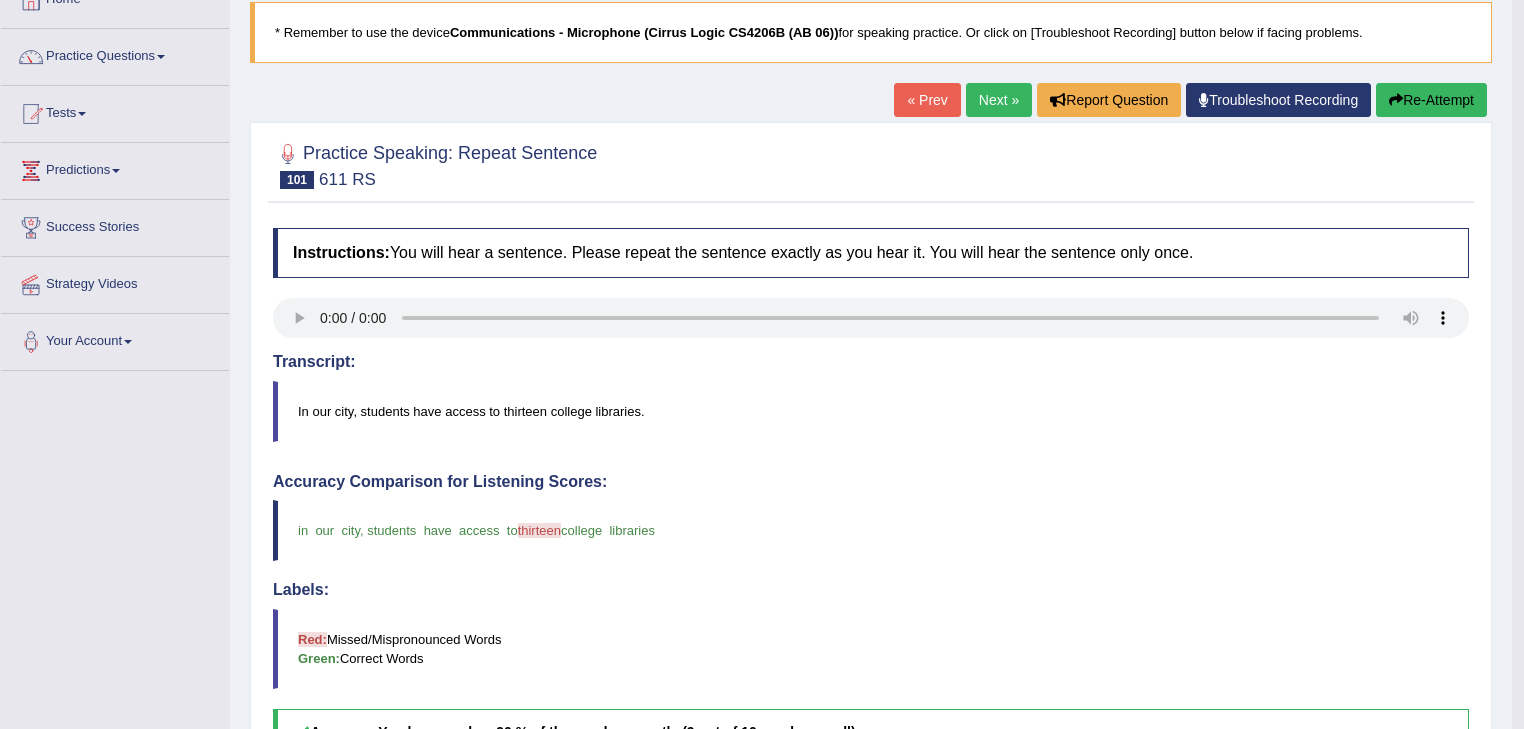 scroll, scrollTop: 80, scrollLeft: 0, axis: vertical 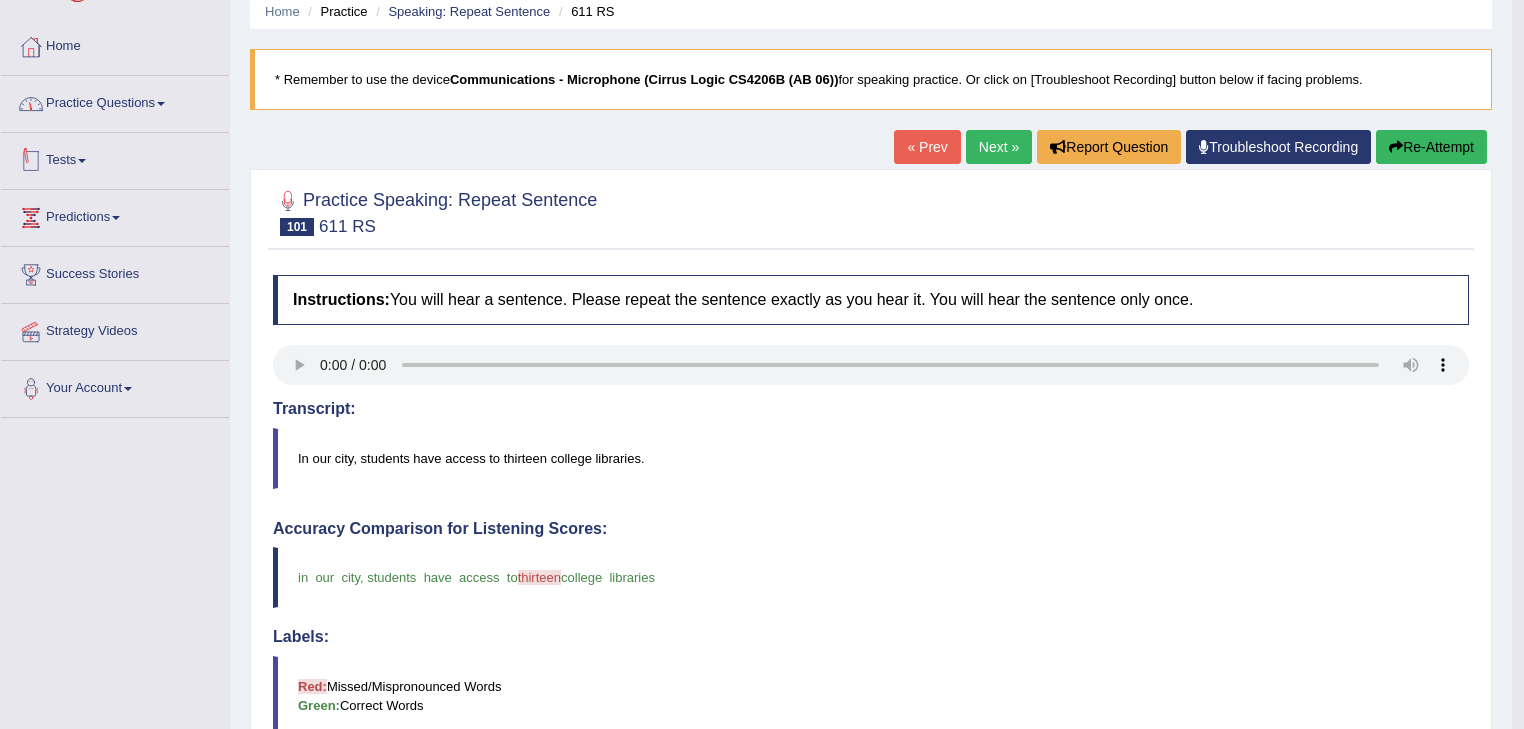 click on "Practice Questions" at bounding box center (115, 101) 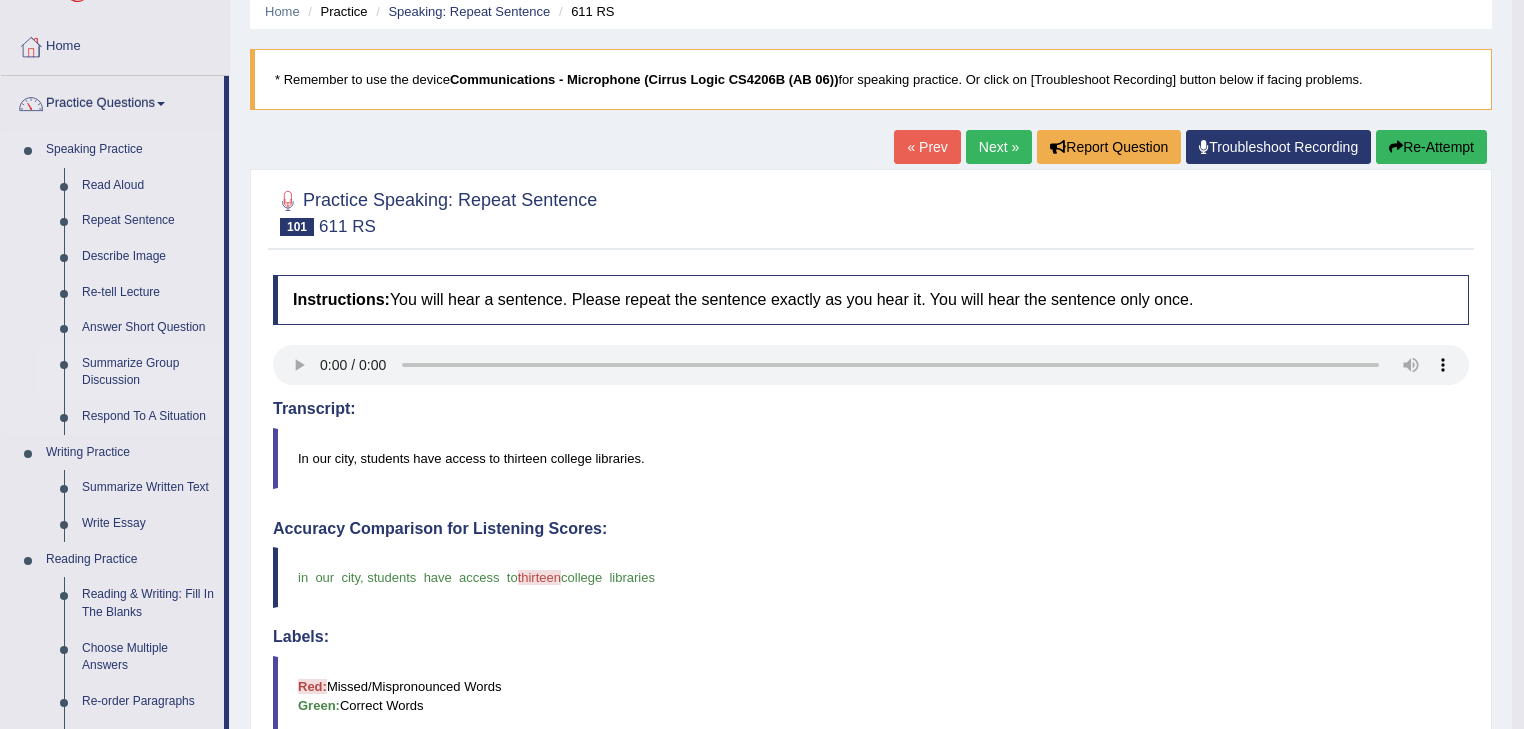 click on "Summarize Group Discussion" at bounding box center [148, 372] 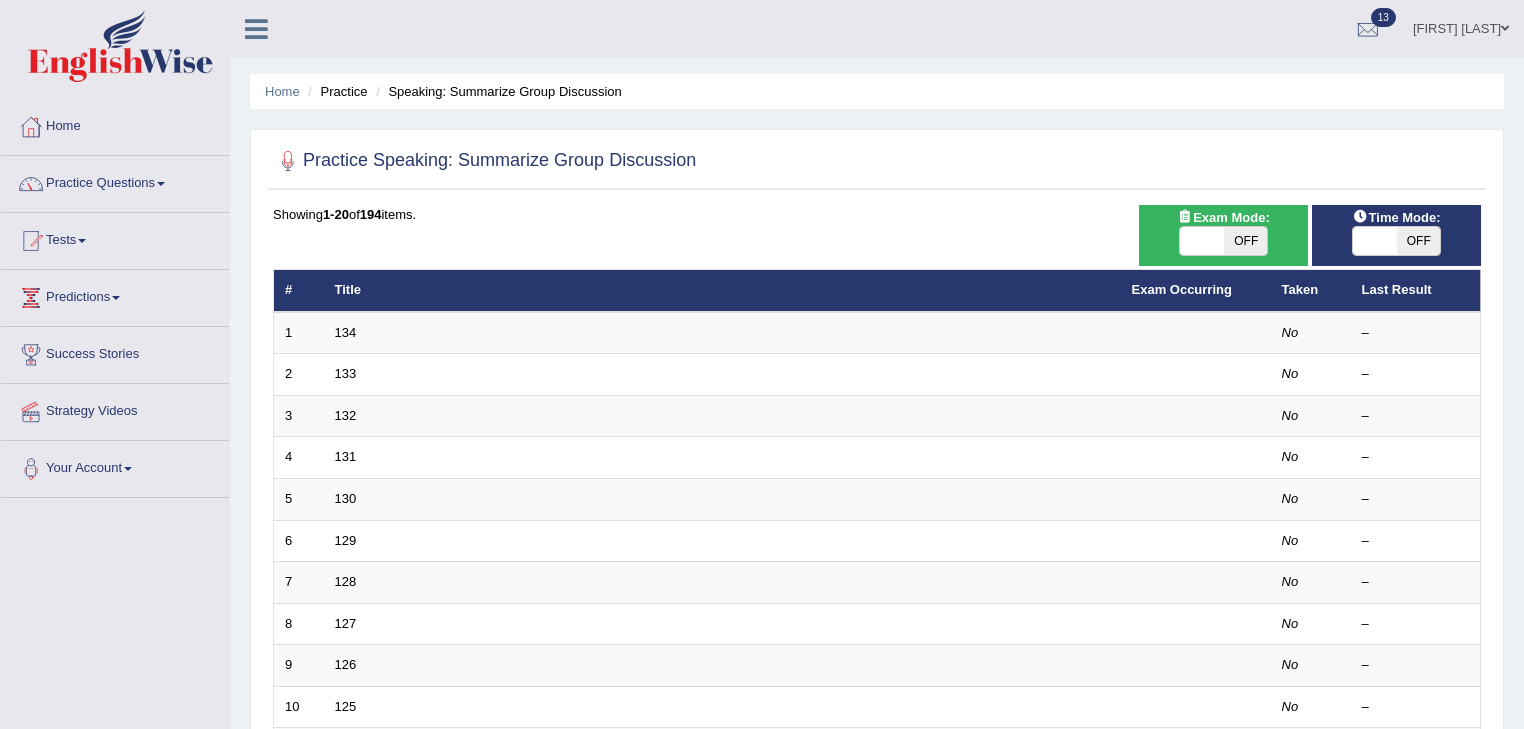 scroll, scrollTop: 0, scrollLeft: 0, axis: both 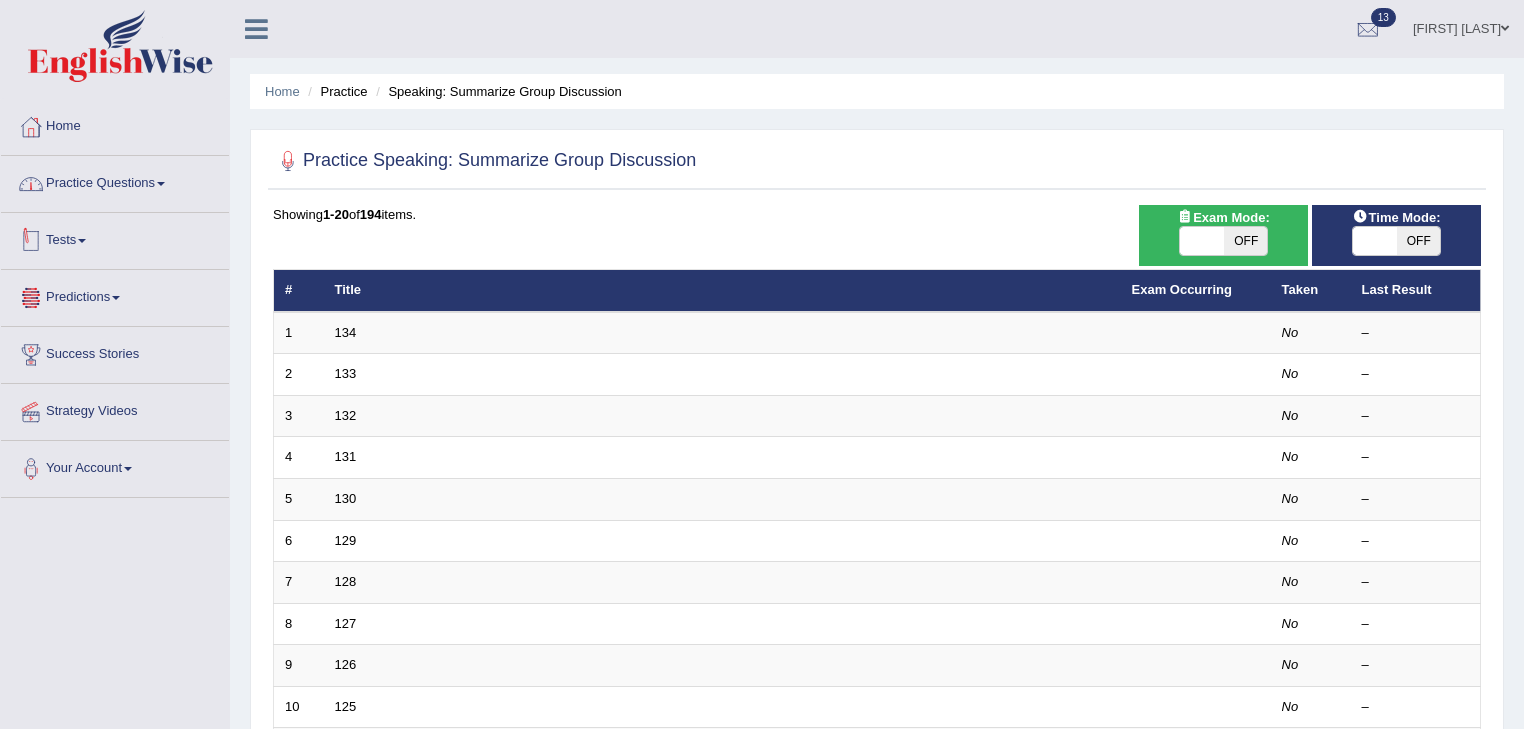 click on "Practice Questions" at bounding box center (115, 181) 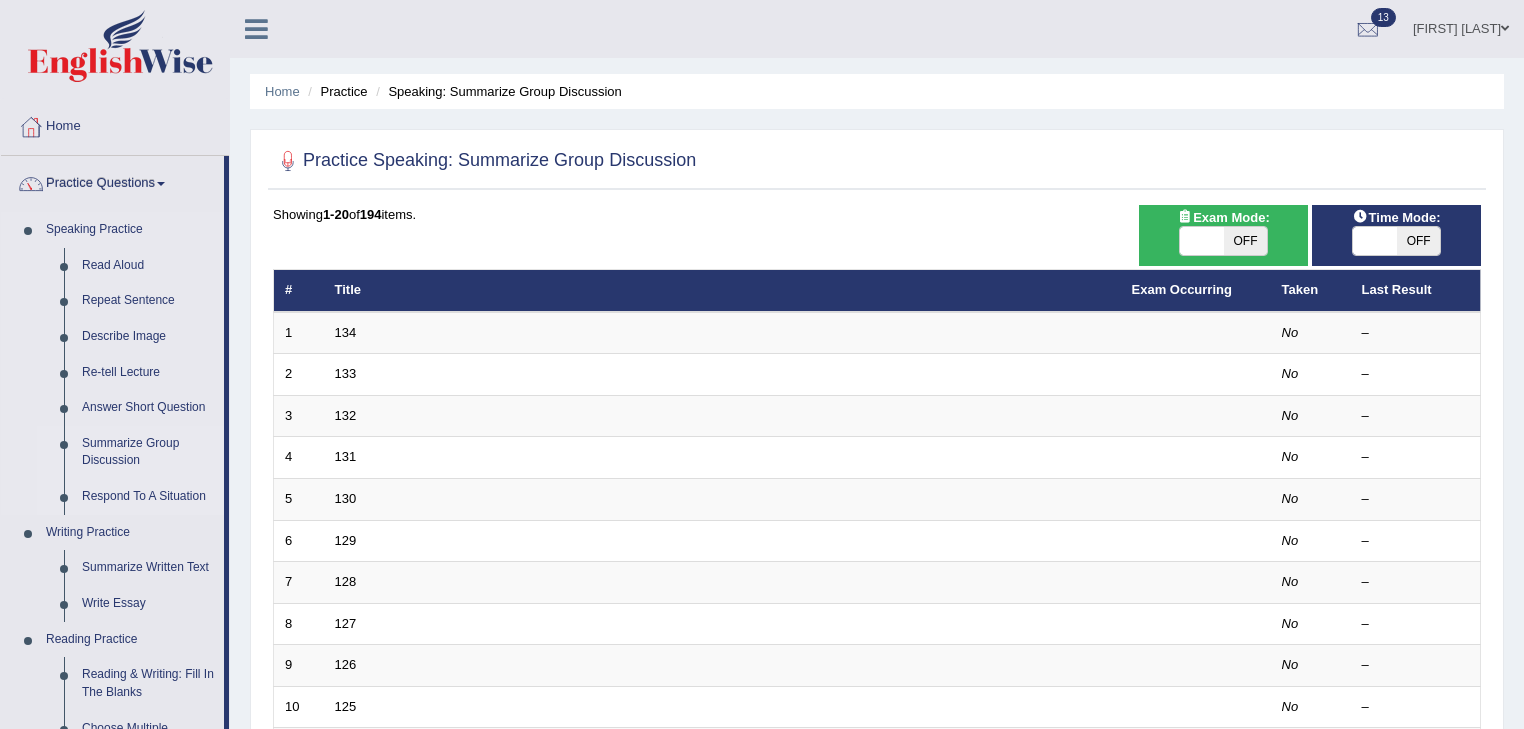 click on "Respond To A Situation" at bounding box center (148, 497) 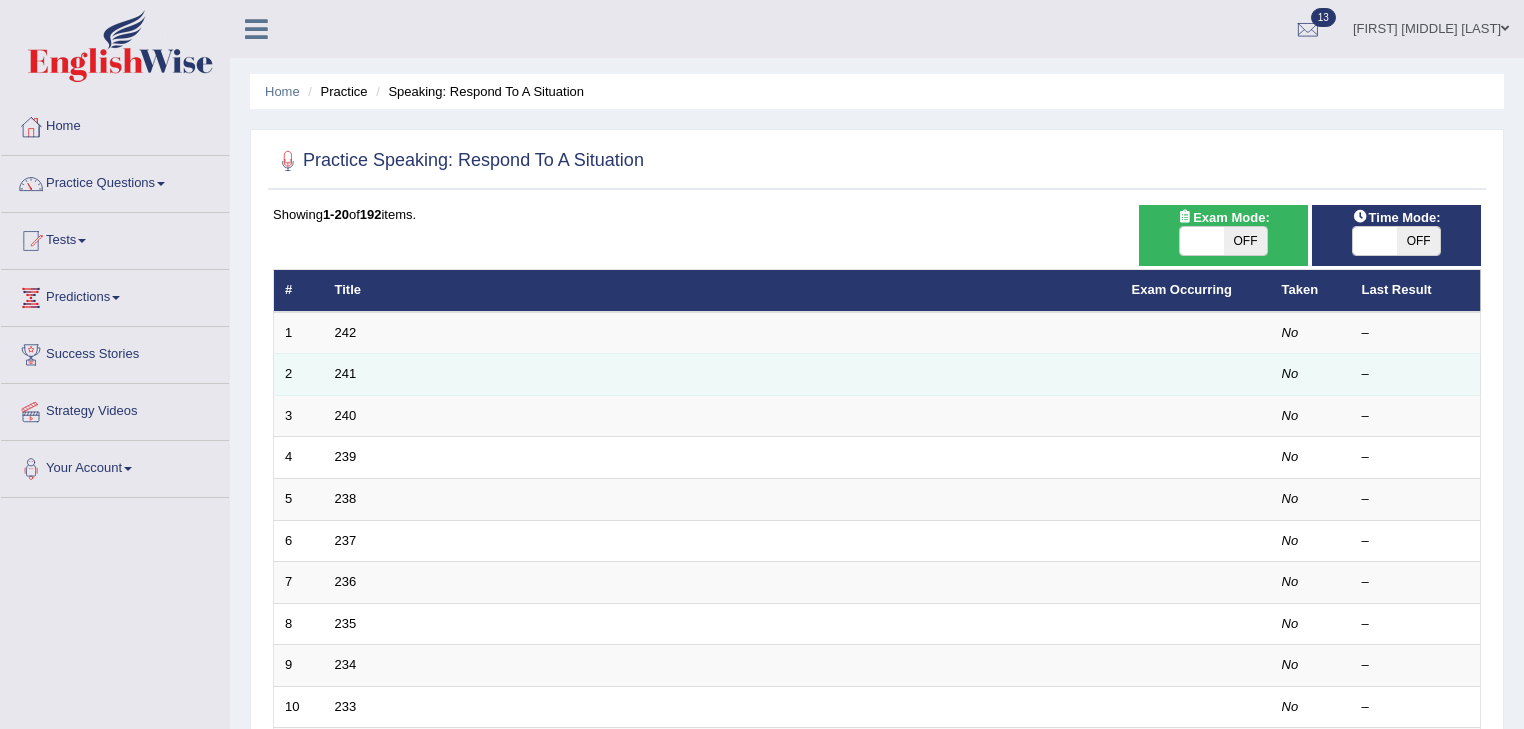 scroll, scrollTop: 0, scrollLeft: 0, axis: both 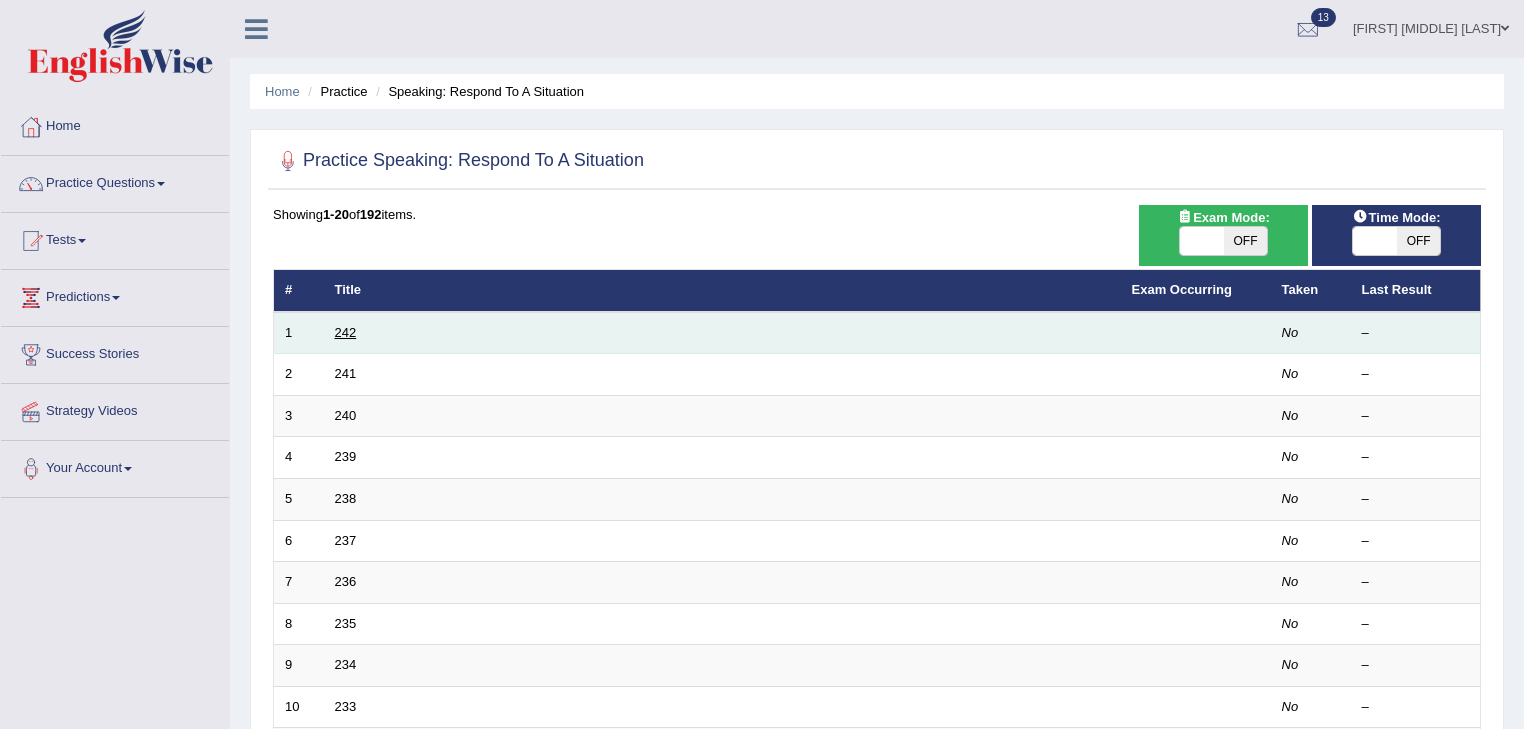 click on "242" at bounding box center (346, 332) 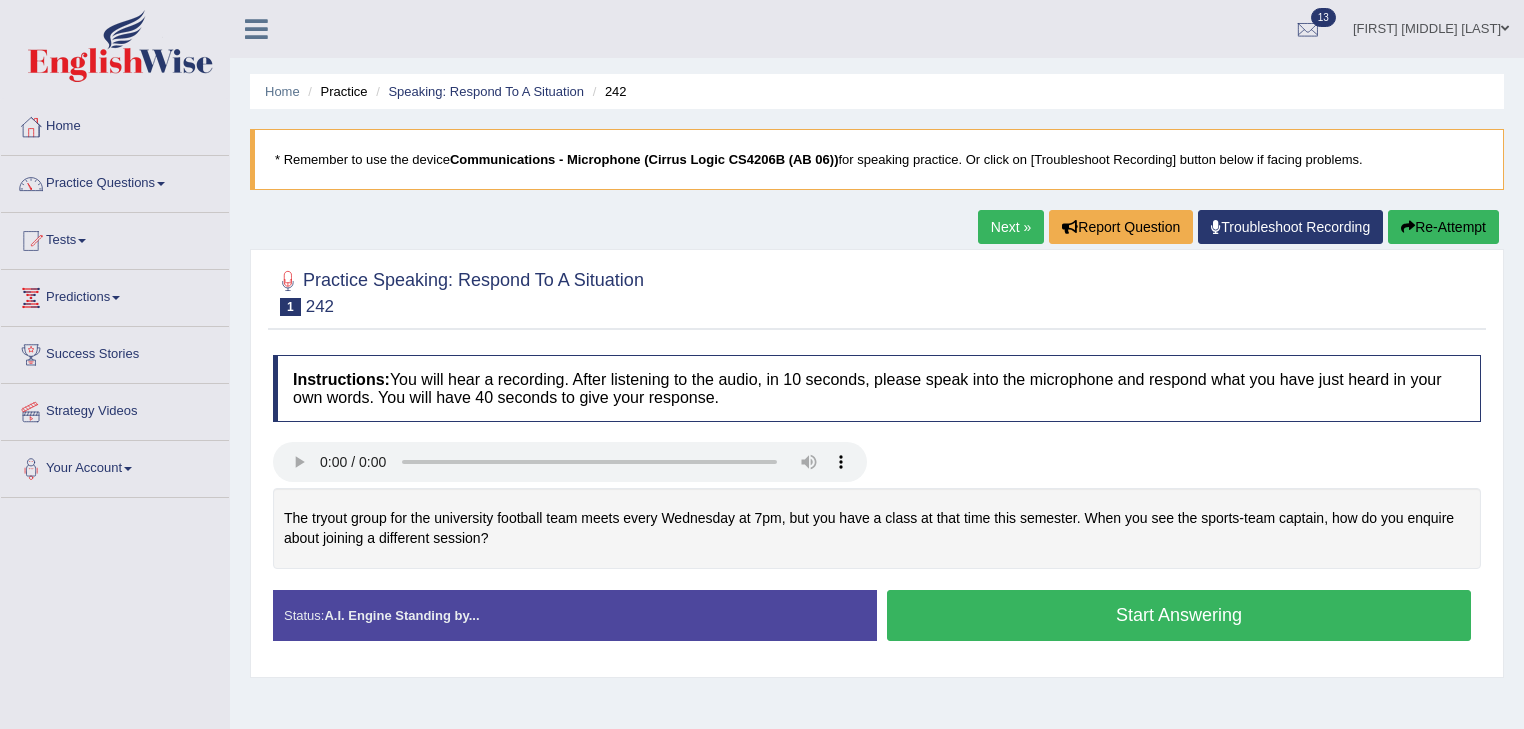 scroll, scrollTop: 0, scrollLeft: 0, axis: both 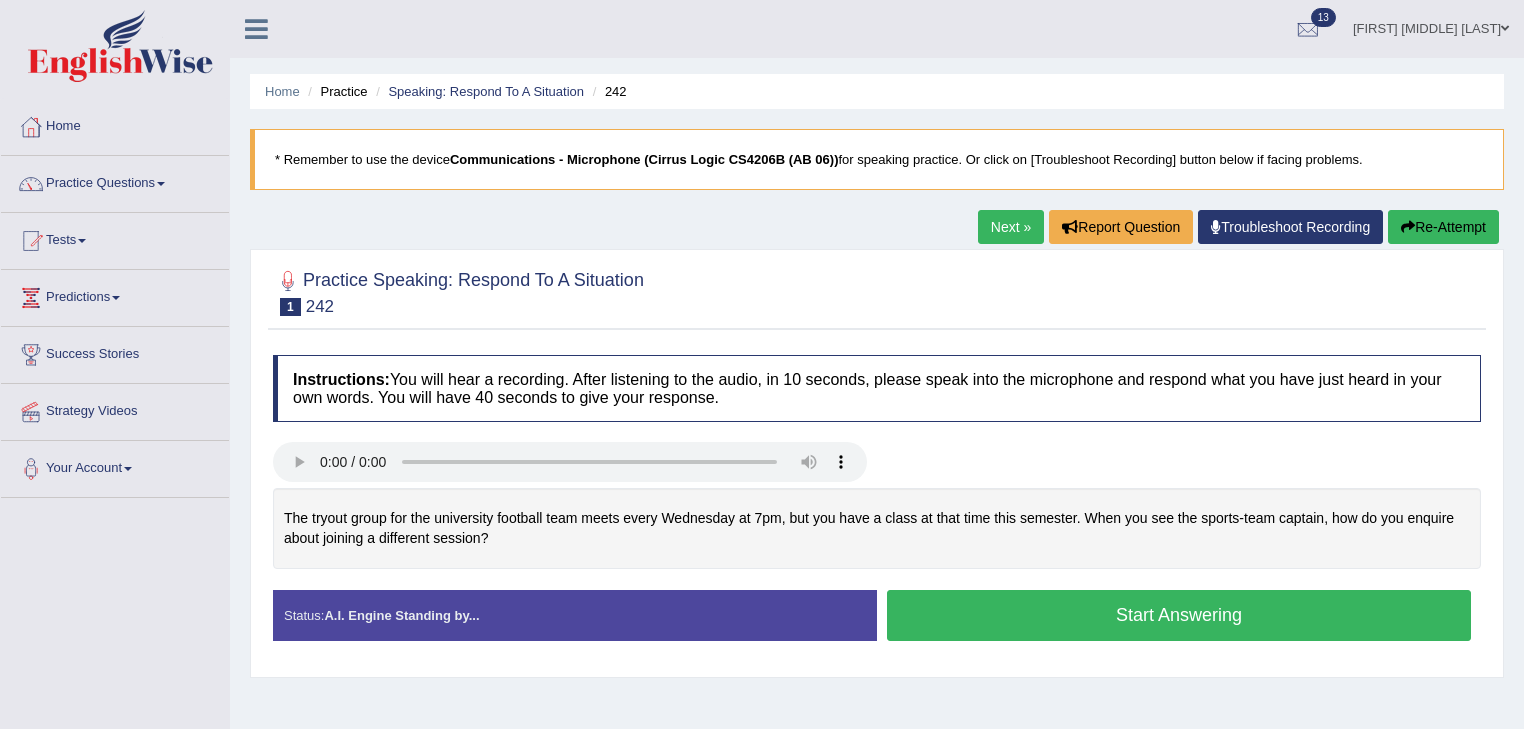 click on "Start Answering" at bounding box center [1179, 615] 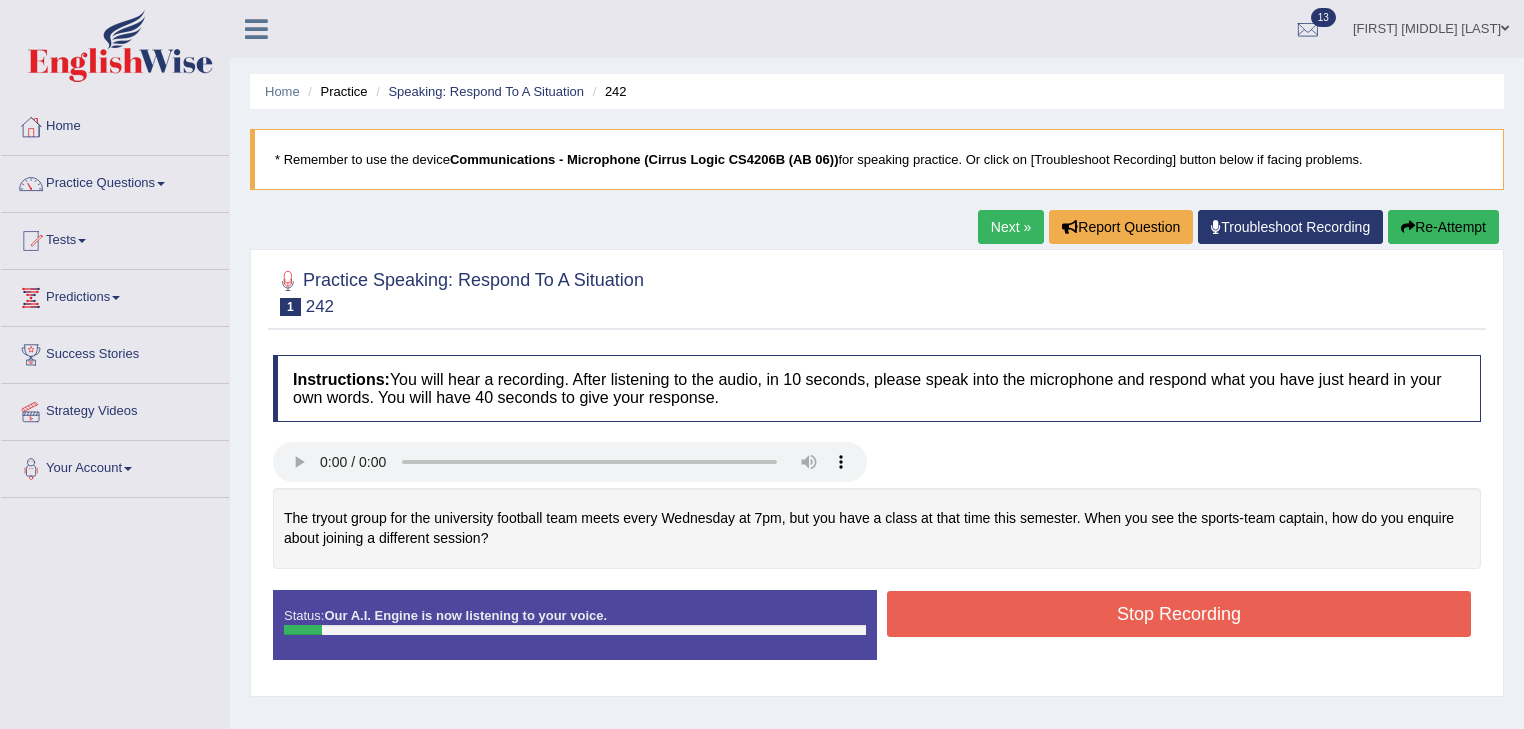 click on "Stop Recording" at bounding box center [1179, 614] 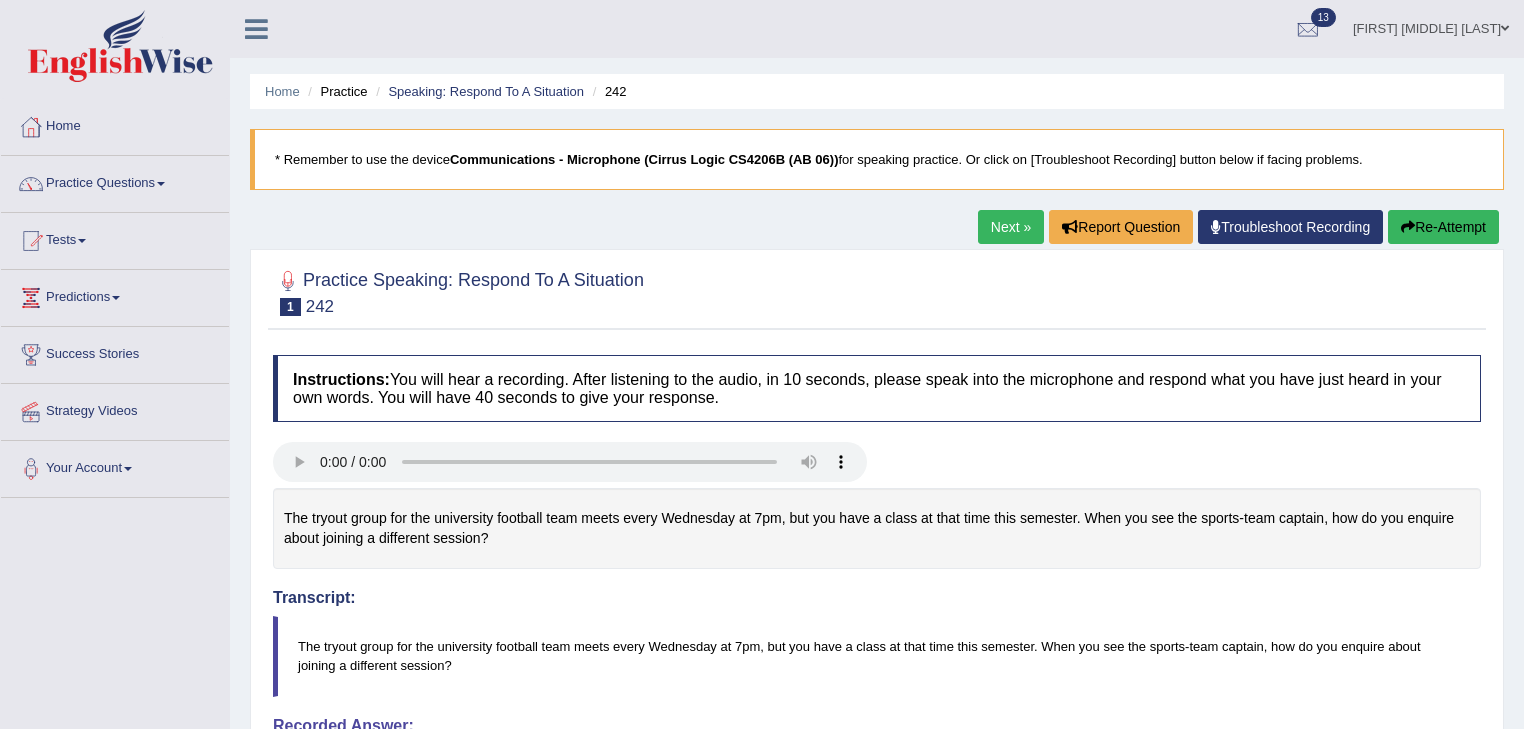 click on "Re-Attempt" at bounding box center (1443, 227) 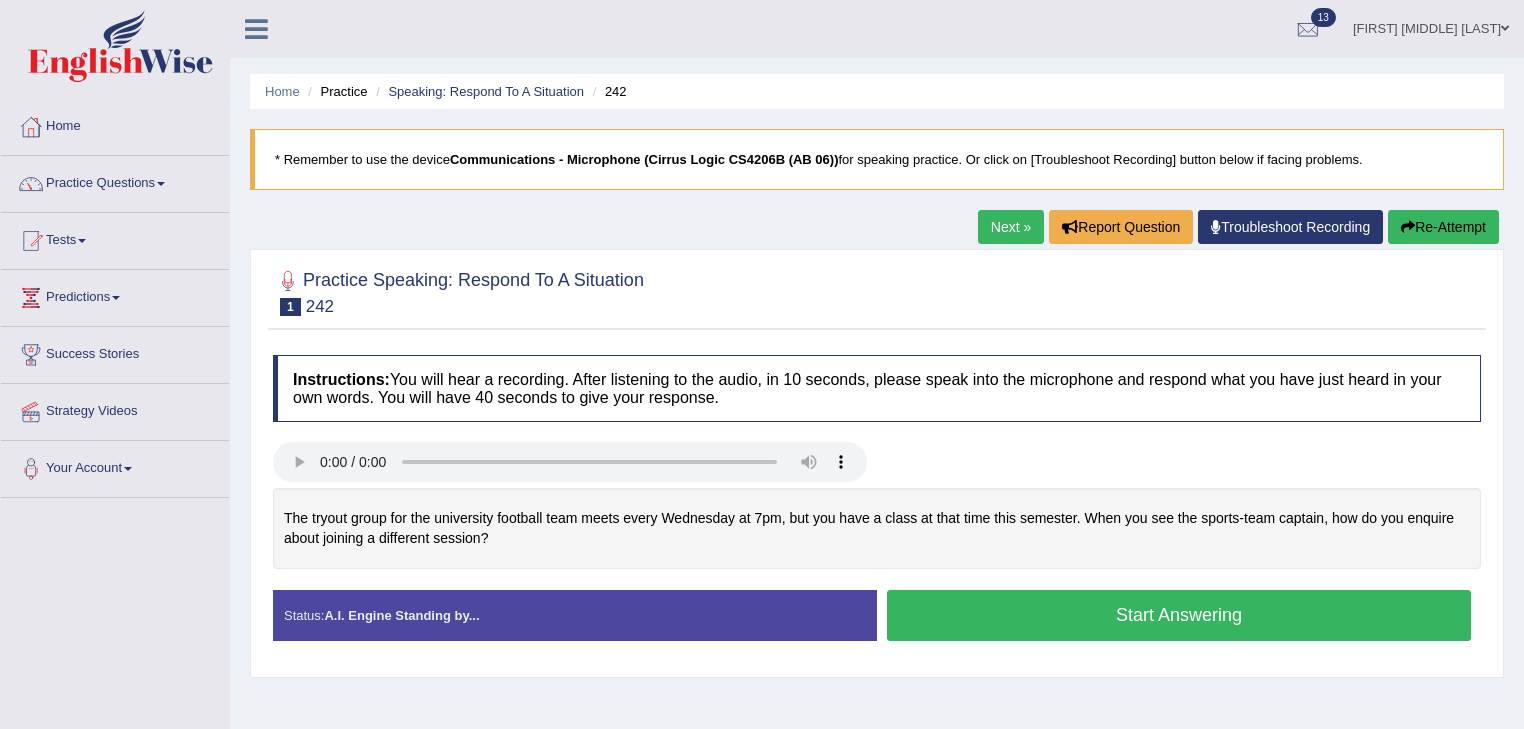 scroll, scrollTop: 0, scrollLeft: 0, axis: both 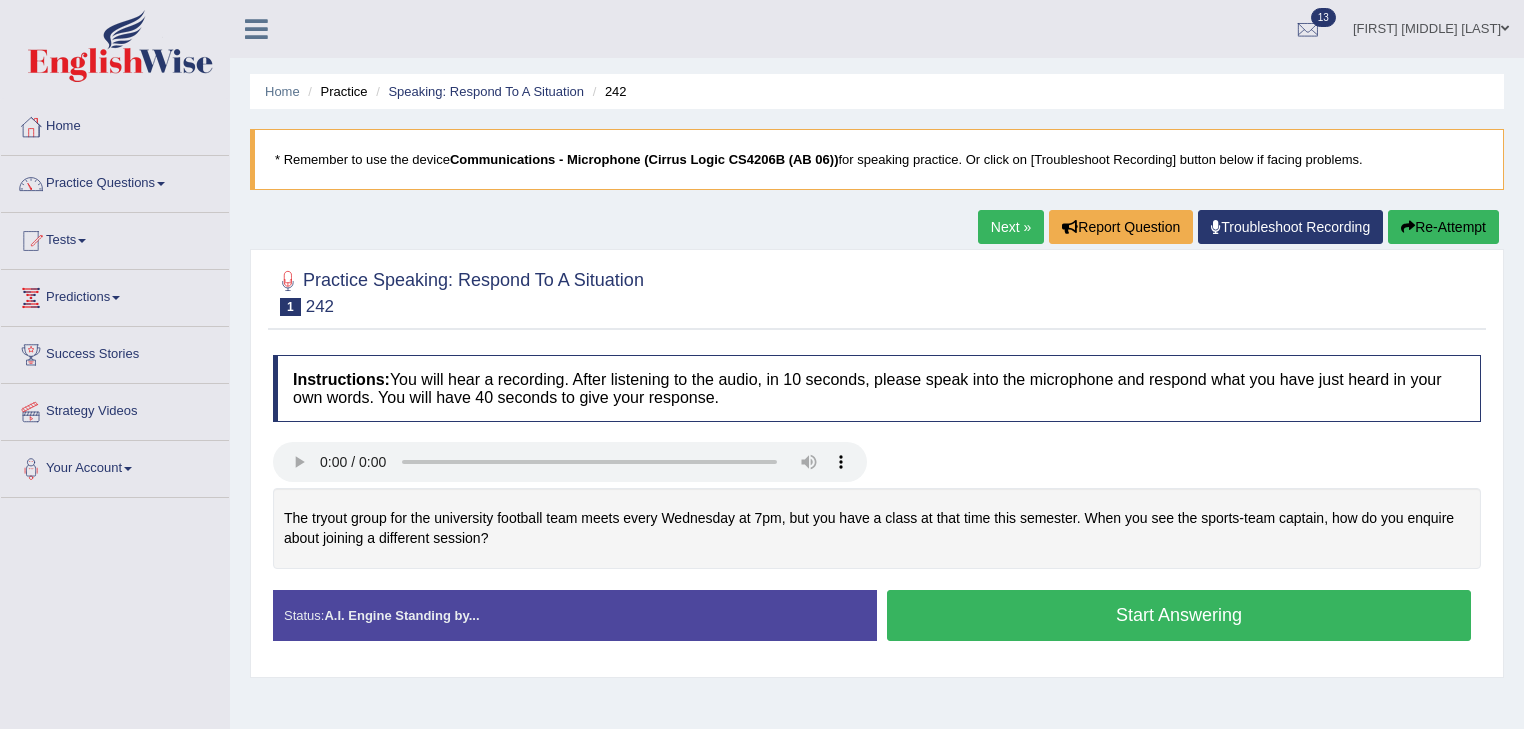 click on "Start Answering" at bounding box center (1179, 615) 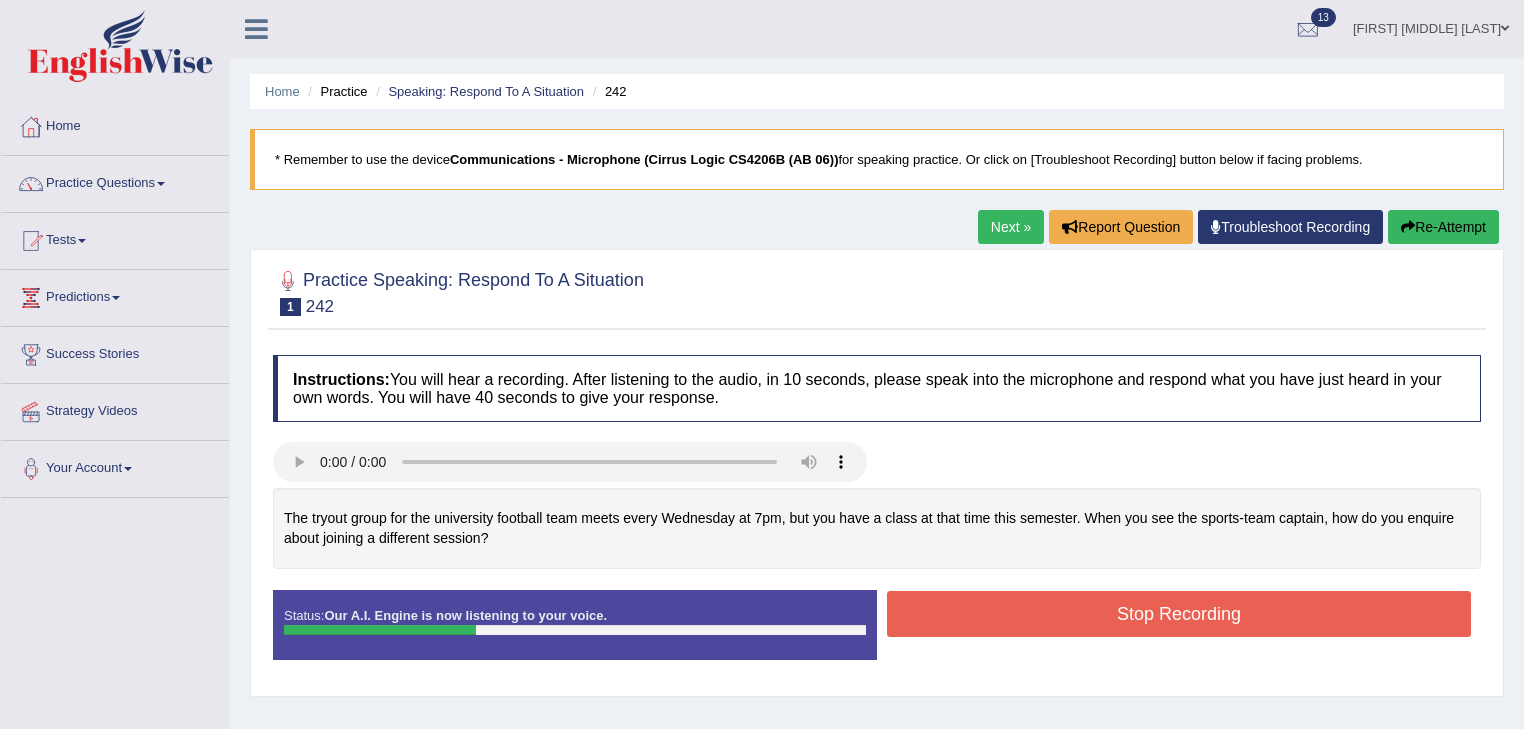 click on "Stop Recording" at bounding box center (1179, 614) 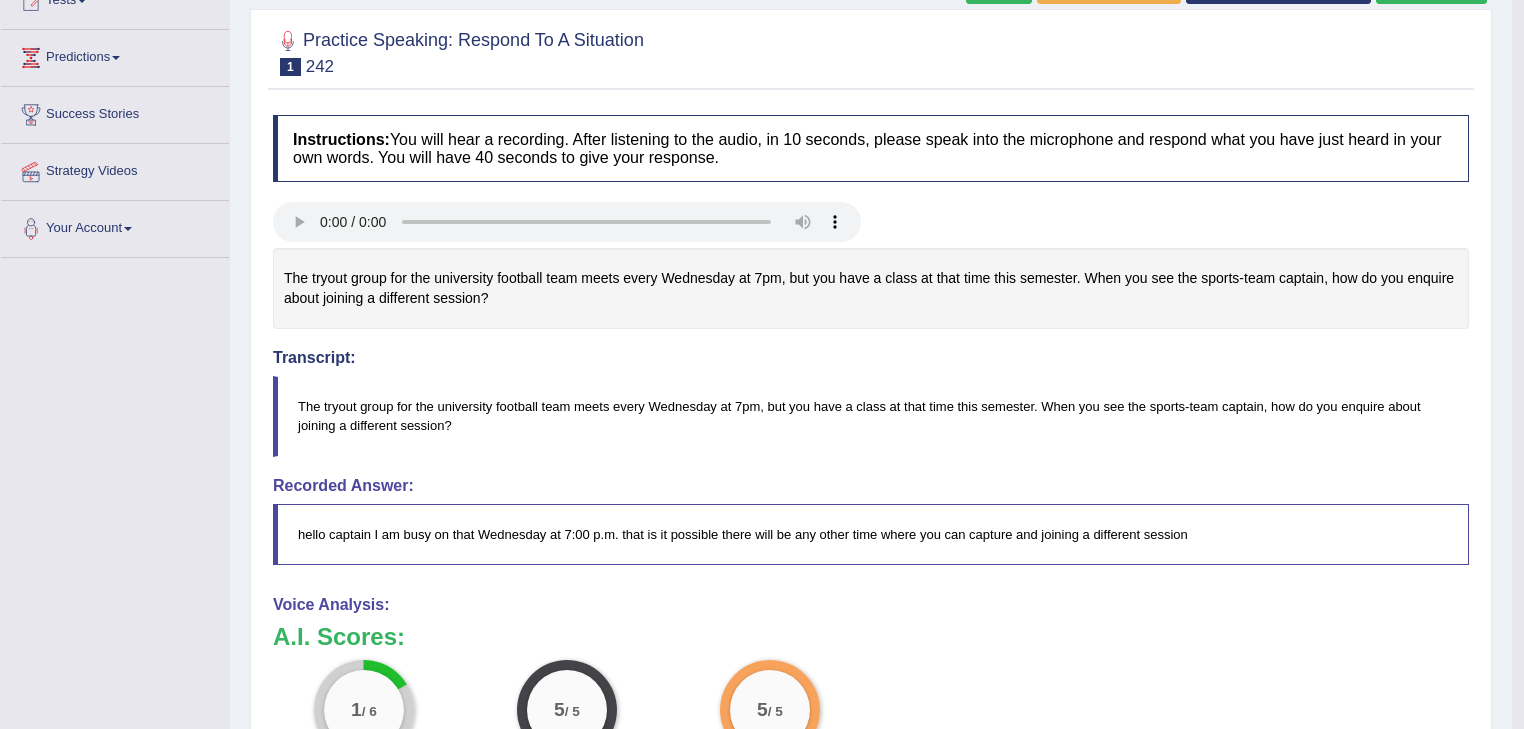 scroll, scrollTop: 160, scrollLeft: 0, axis: vertical 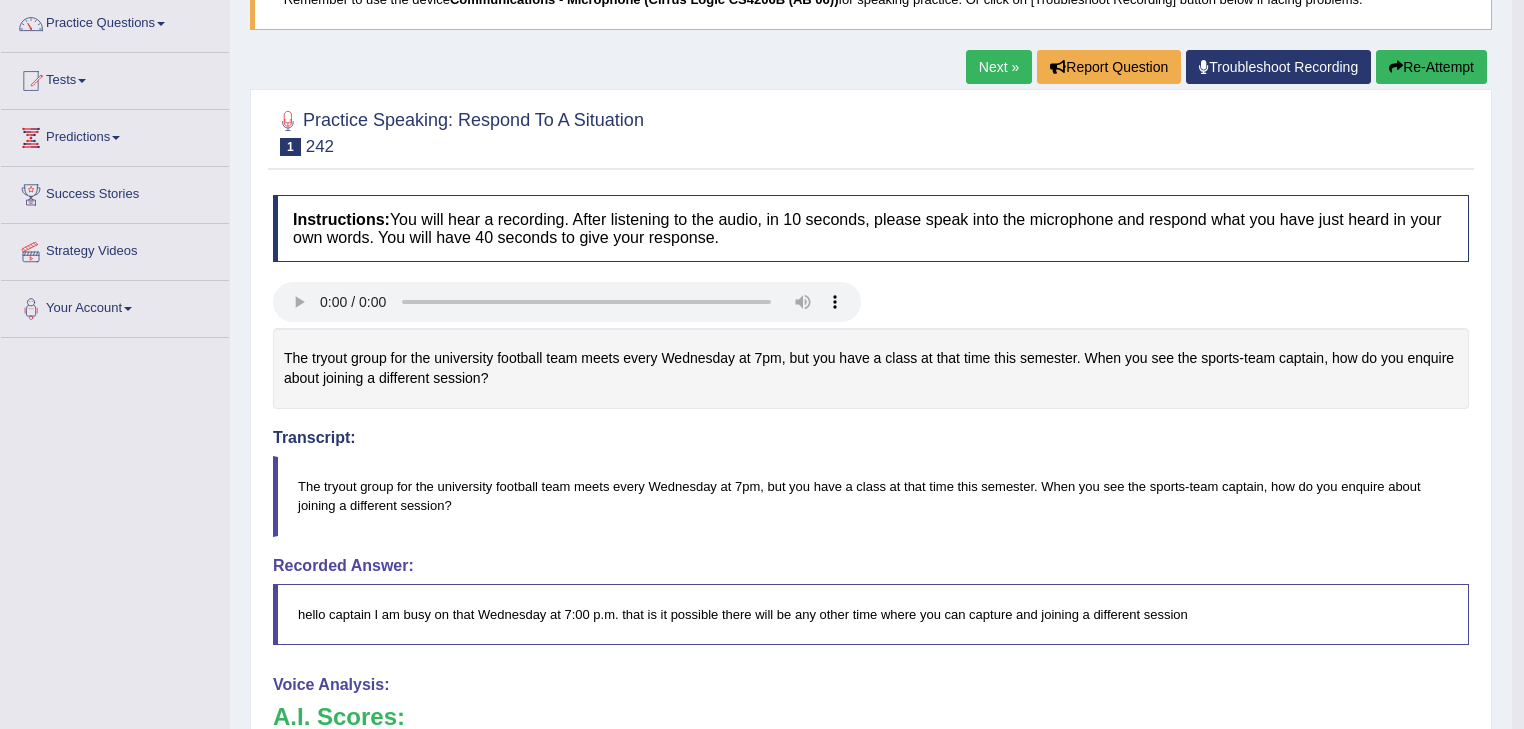 click on "Re-Attempt" at bounding box center (1431, 67) 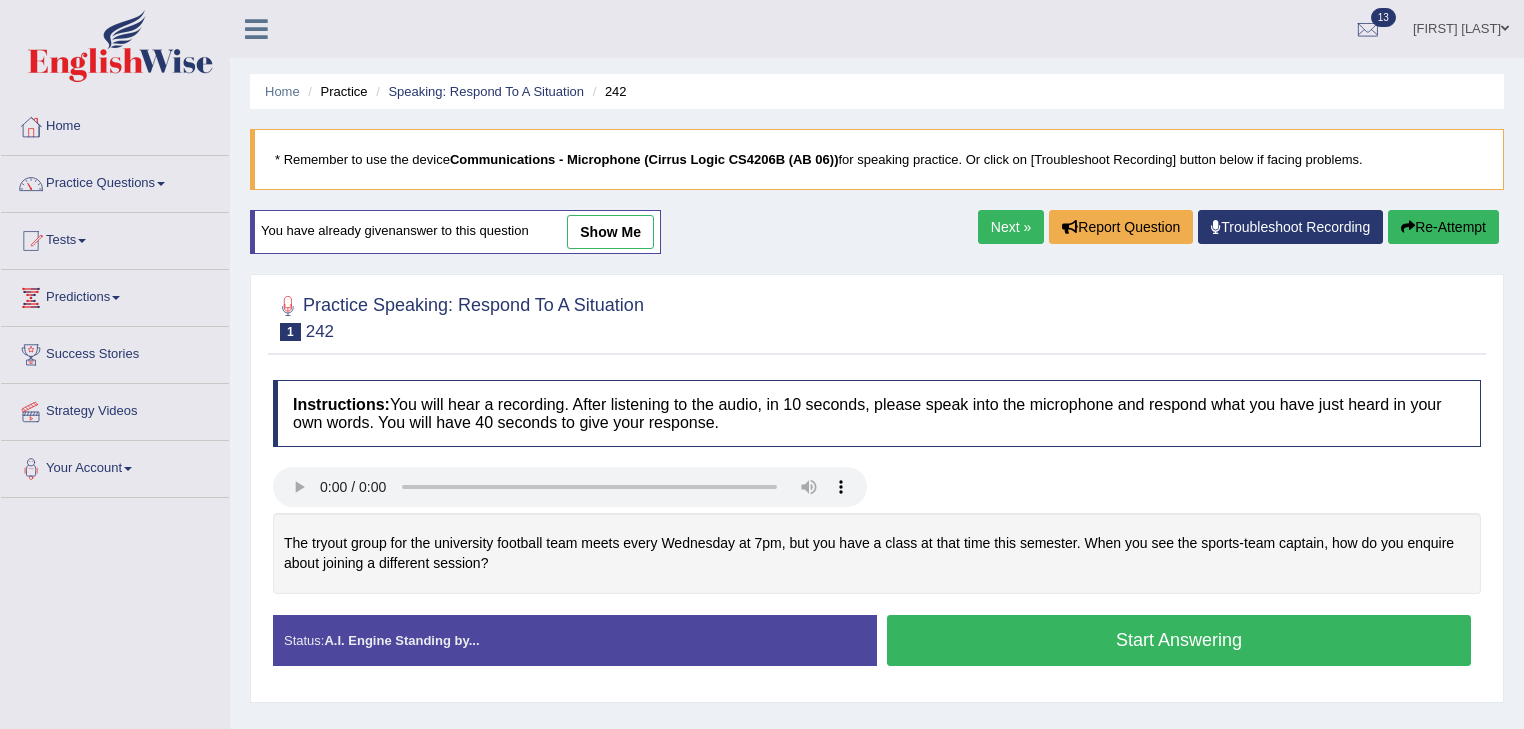 scroll, scrollTop: 166, scrollLeft: 0, axis: vertical 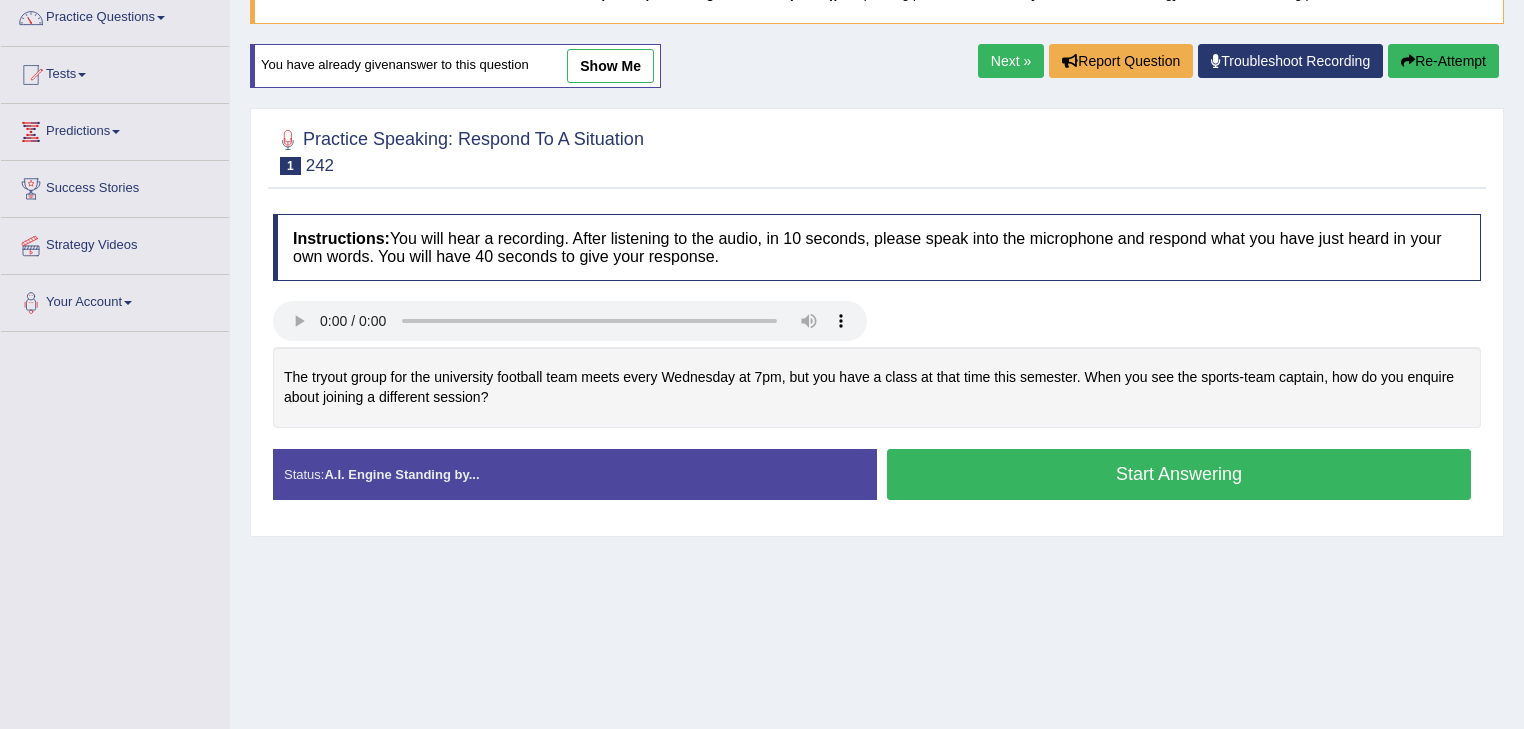 click on "Start Answering" at bounding box center [1179, 474] 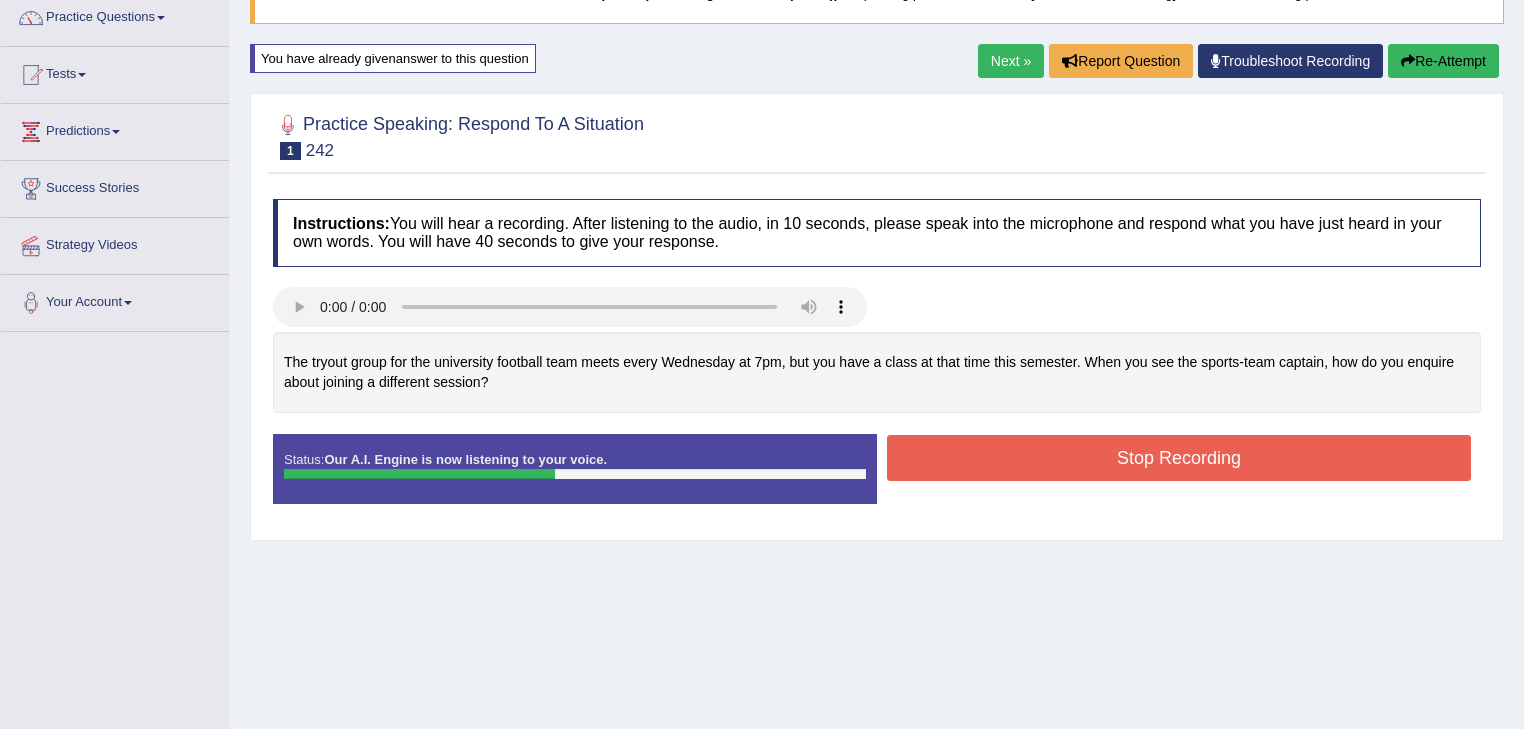 click on "Stop Recording" at bounding box center (1179, 458) 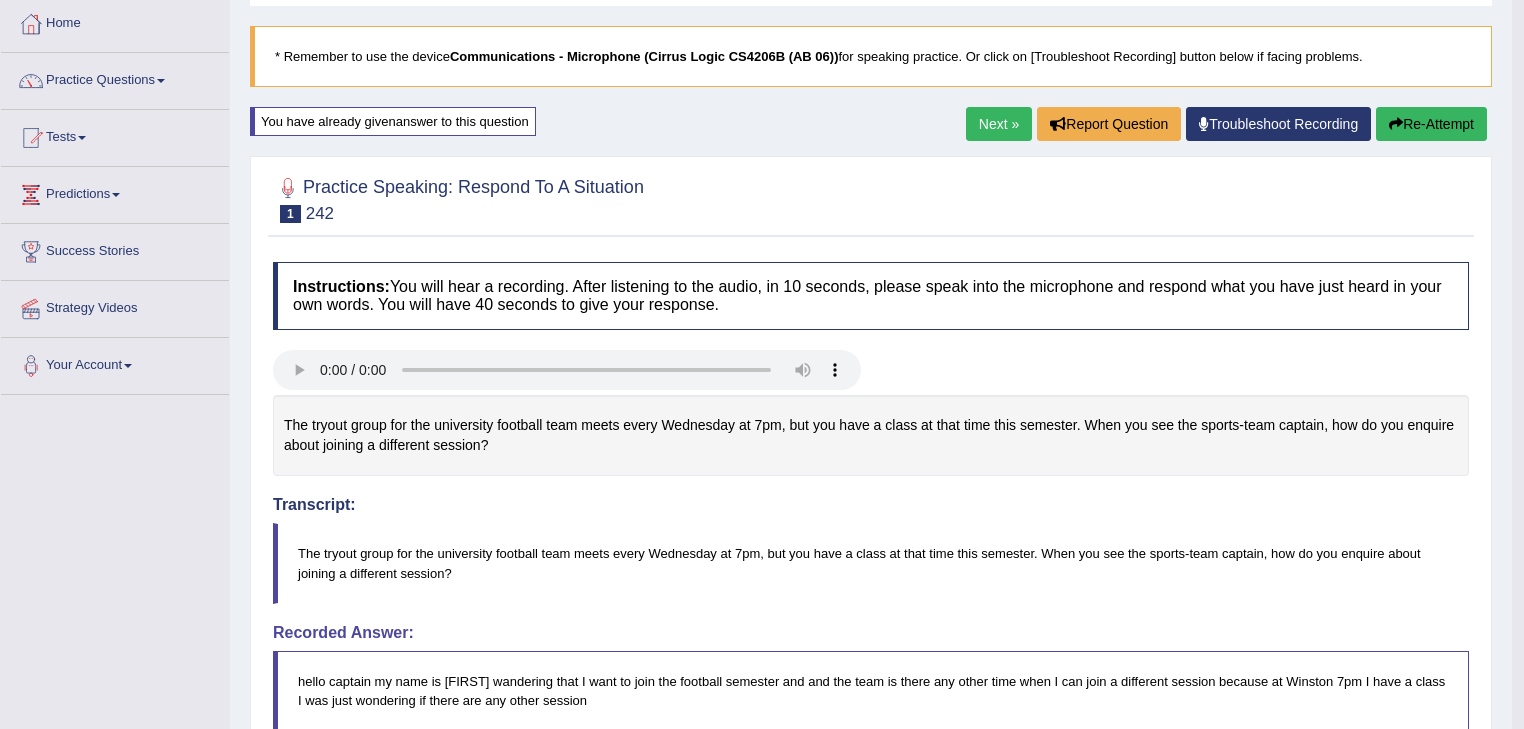 scroll, scrollTop: 60, scrollLeft: 0, axis: vertical 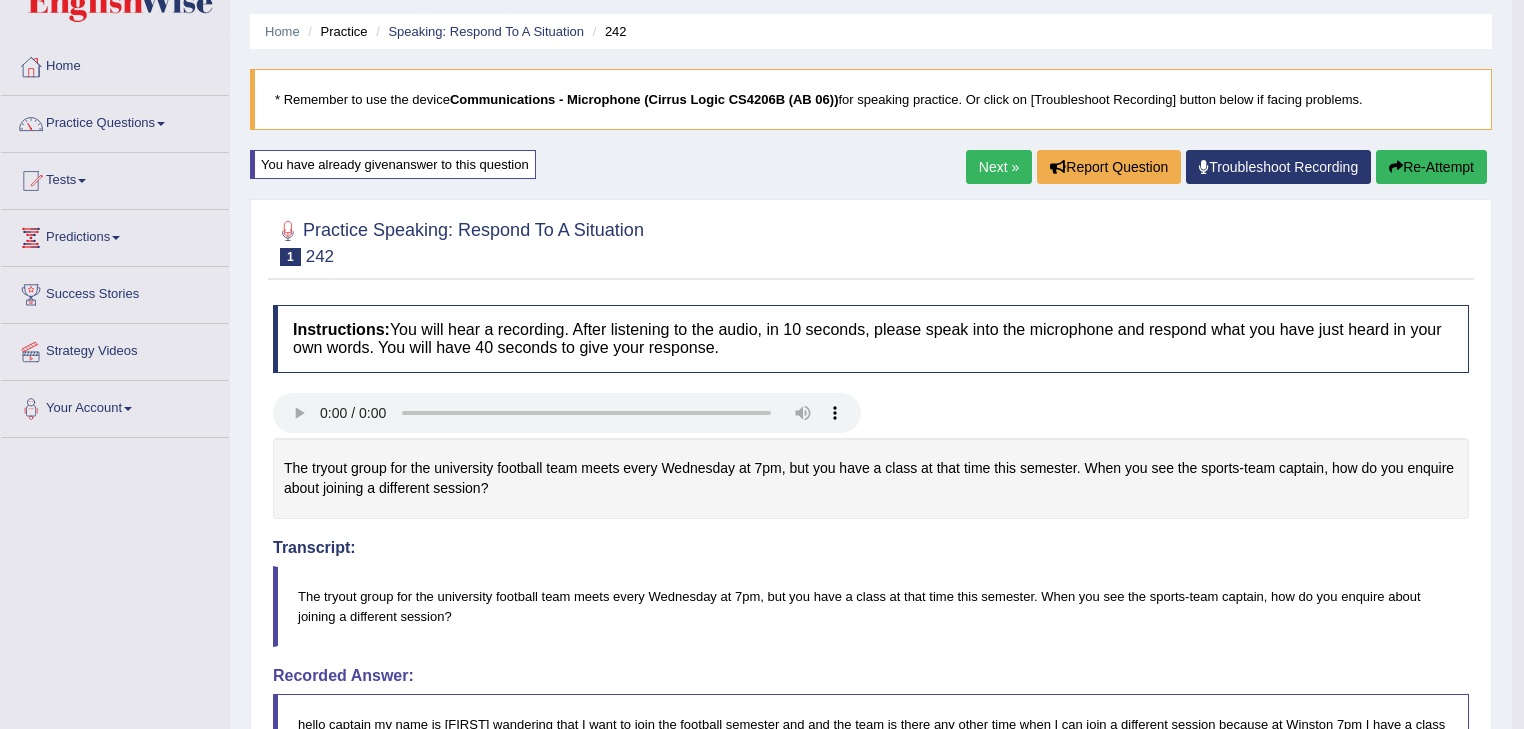 click on "Next »" at bounding box center (999, 167) 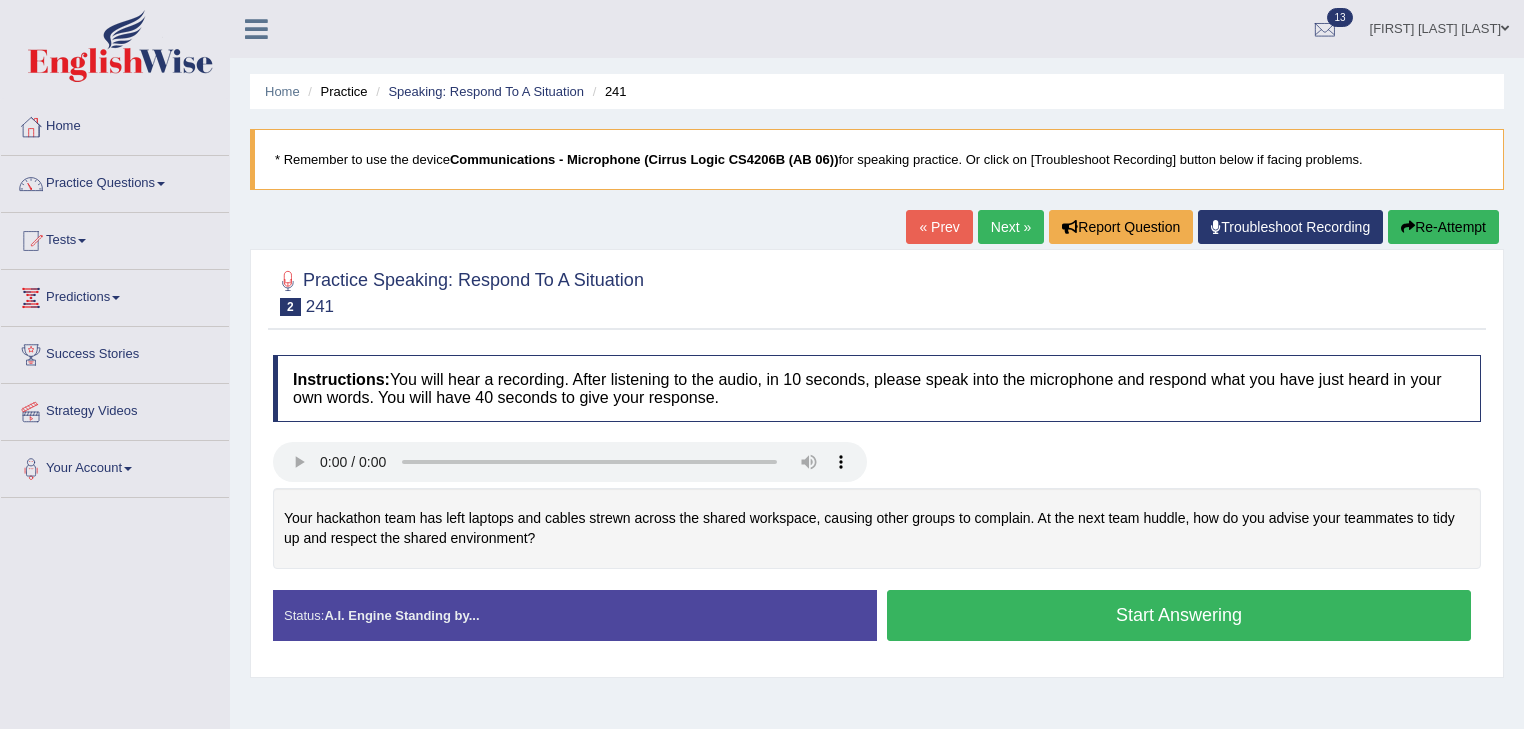 scroll, scrollTop: 0, scrollLeft: 0, axis: both 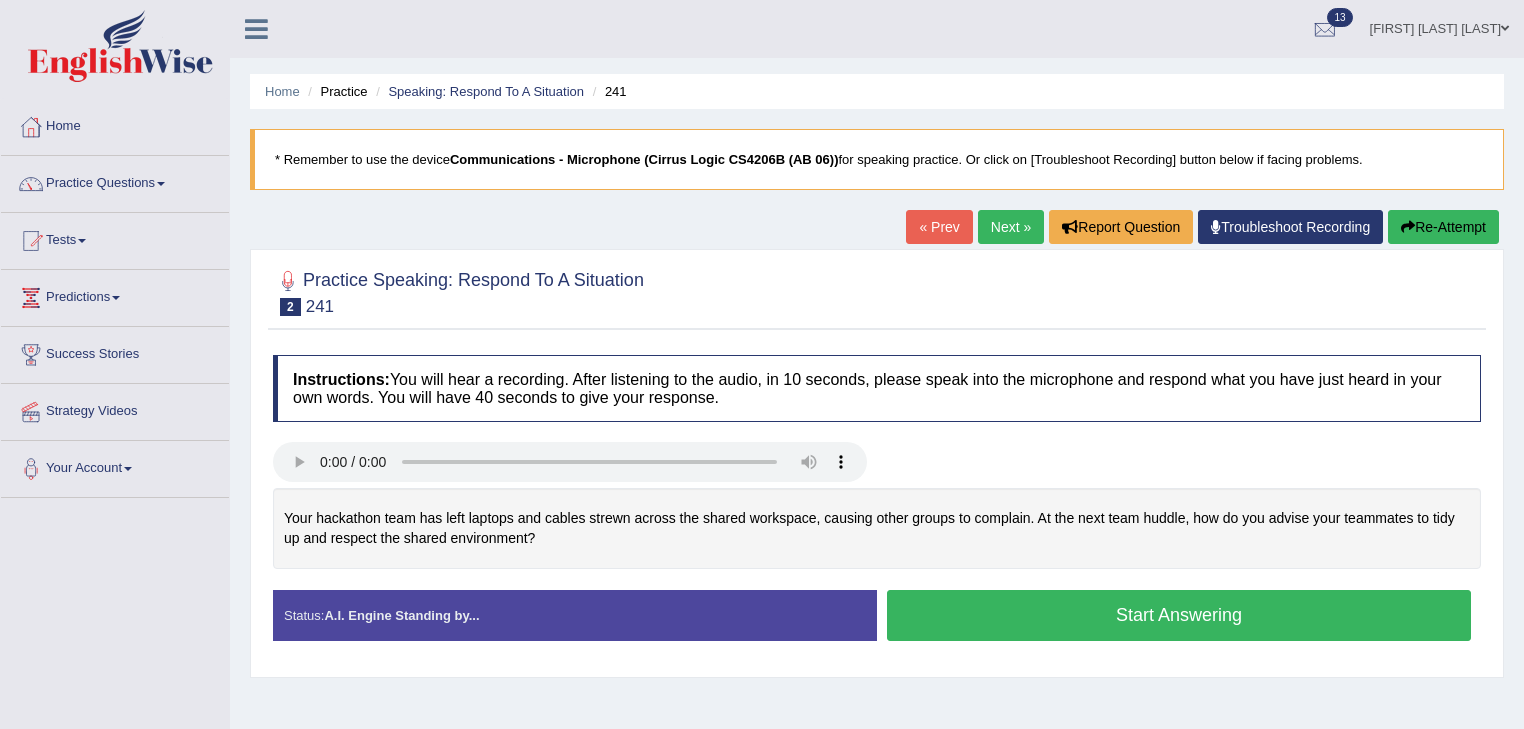 click on "Start Answering" at bounding box center [1179, 615] 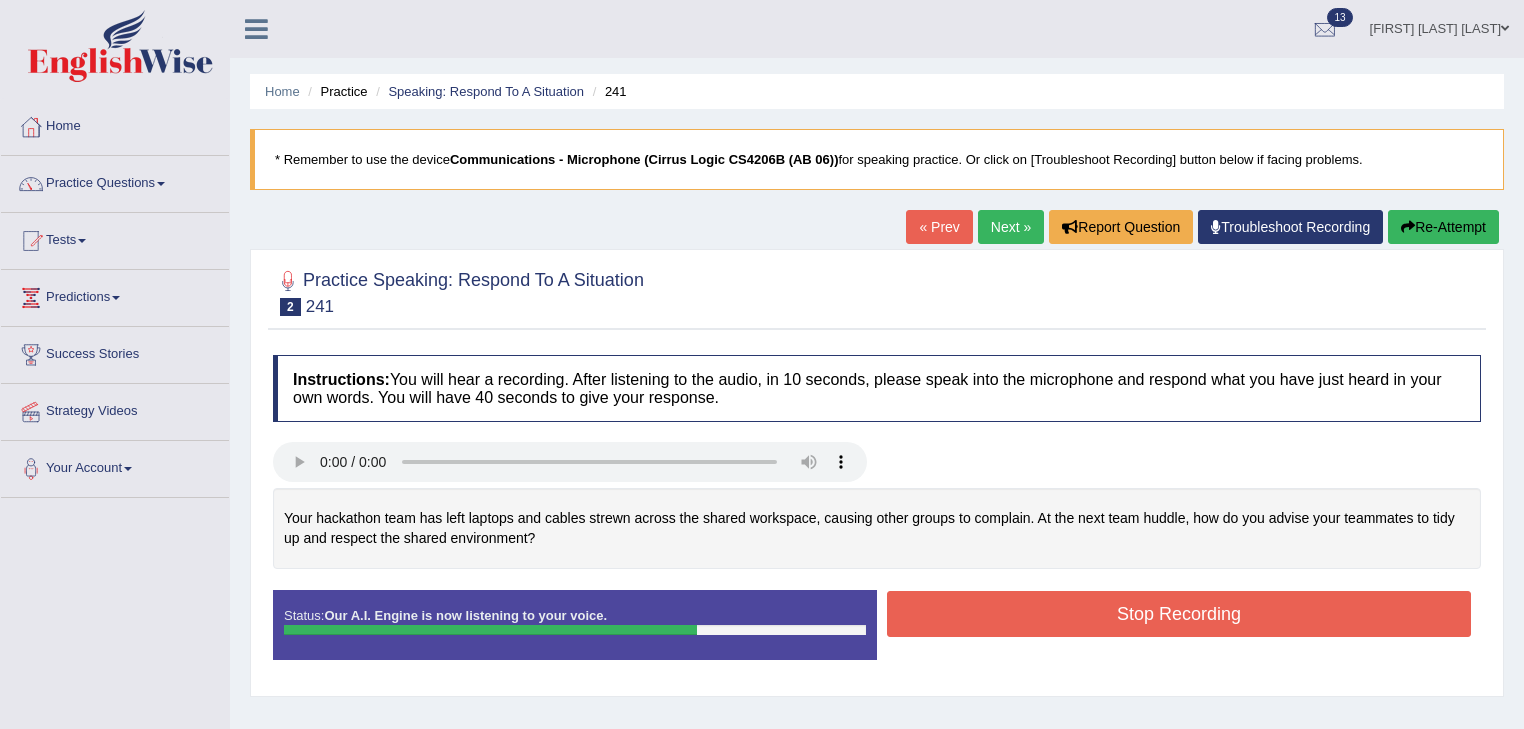 click on "Stop Recording" at bounding box center (1179, 614) 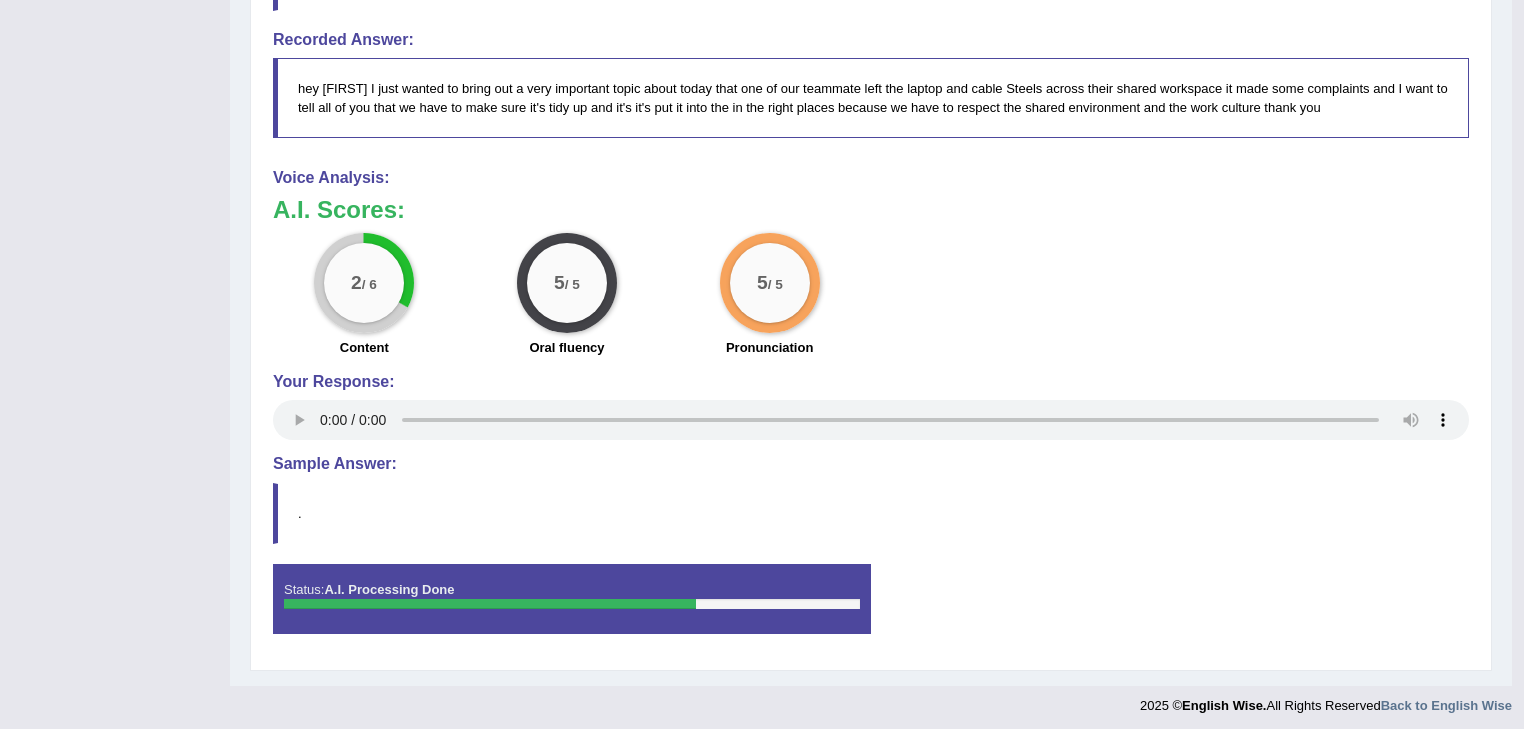 scroll, scrollTop: 691, scrollLeft: 0, axis: vertical 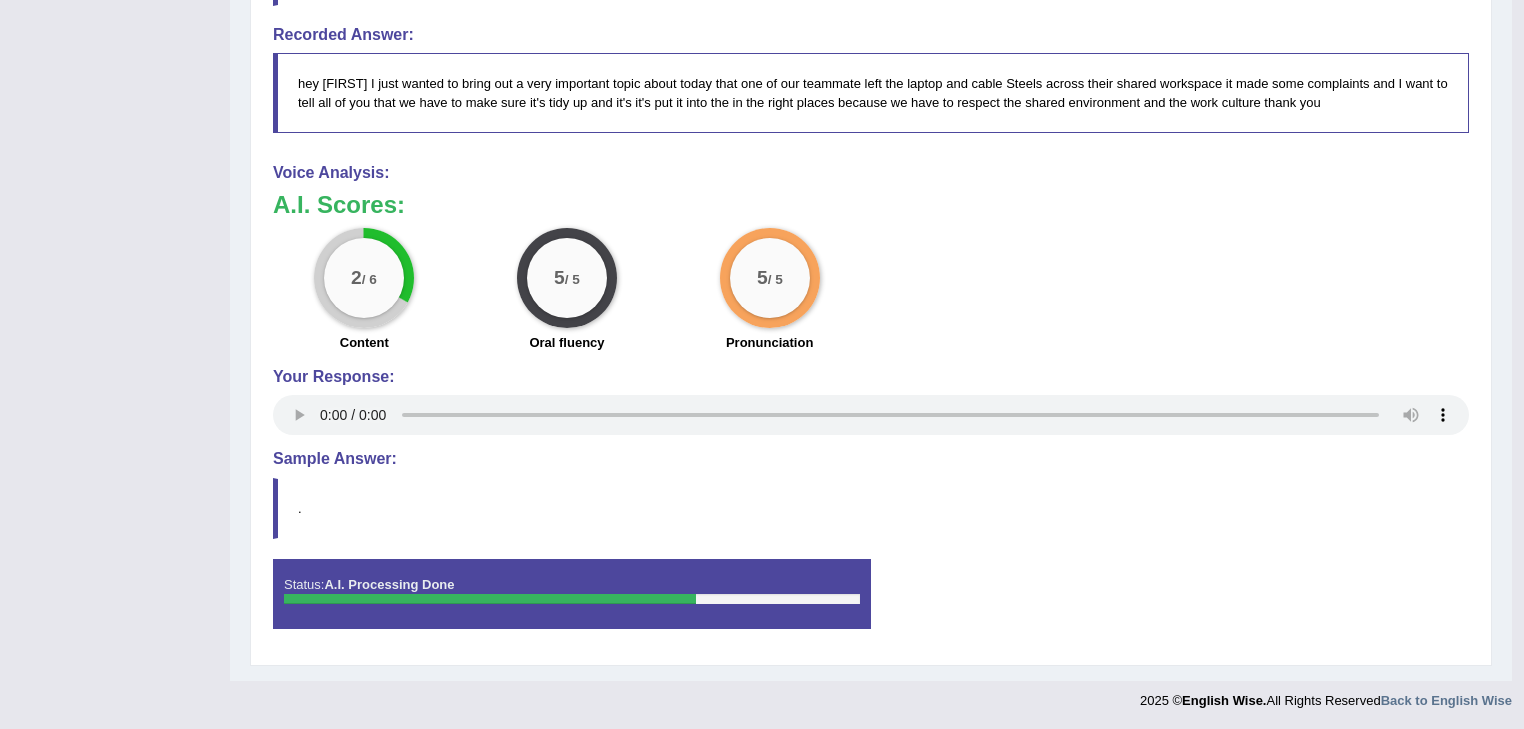 click on "." at bounding box center [871, 508] 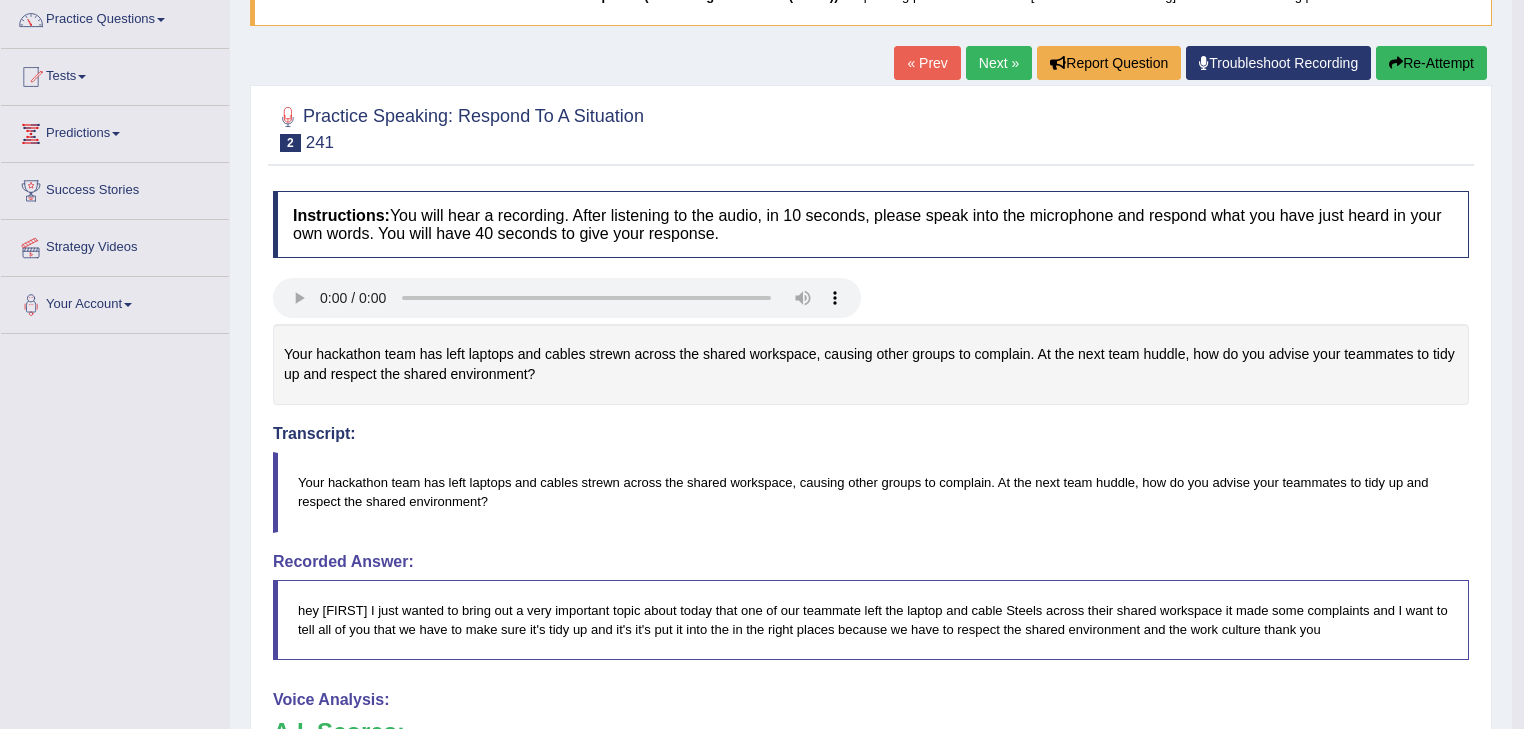 scroll, scrollTop: 131, scrollLeft: 0, axis: vertical 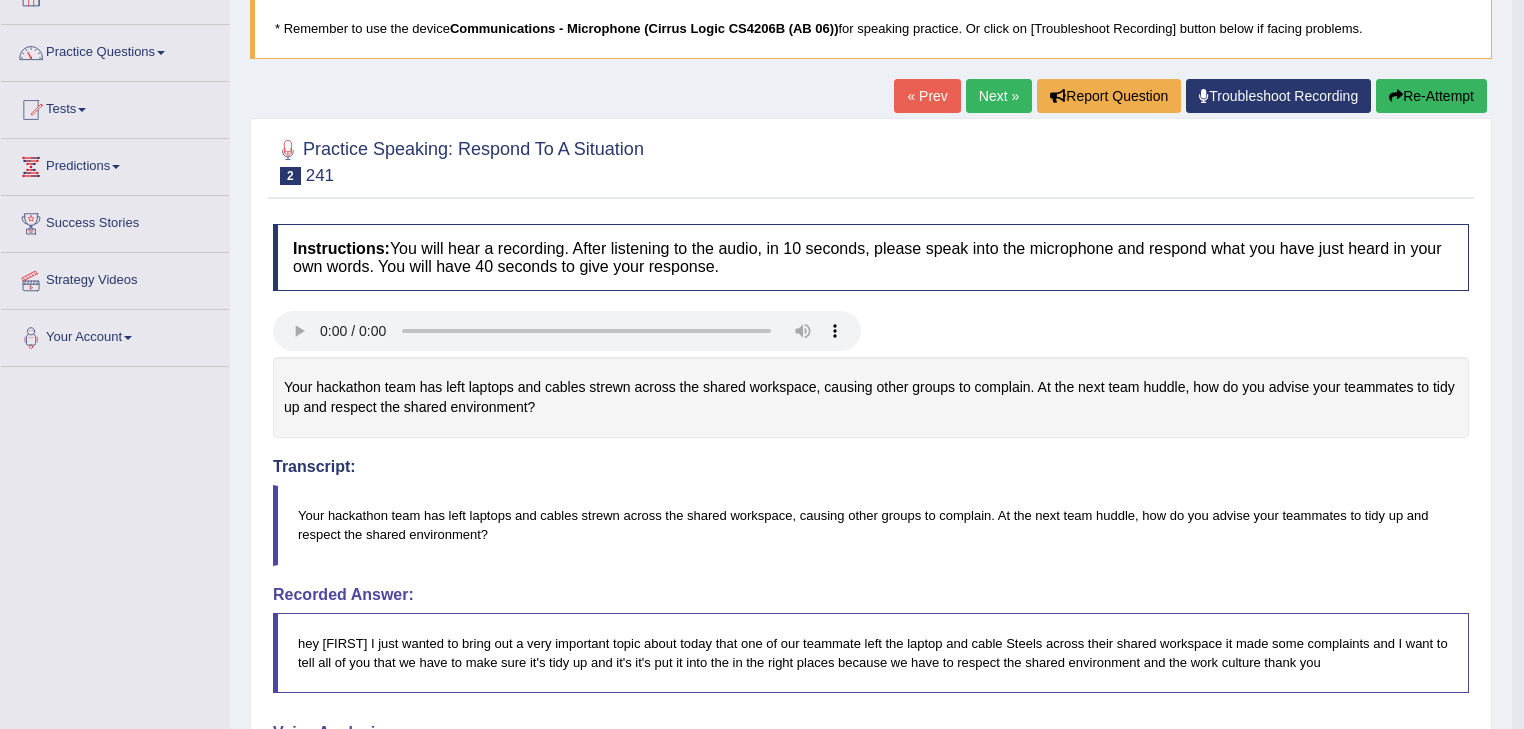 click on "Re-Attempt" at bounding box center [1431, 96] 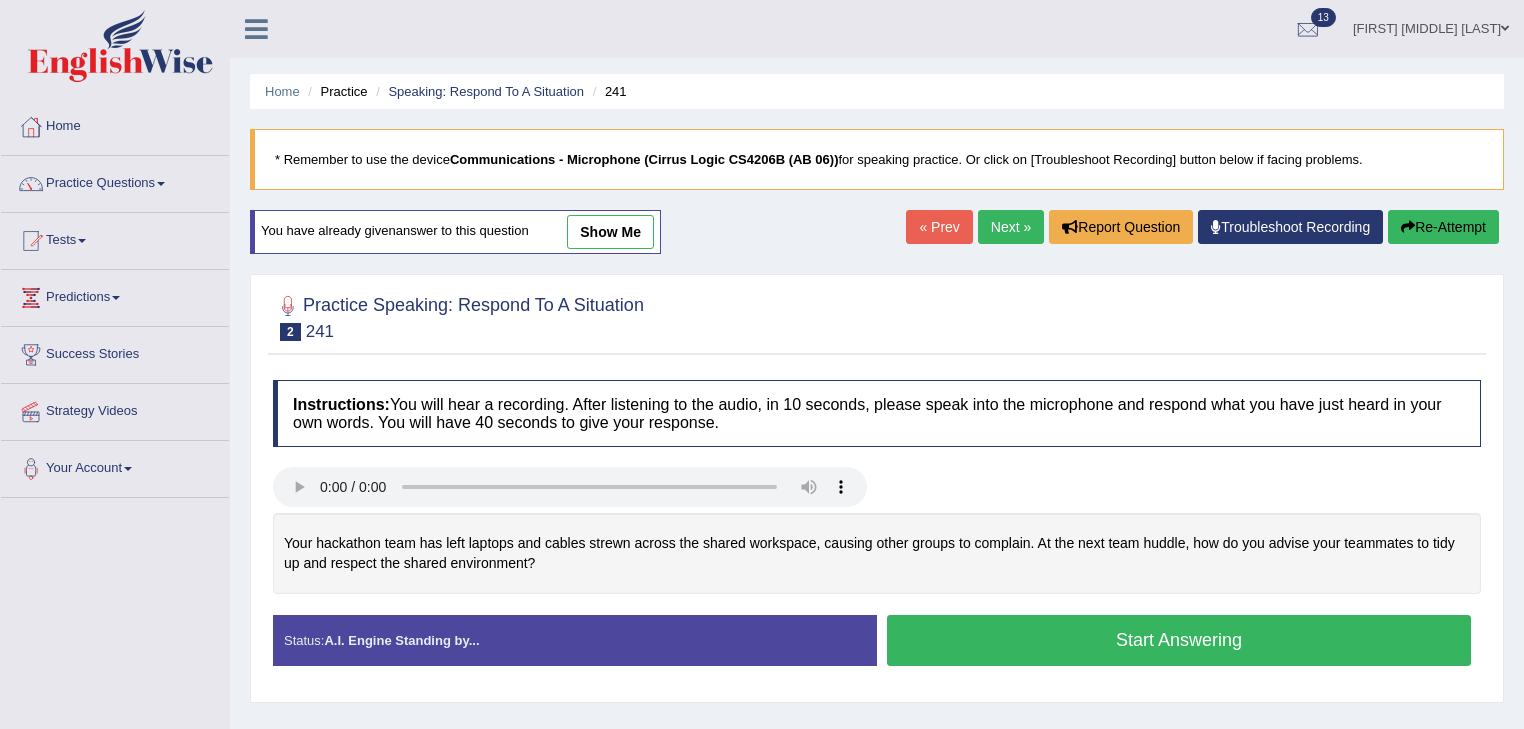 scroll, scrollTop: 132, scrollLeft: 0, axis: vertical 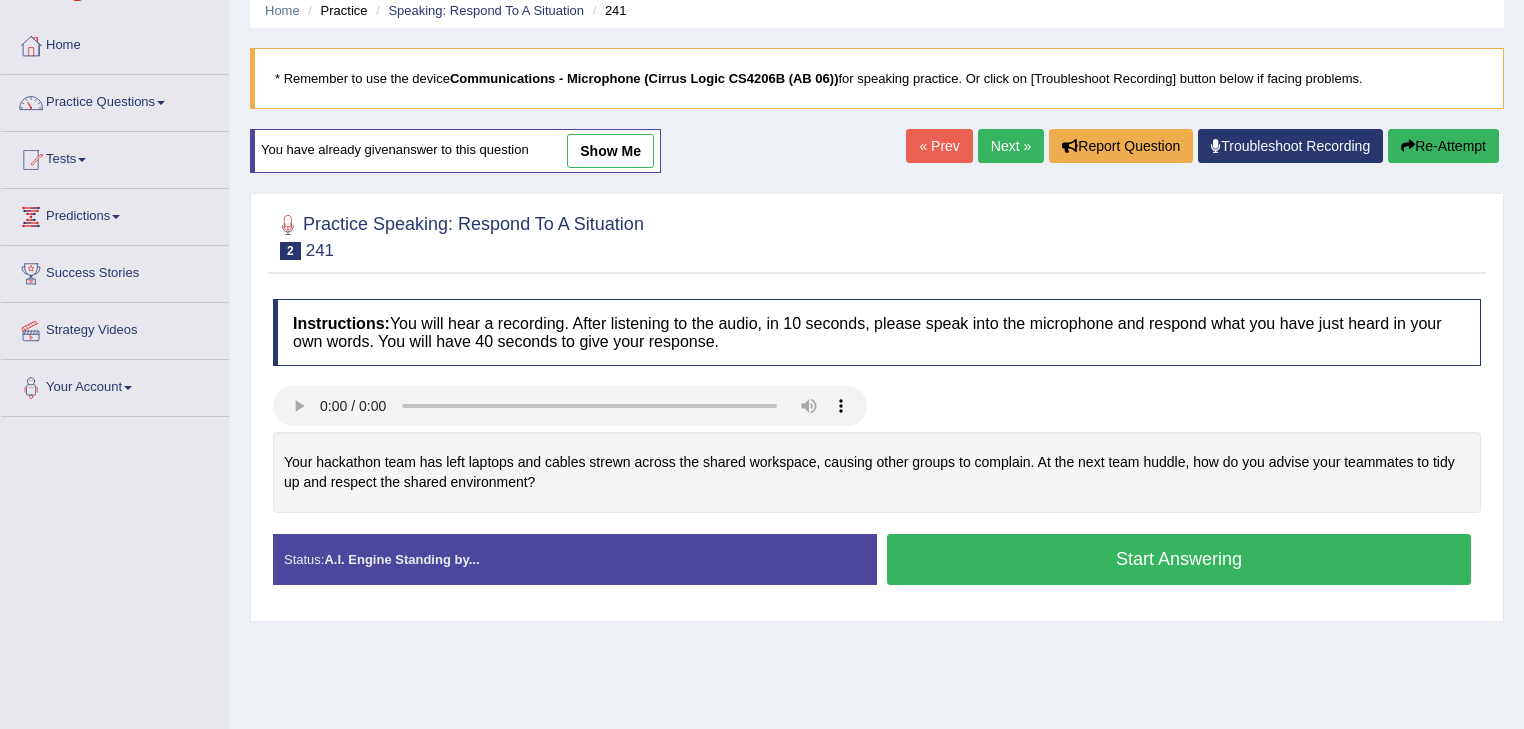 click on "Next »" at bounding box center [1011, 146] 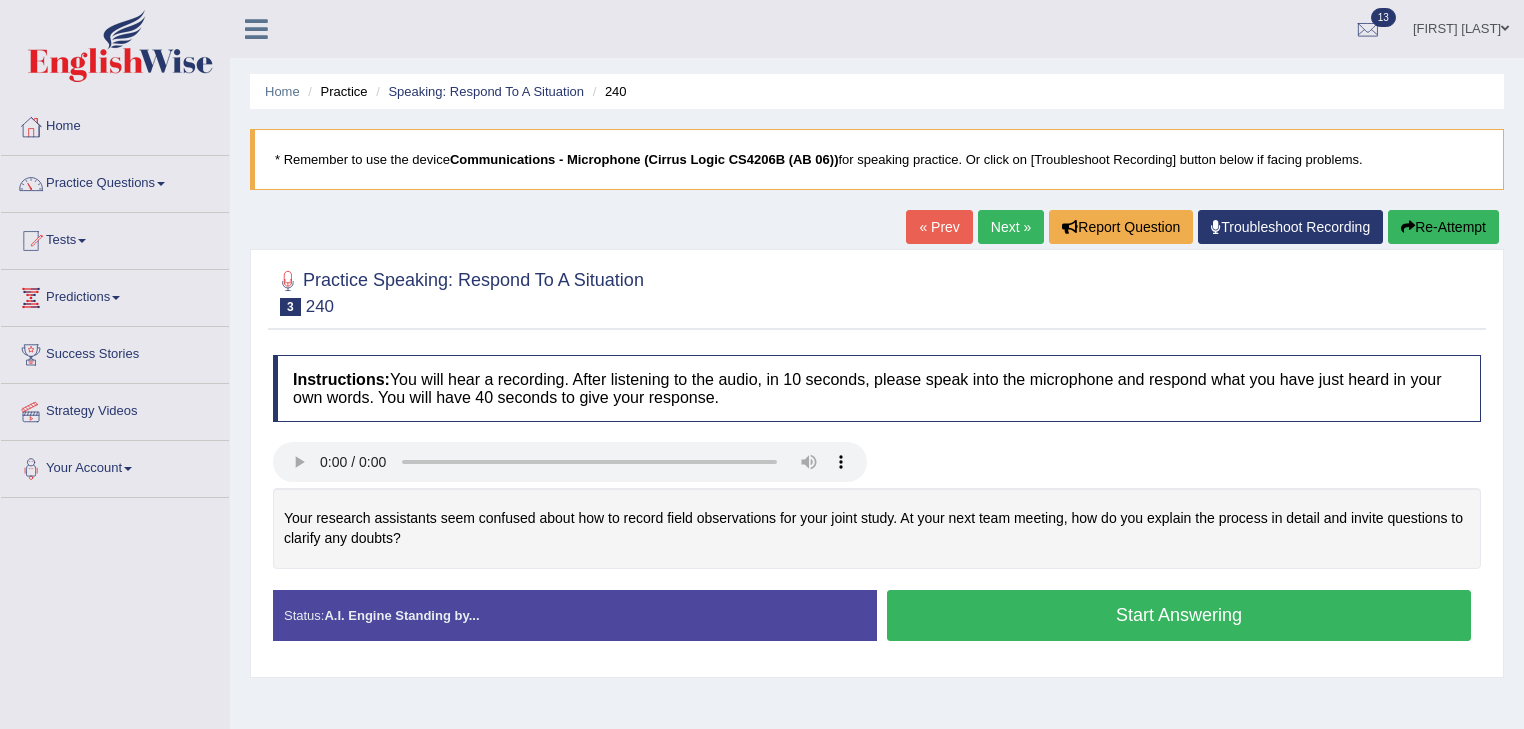 scroll, scrollTop: 0, scrollLeft: 0, axis: both 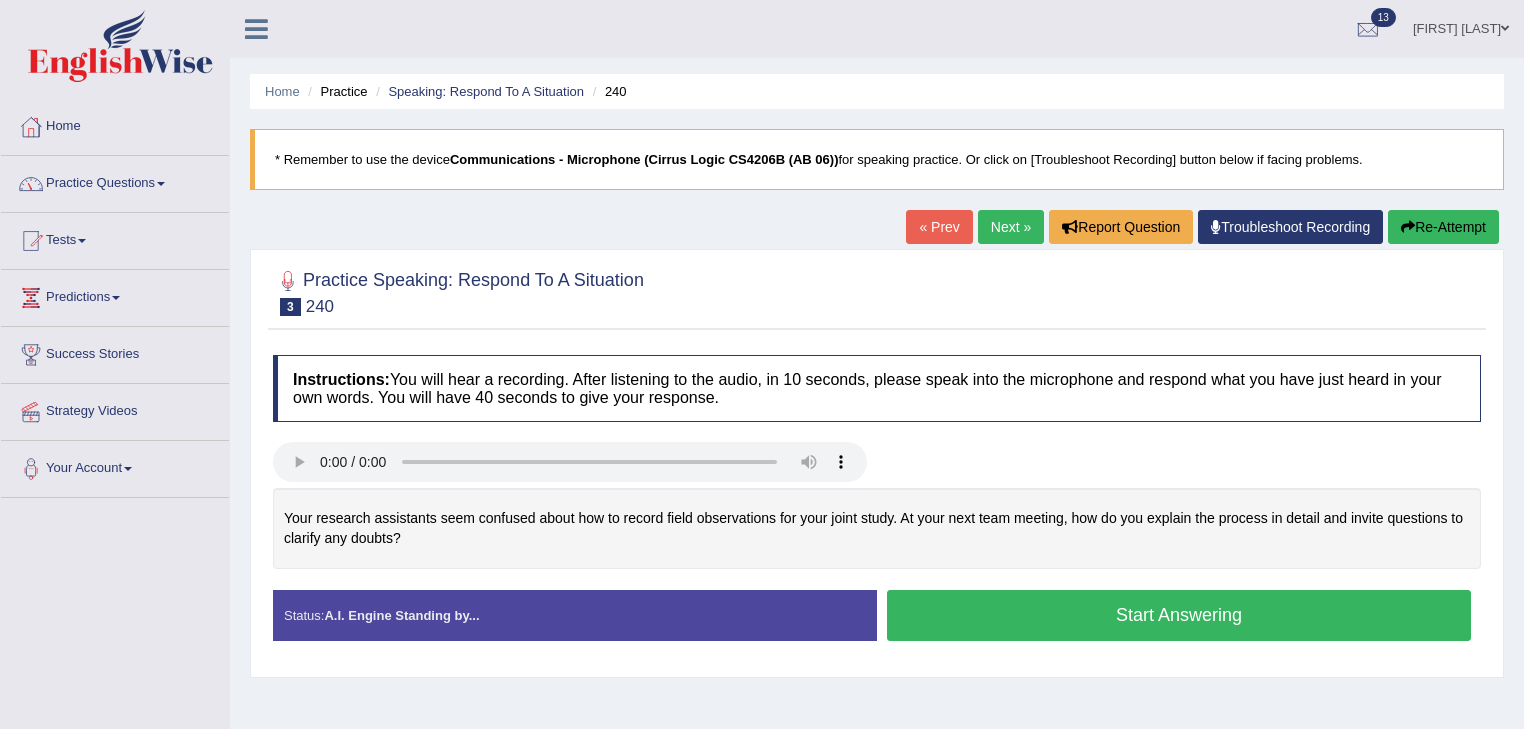 click on "Practice Questions" at bounding box center (115, 181) 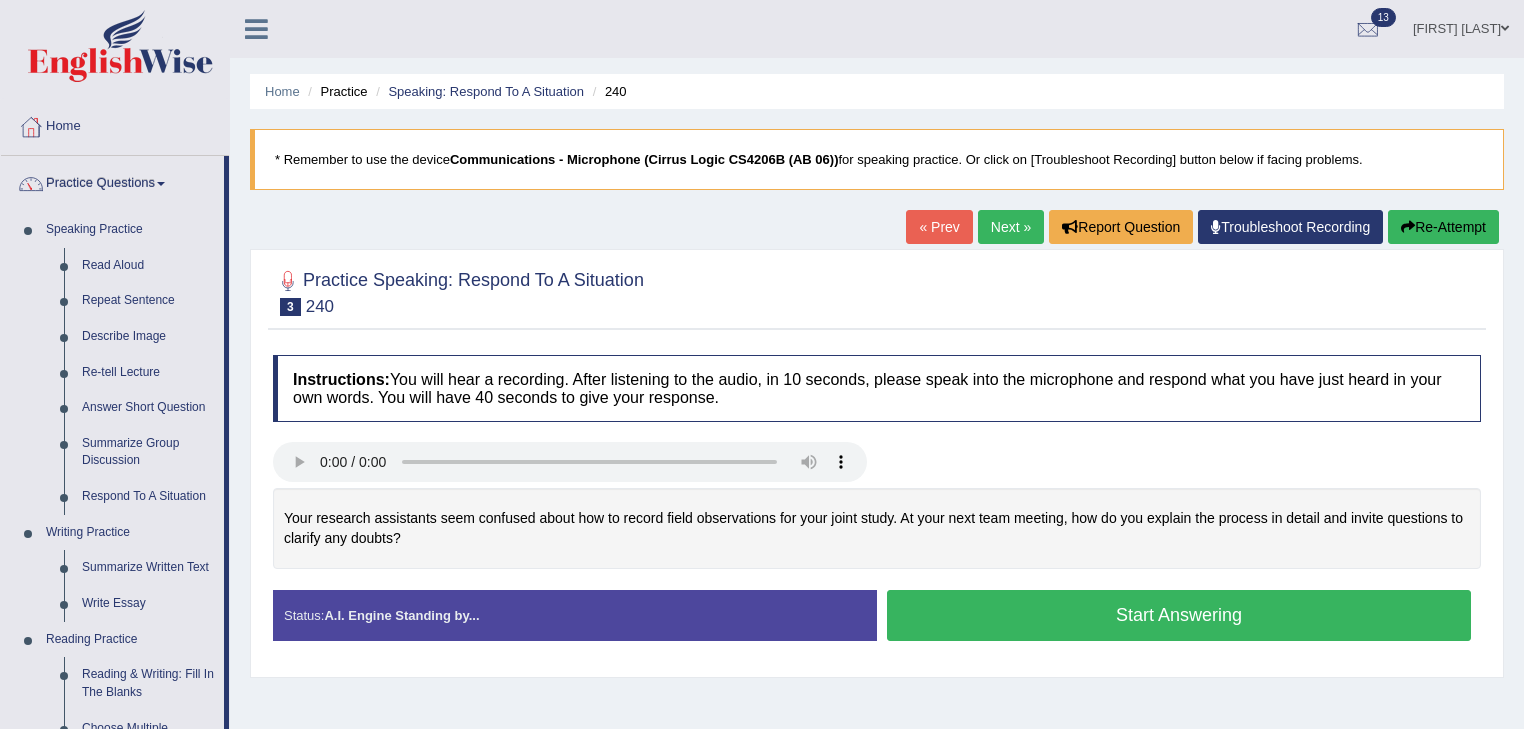 click on "Next »" at bounding box center [1011, 227] 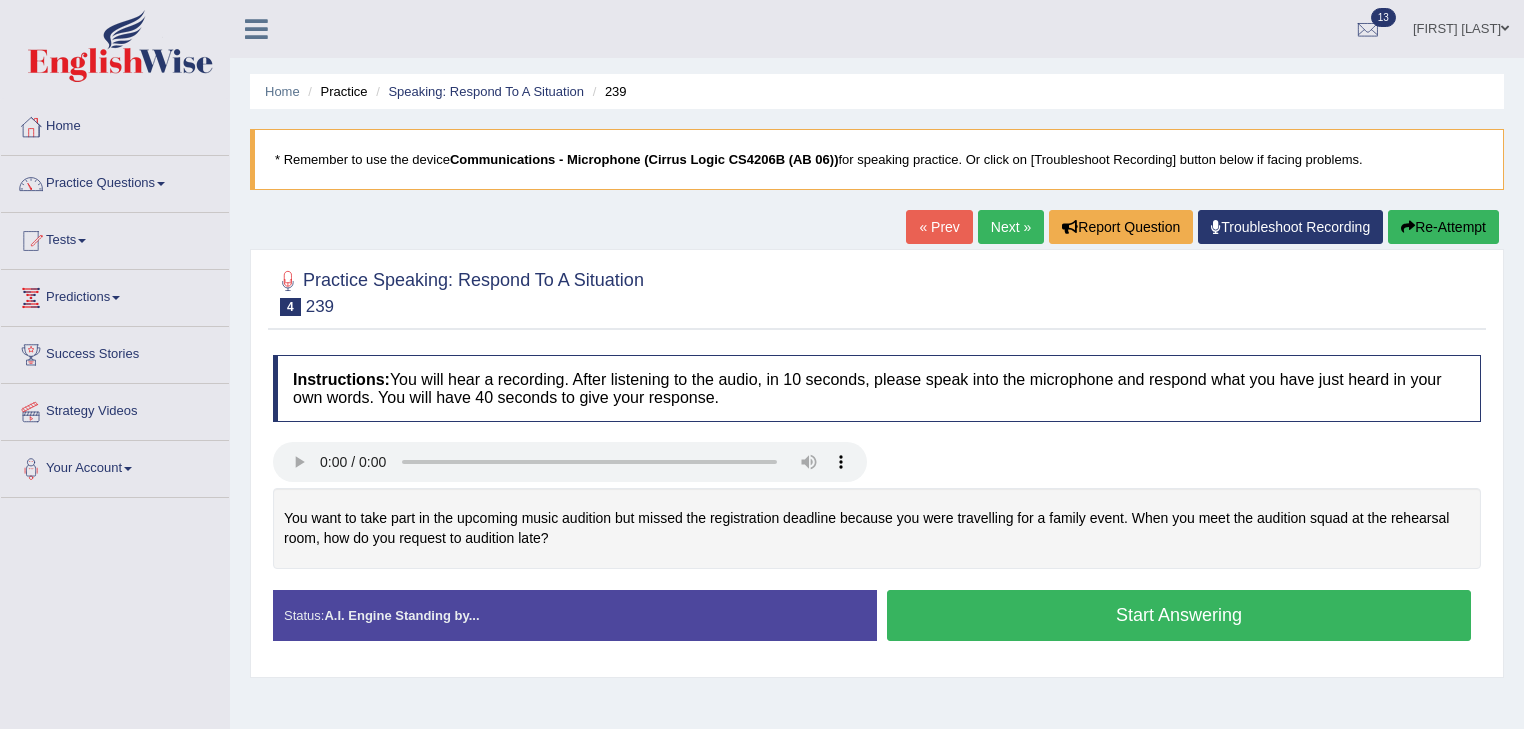 scroll, scrollTop: 0, scrollLeft: 0, axis: both 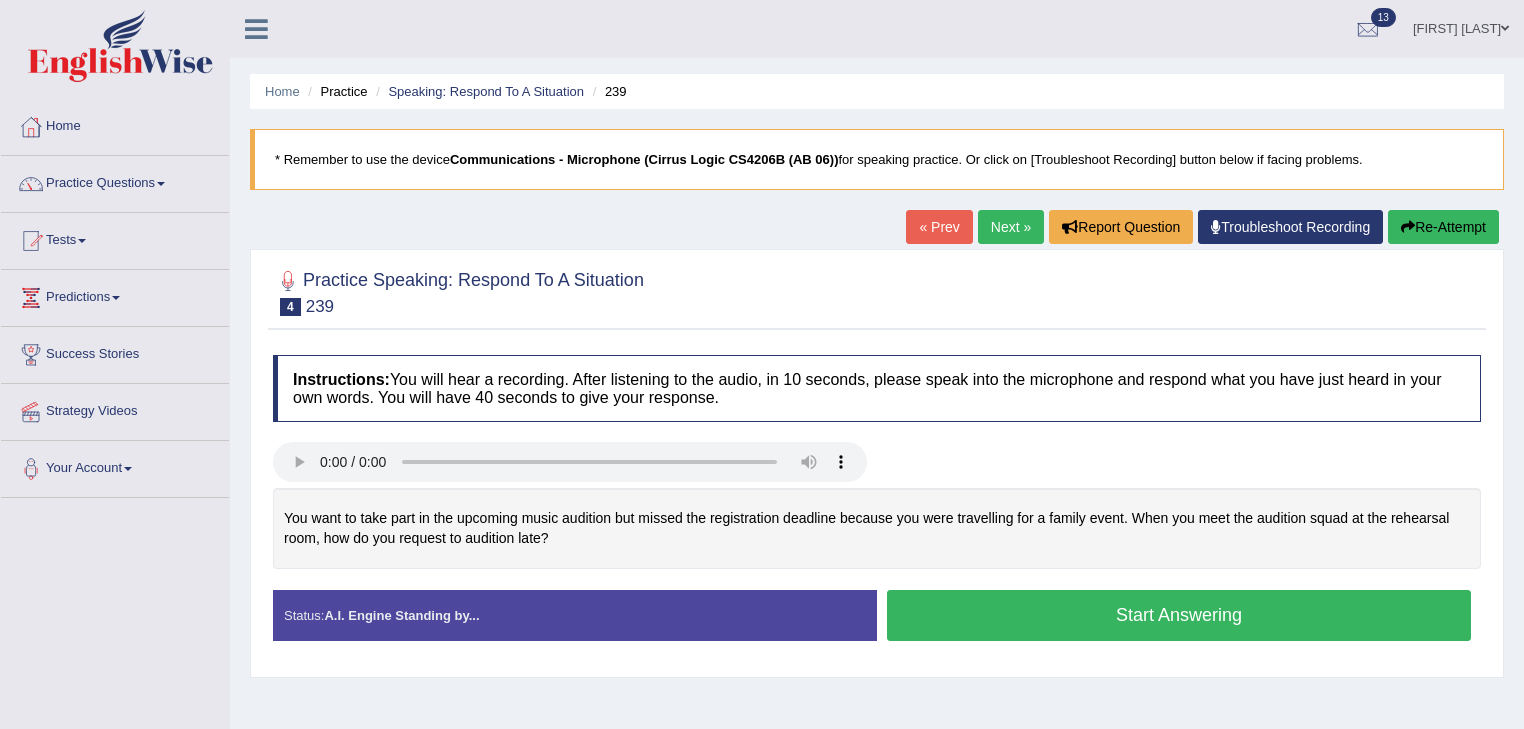 click on "Next »" at bounding box center (1011, 227) 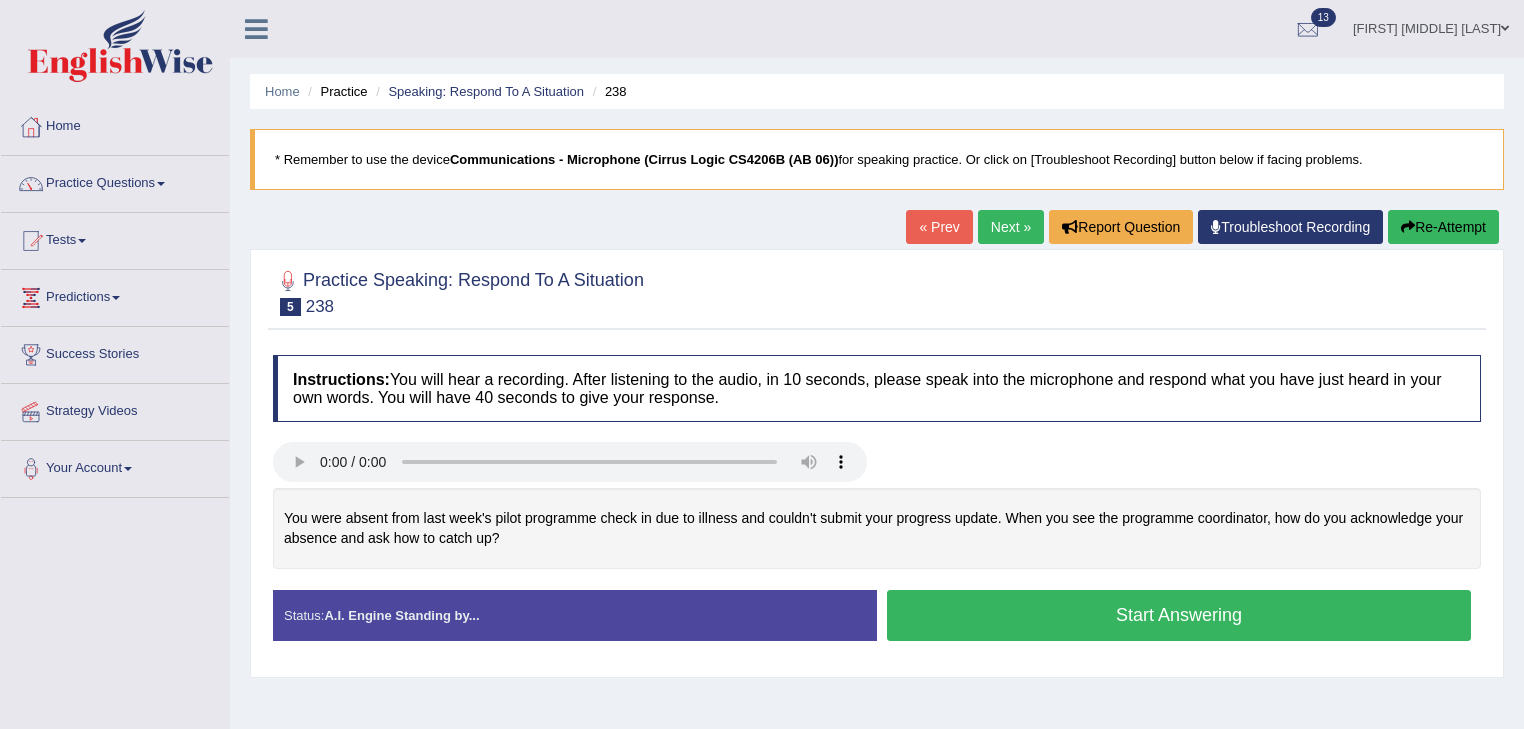 scroll, scrollTop: 0, scrollLeft: 0, axis: both 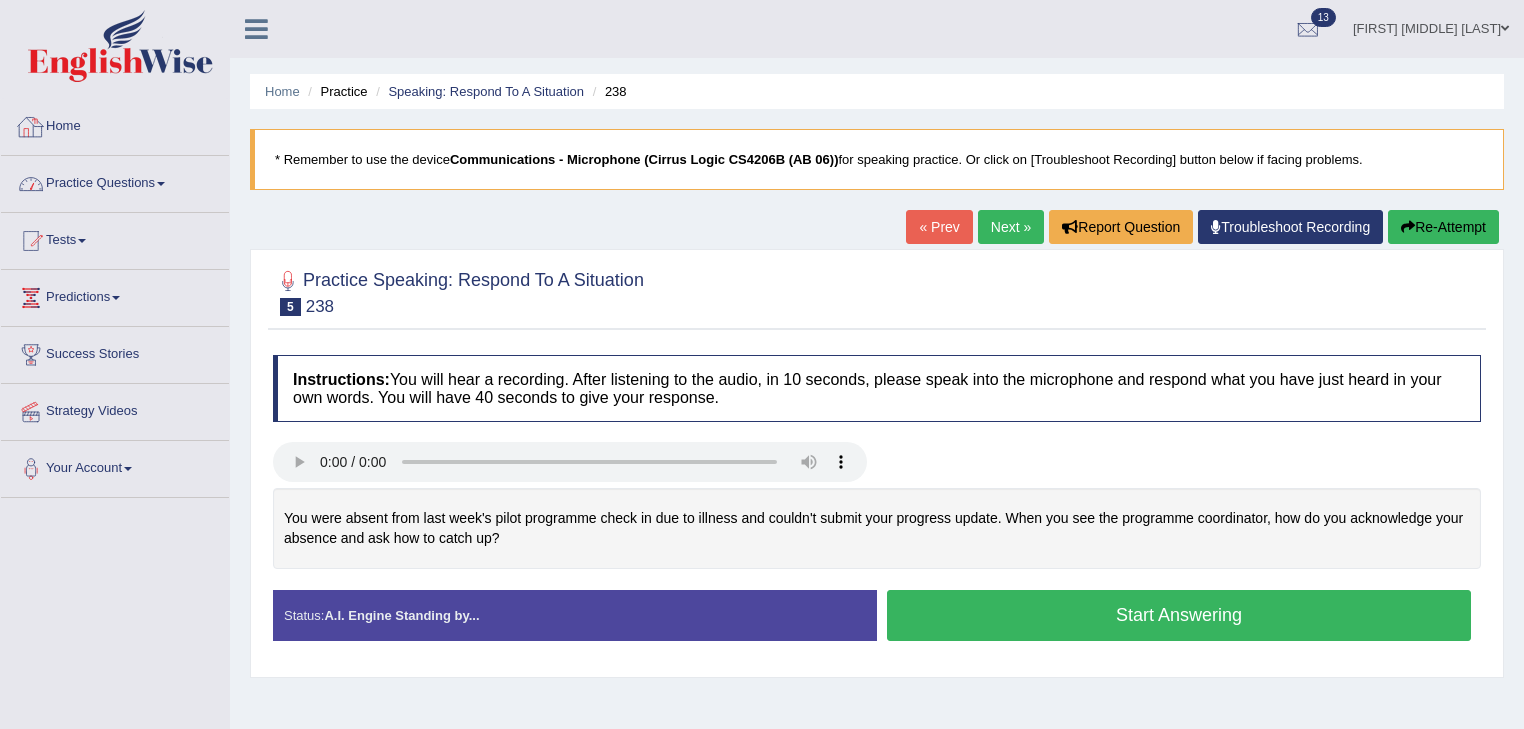 click on "Practice Questions" at bounding box center [115, 181] 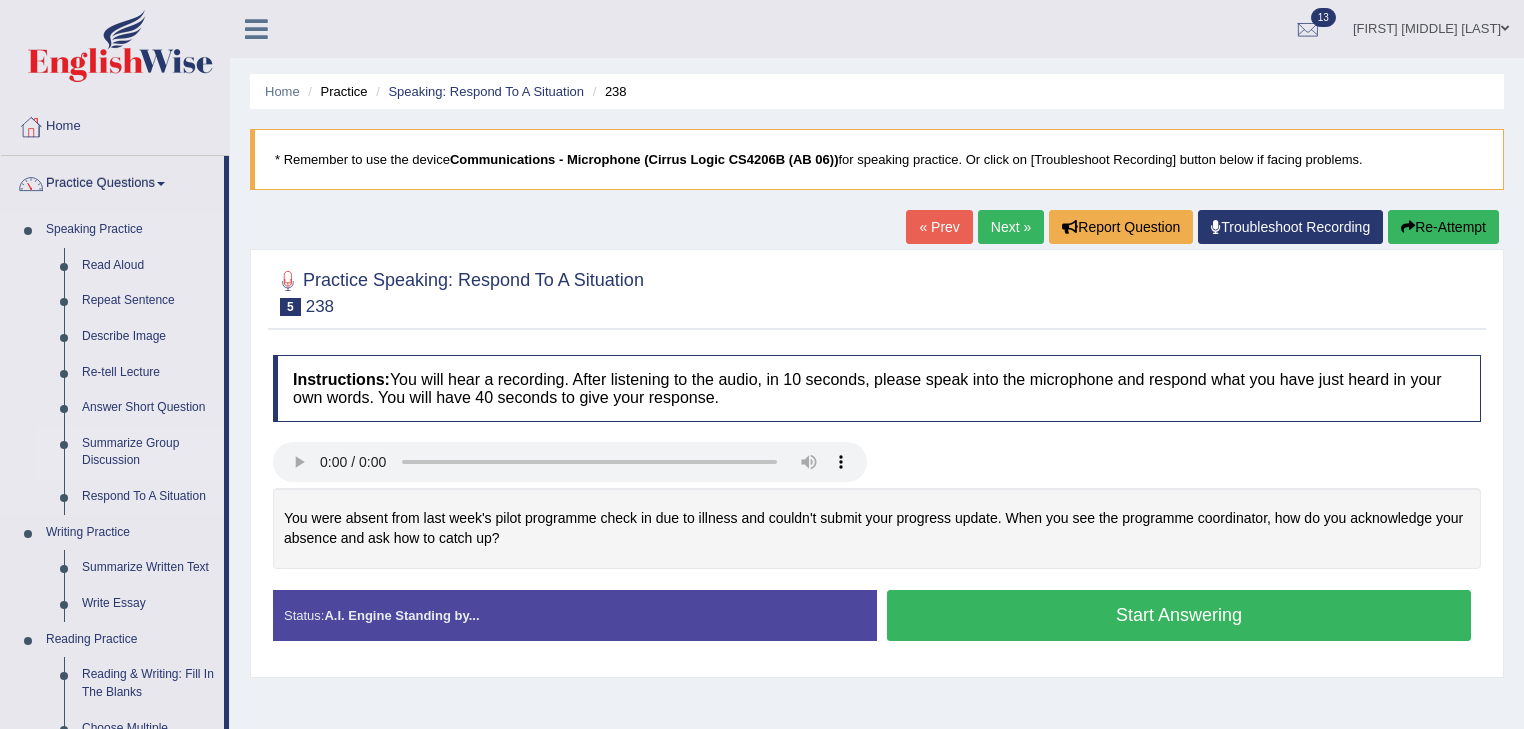 click on "Summarize Group Discussion" at bounding box center [148, 452] 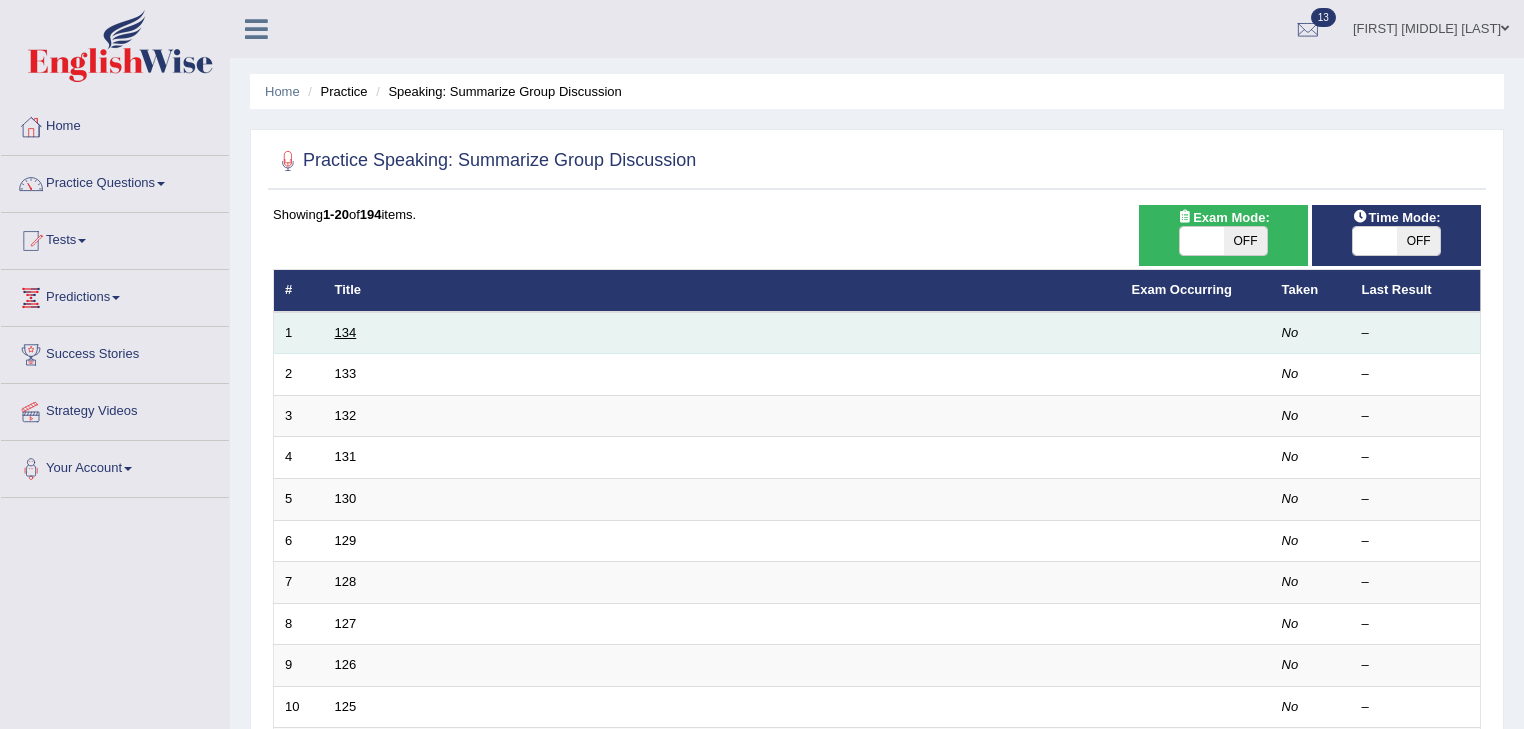 scroll, scrollTop: 0, scrollLeft: 0, axis: both 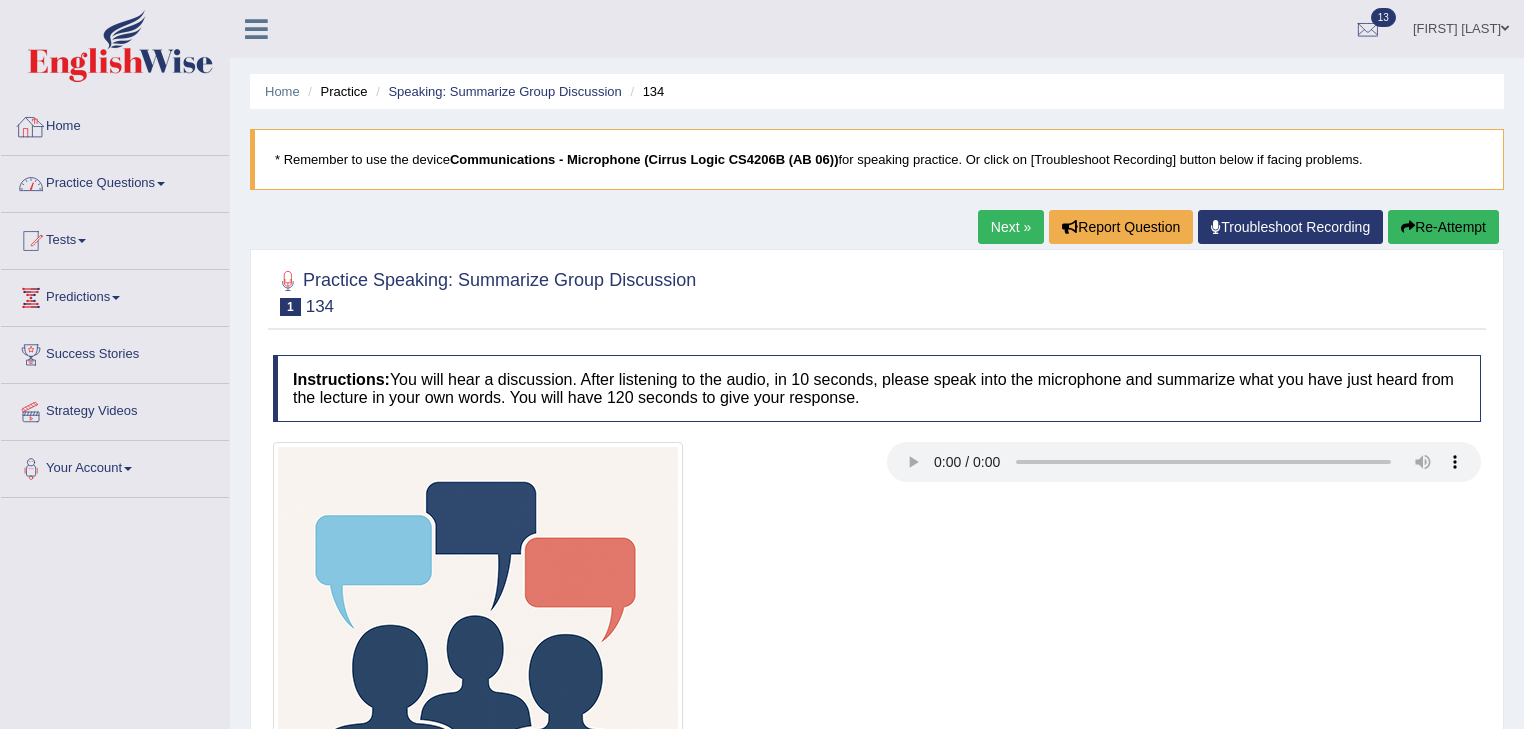 click on "Practice Questions" at bounding box center (115, 181) 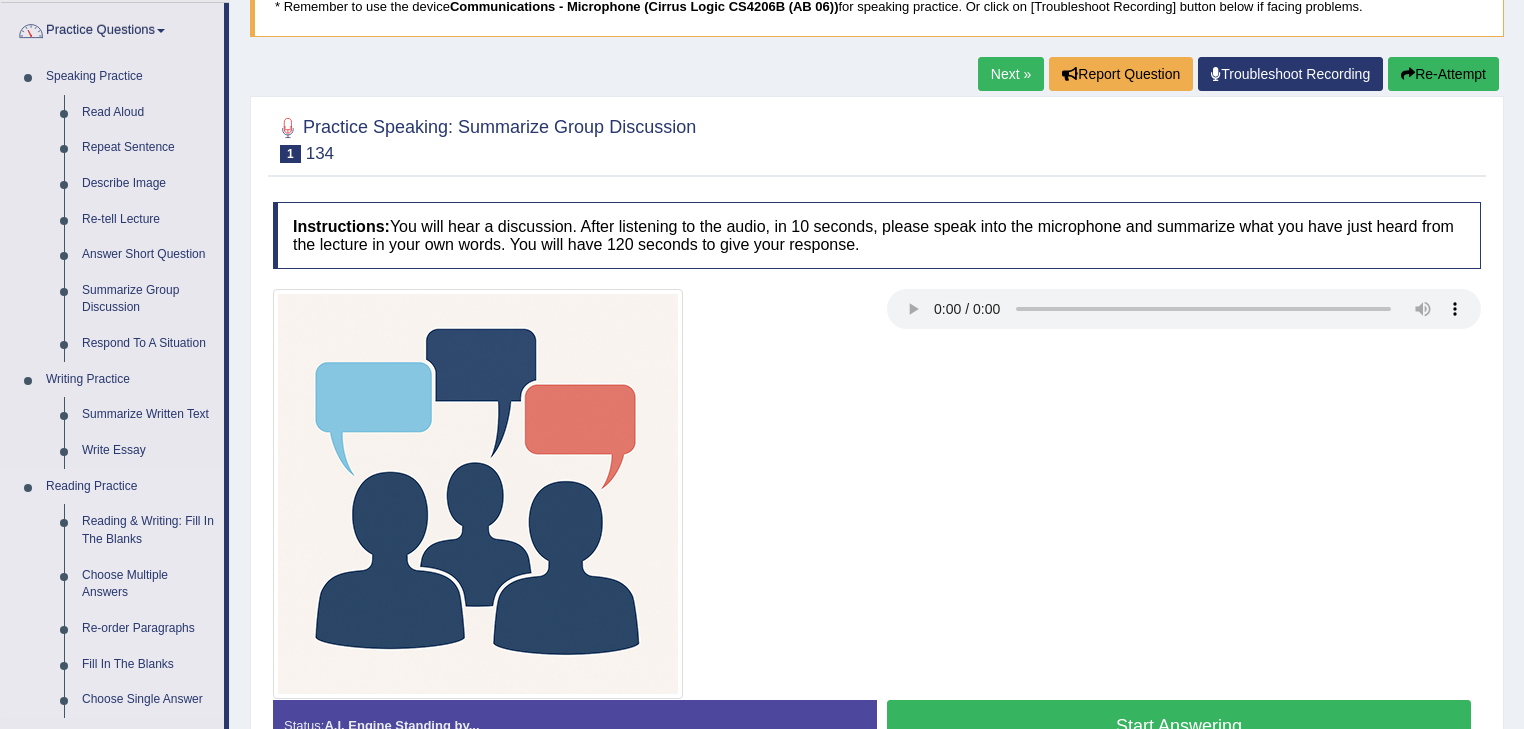 scroll, scrollTop: 160, scrollLeft: 0, axis: vertical 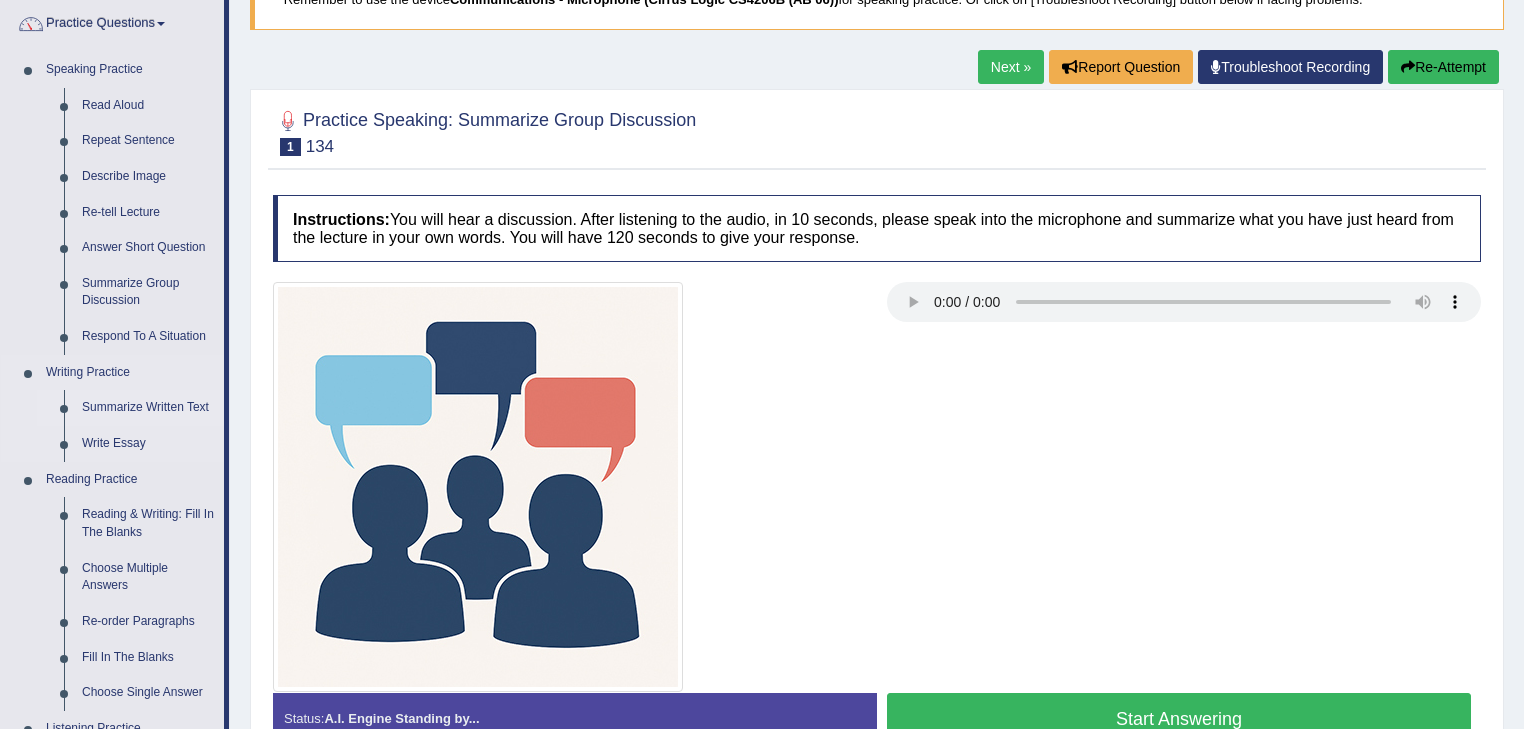 click on "Summarize Written Text" at bounding box center (148, 408) 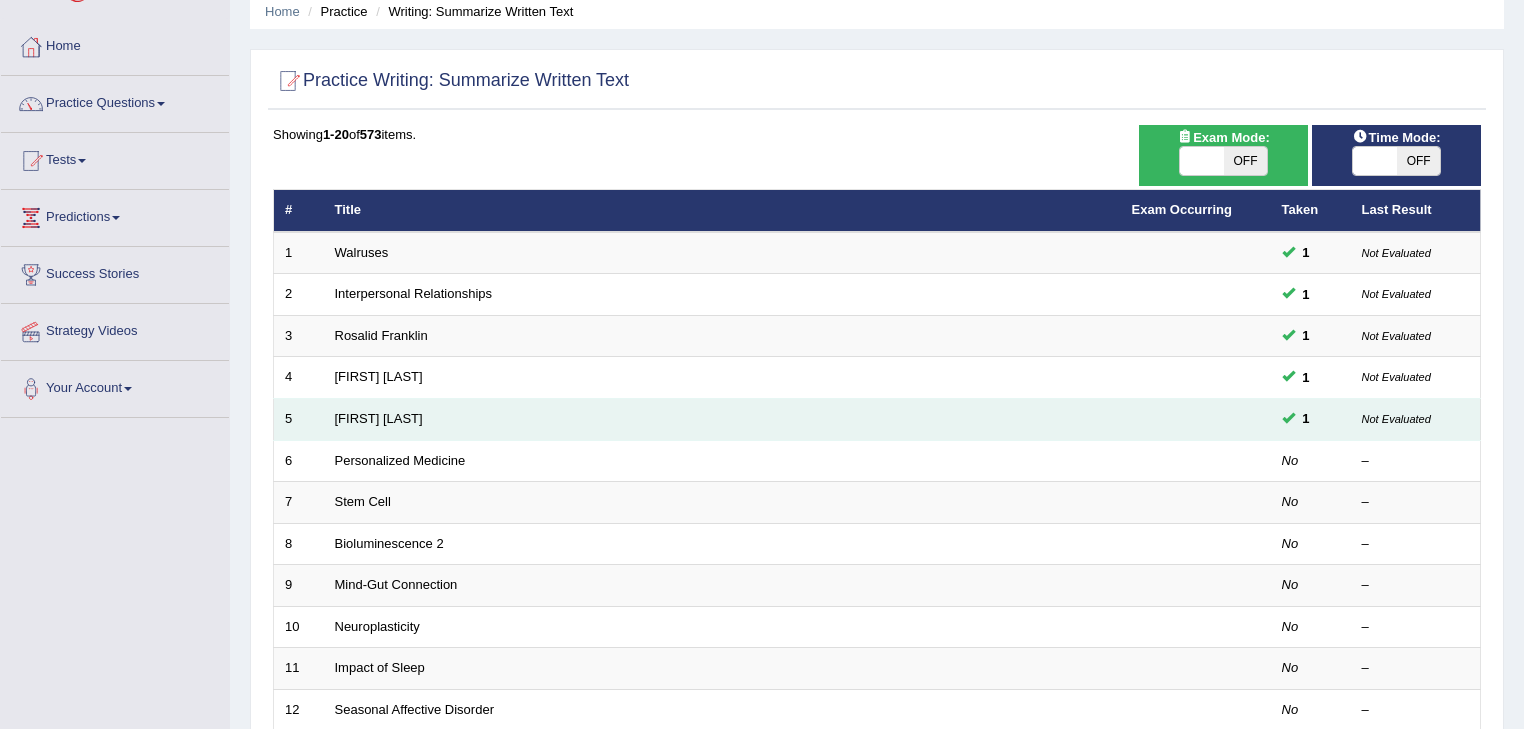 scroll, scrollTop: 80, scrollLeft: 0, axis: vertical 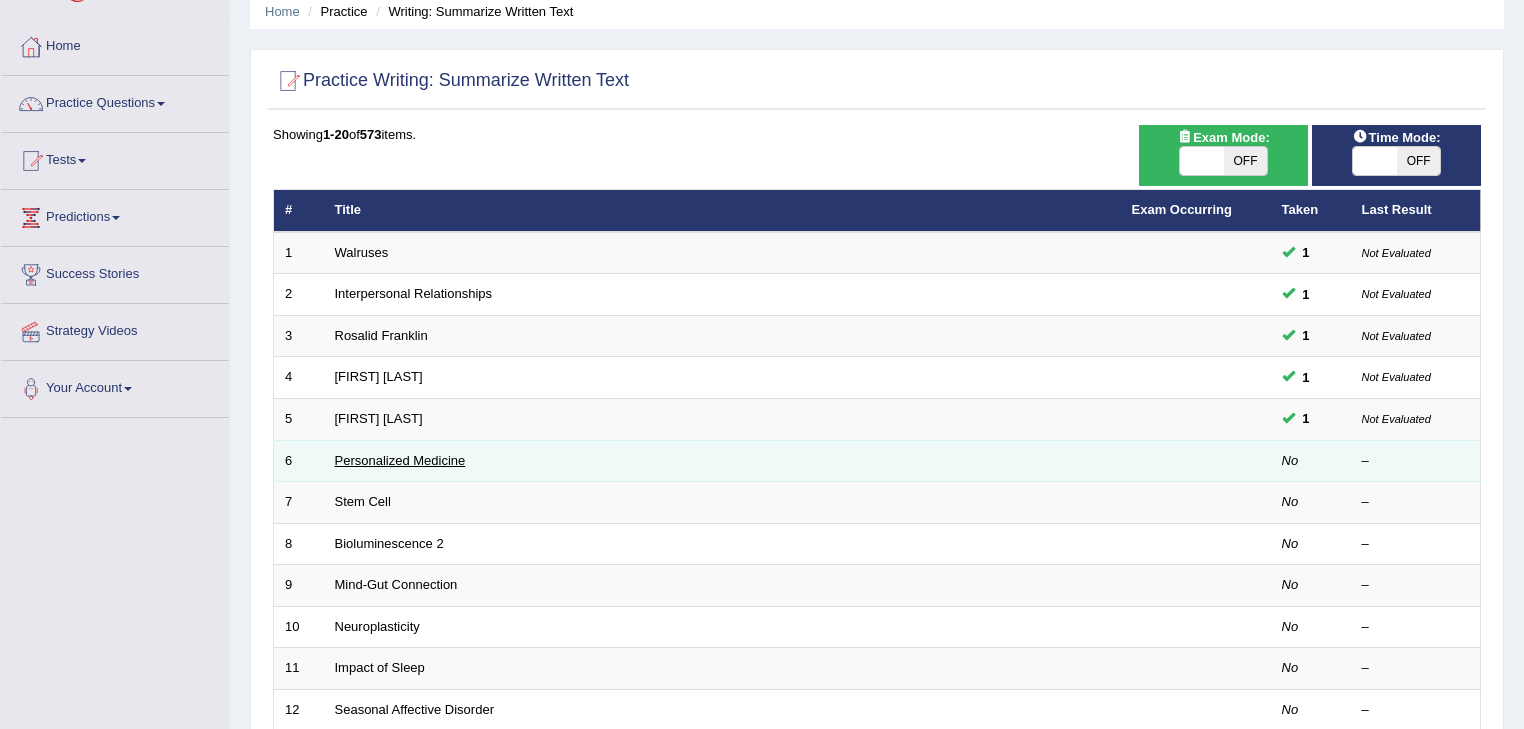 click on "Personalized Medicine" at bounding box center (400, 460) 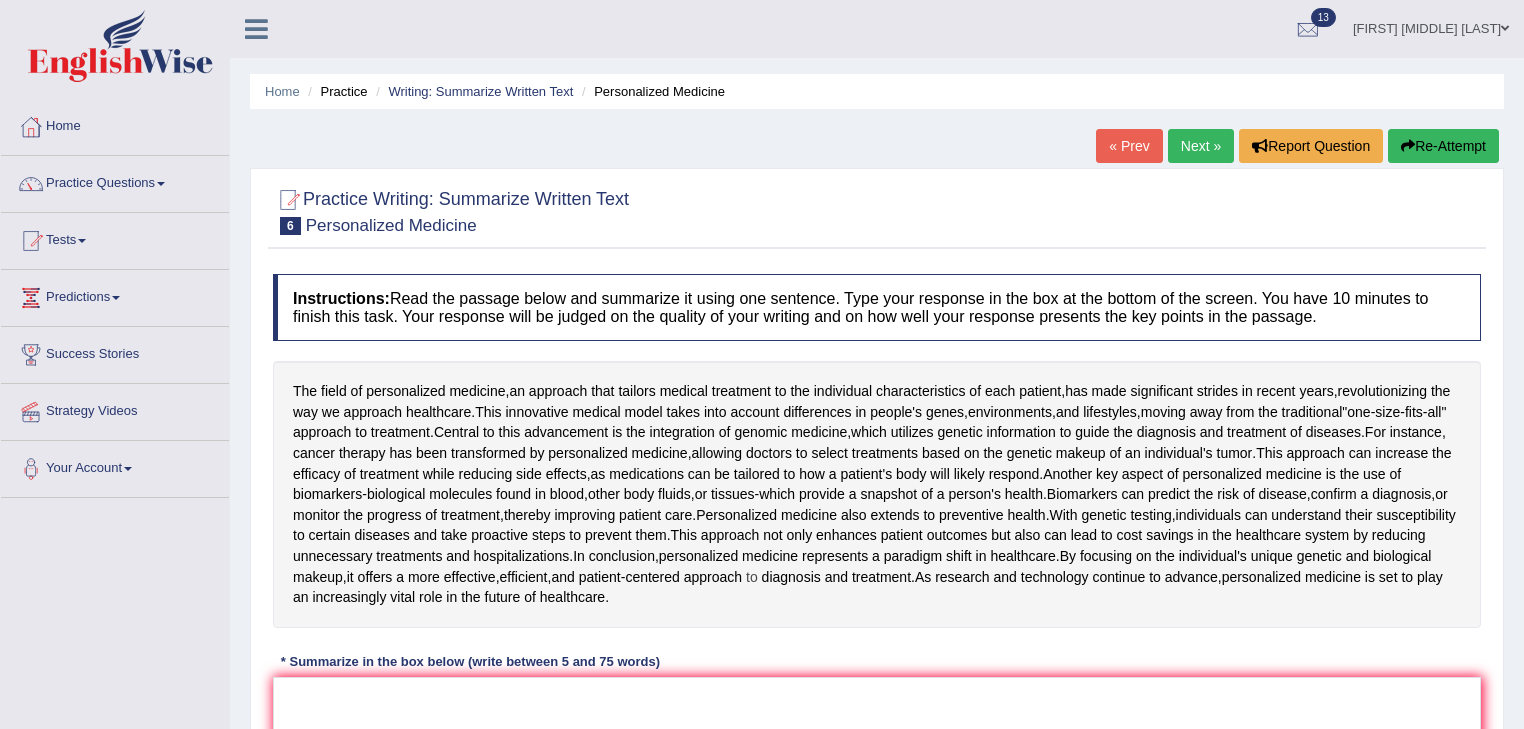 scroll, scrollTop: 63, scrollLeft: 0, axis: vertical 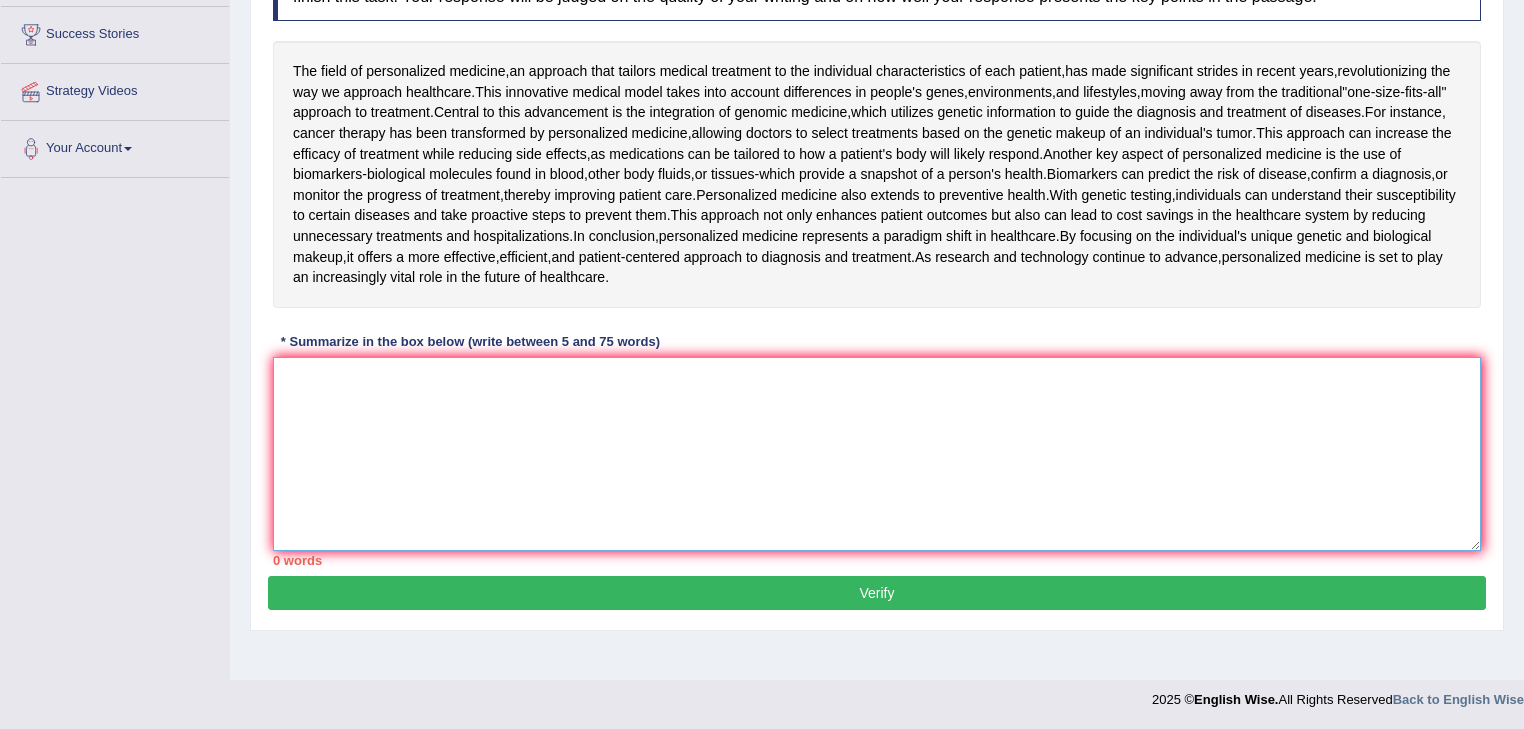 click at bounding box center [877, 454] 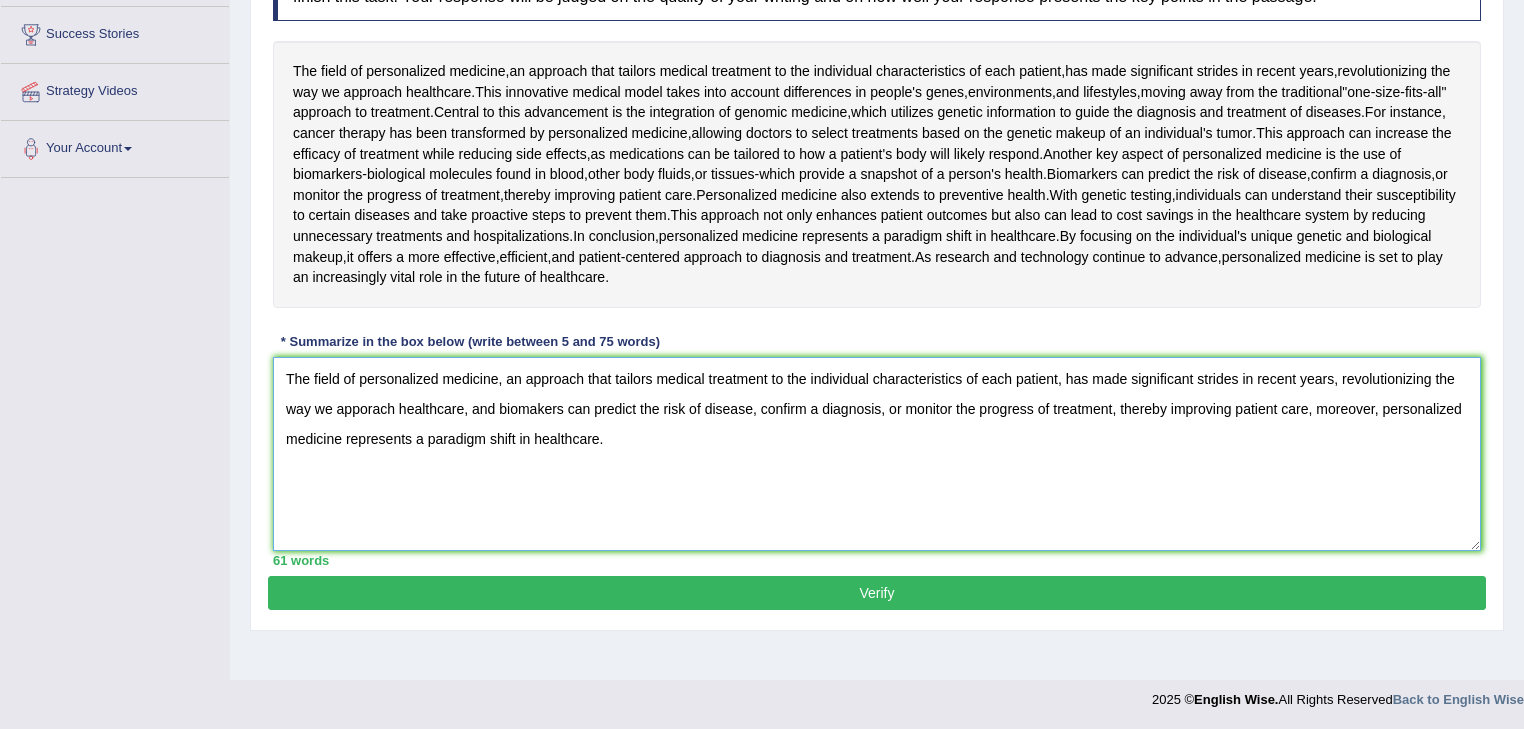 type on "The field of personalized medicine, an approach that tailors medical treatment to the individual characteristics of each patient, has made significant strides in recent years, revolutionizing the way we apporach healthcare, and biomakers can predict the risk of disease, confirm a diagnosis, or monitor the progress of treatment, thereby improving patient care, moreover, personalized medicine represents a paradigm shift in healthcare." 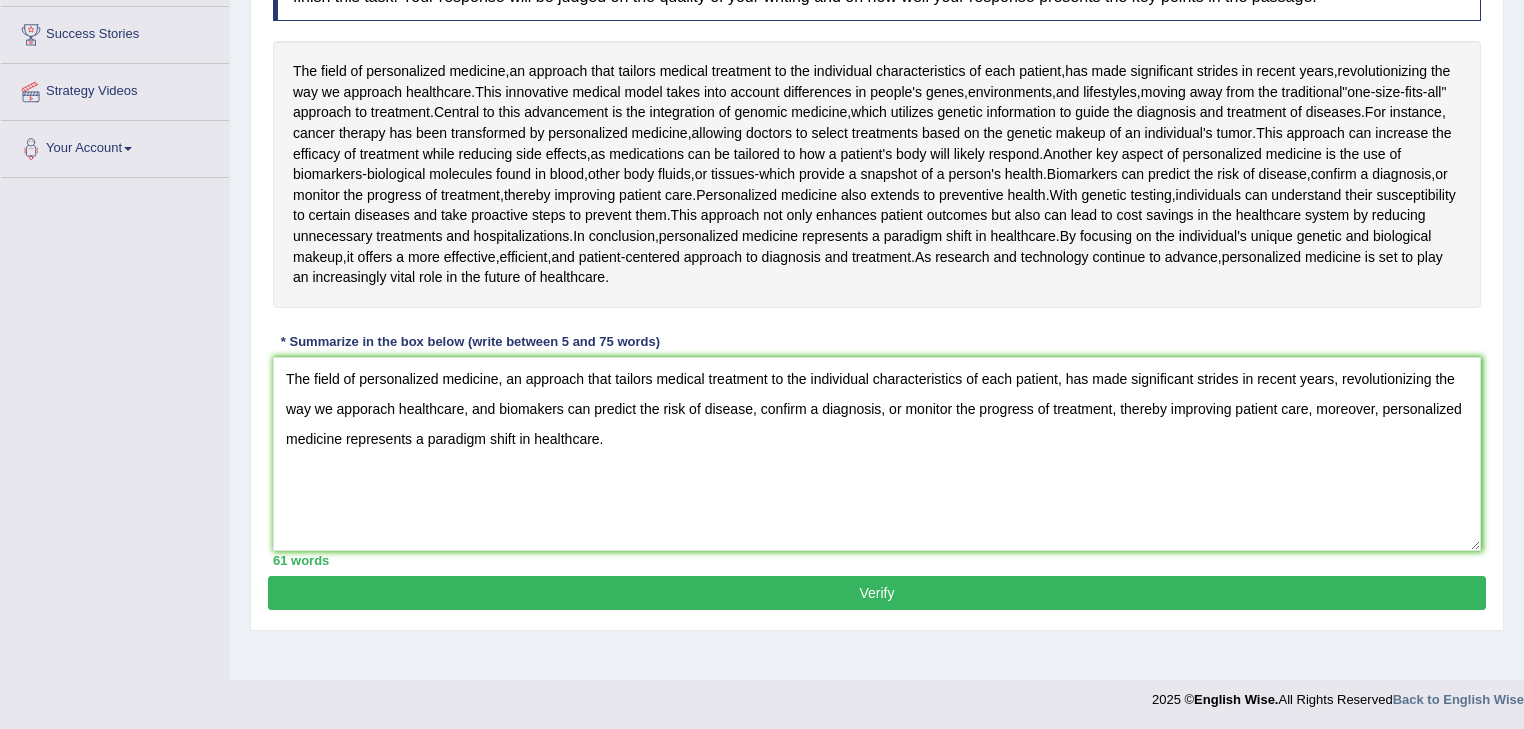 click on "Verify" at bounding box center (877, 593) 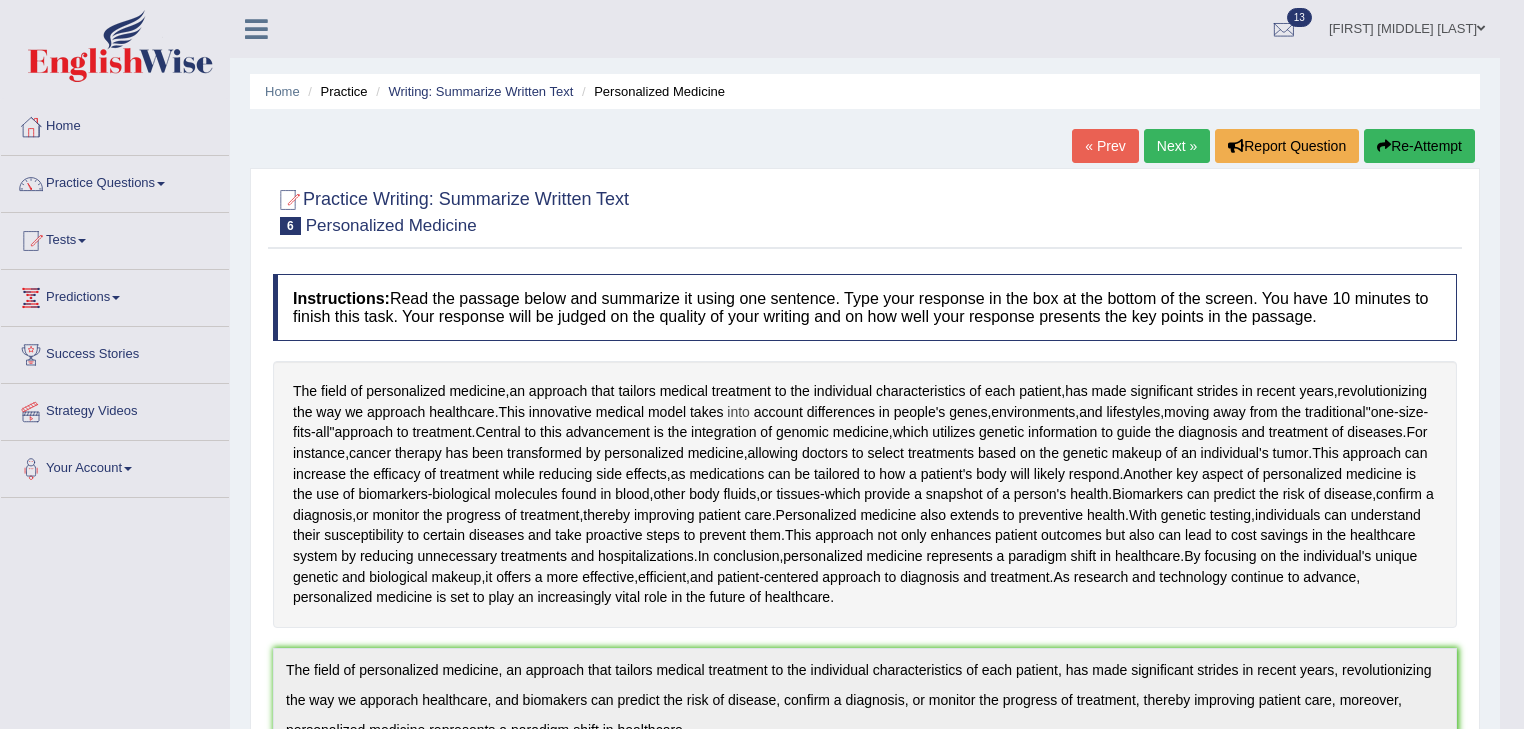 scroll, scrollTop: 0, scrollLeft: 0, axis: both 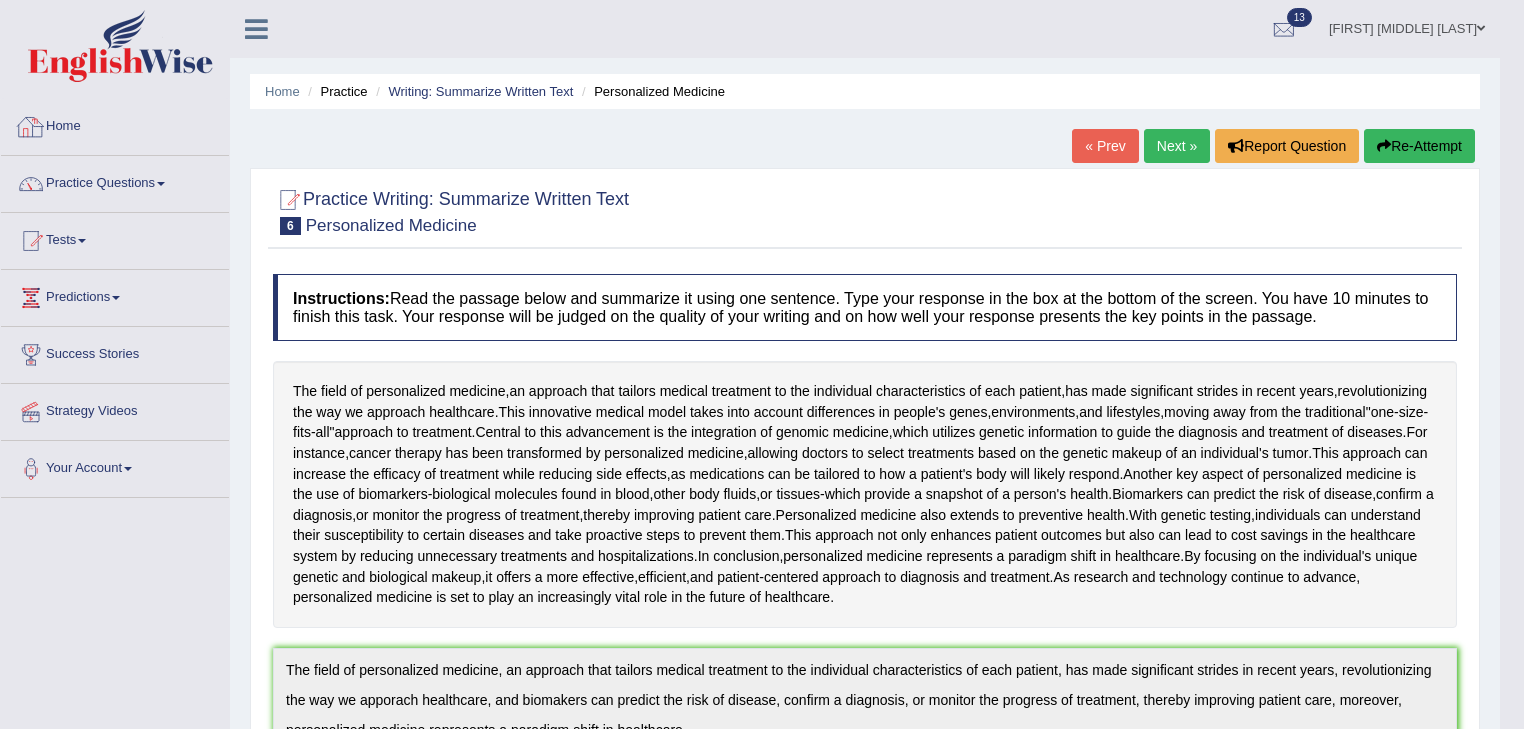 click on "Home" at bounding box center (115, 124) 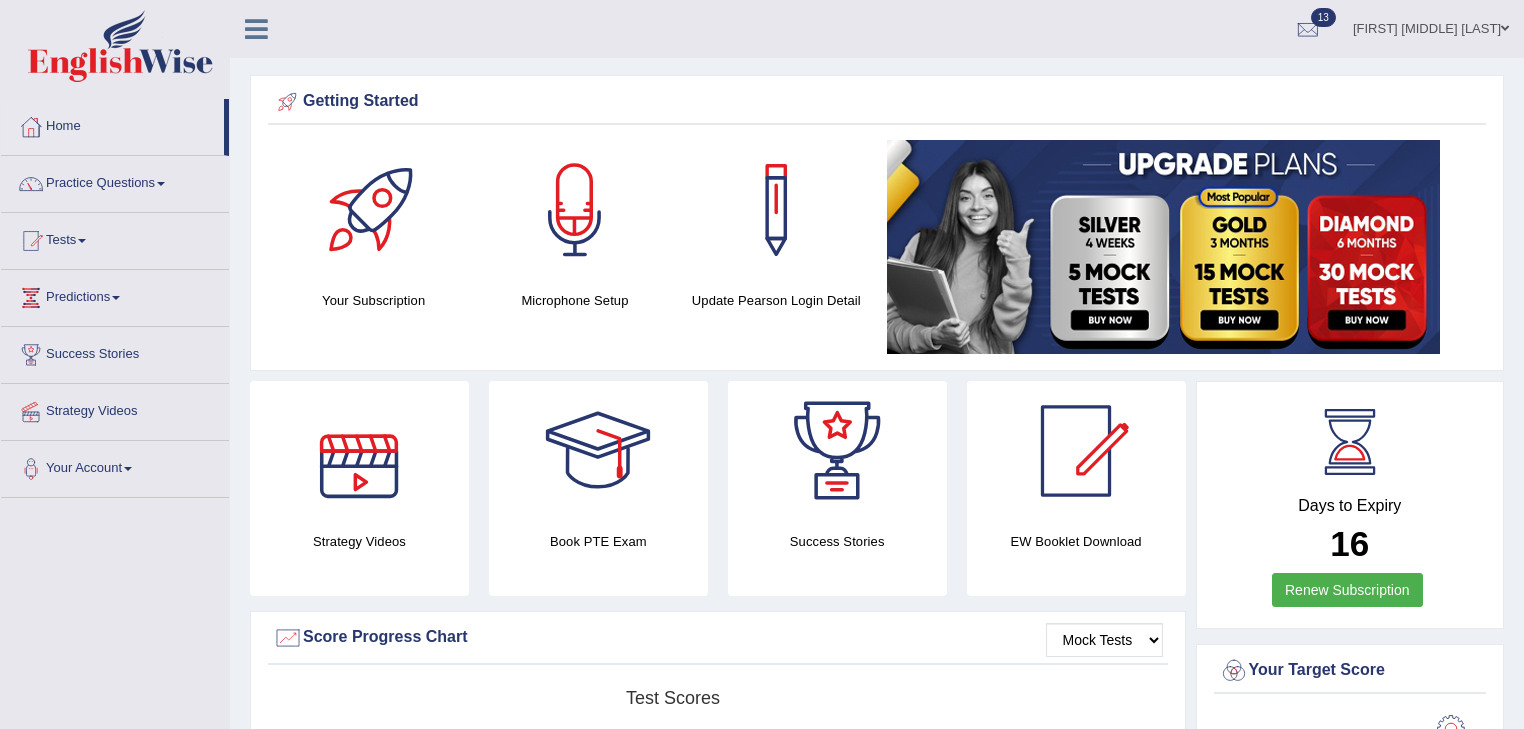 scroll, scrollTop: 169, scrollLeft: 0, axis: vertical 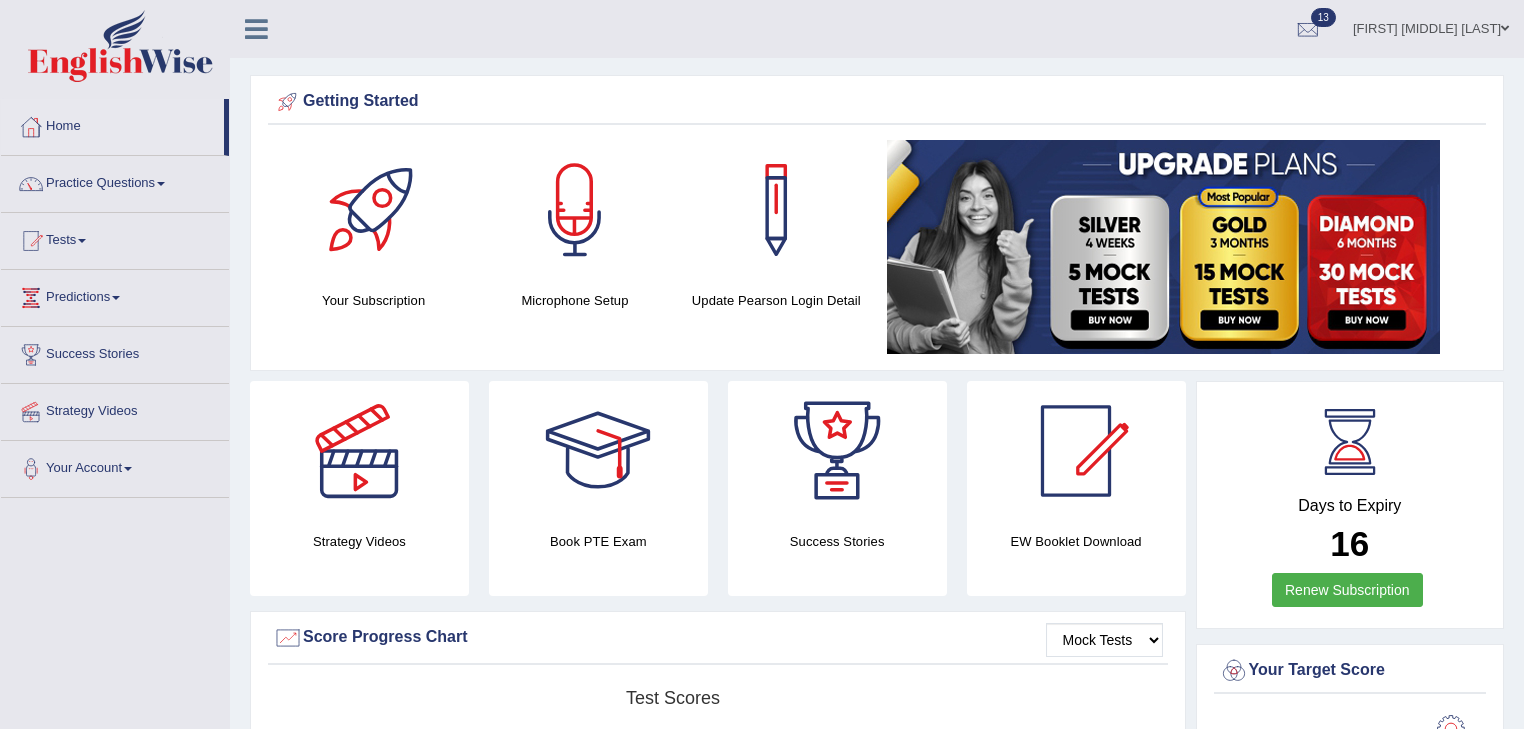 click on "Home" at bounding box center (112, 124) 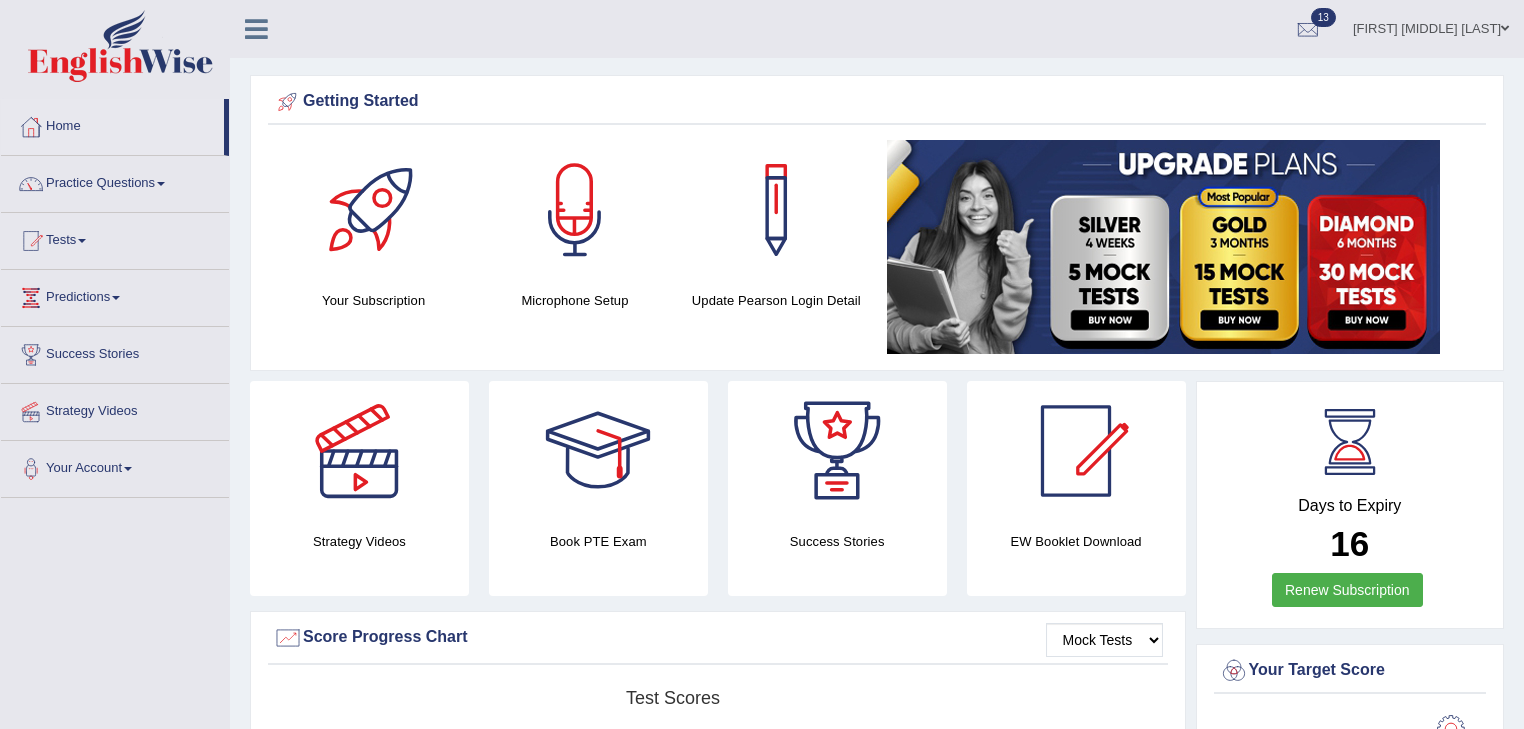 scroll, scrollTop: 0, scrollLeft: 0, axis: both 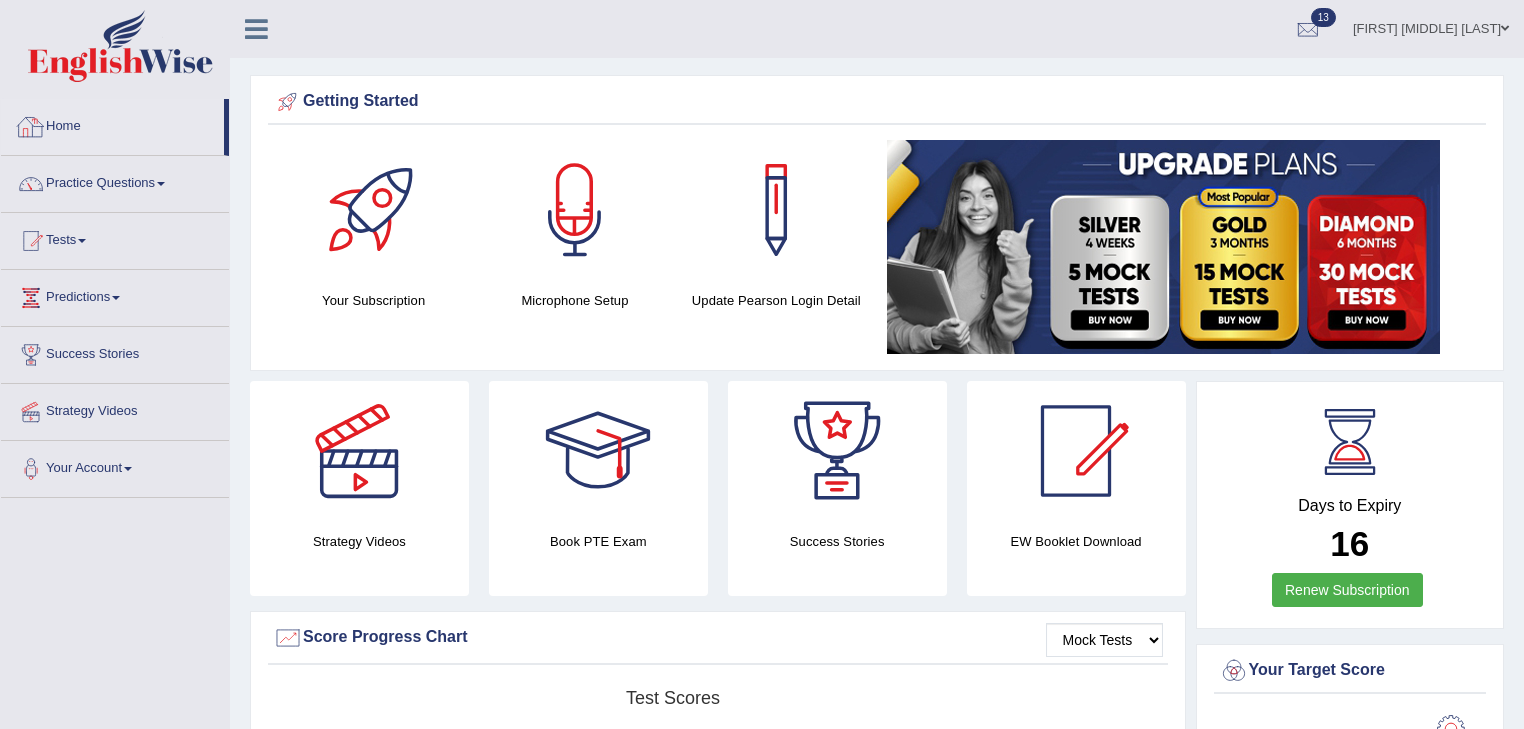 click on "Home" at bounding box center [112, 124] 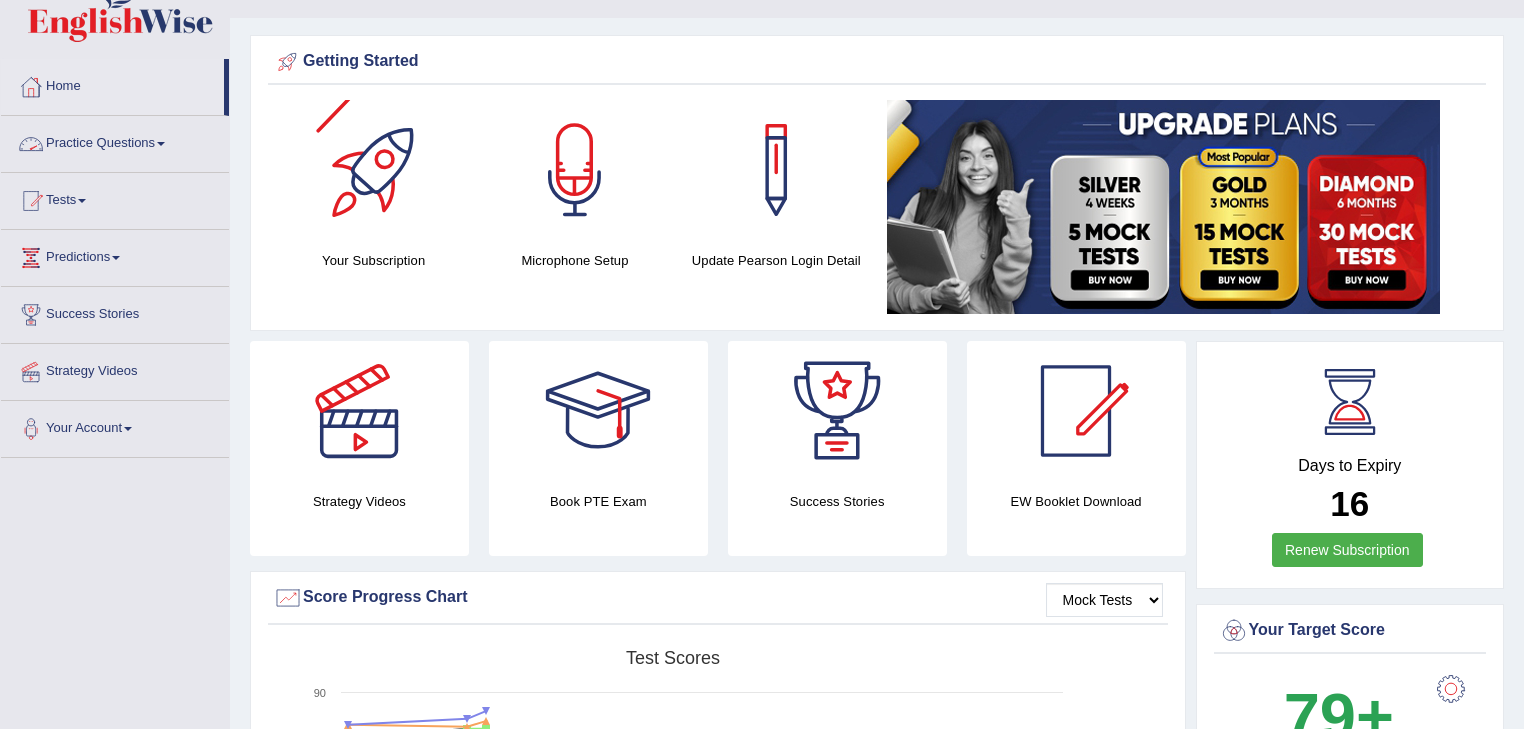 scroll, scrollTop: 80, scrollLeft: 0, axis: vertical 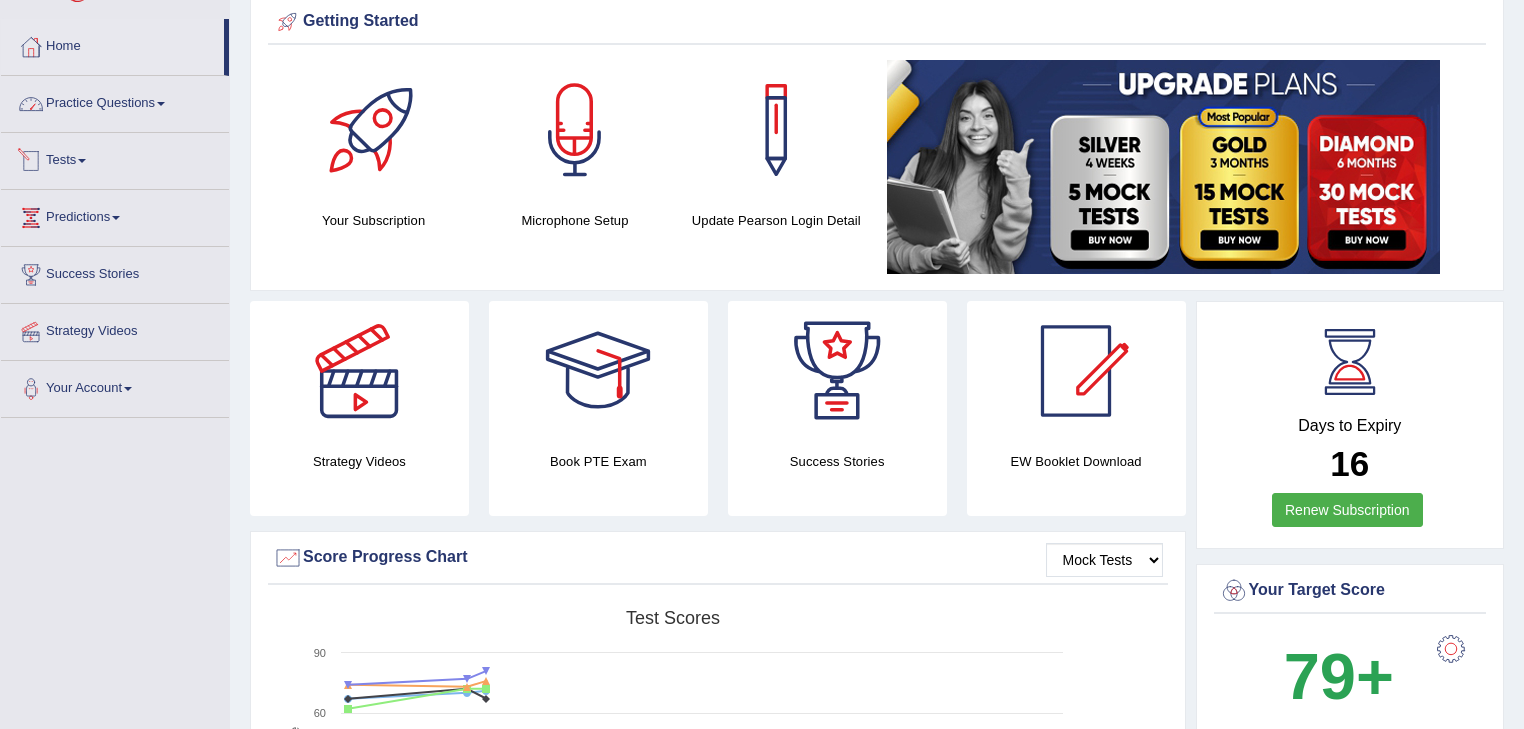 click on "Practice Questions" at bounding box center [115, 101] 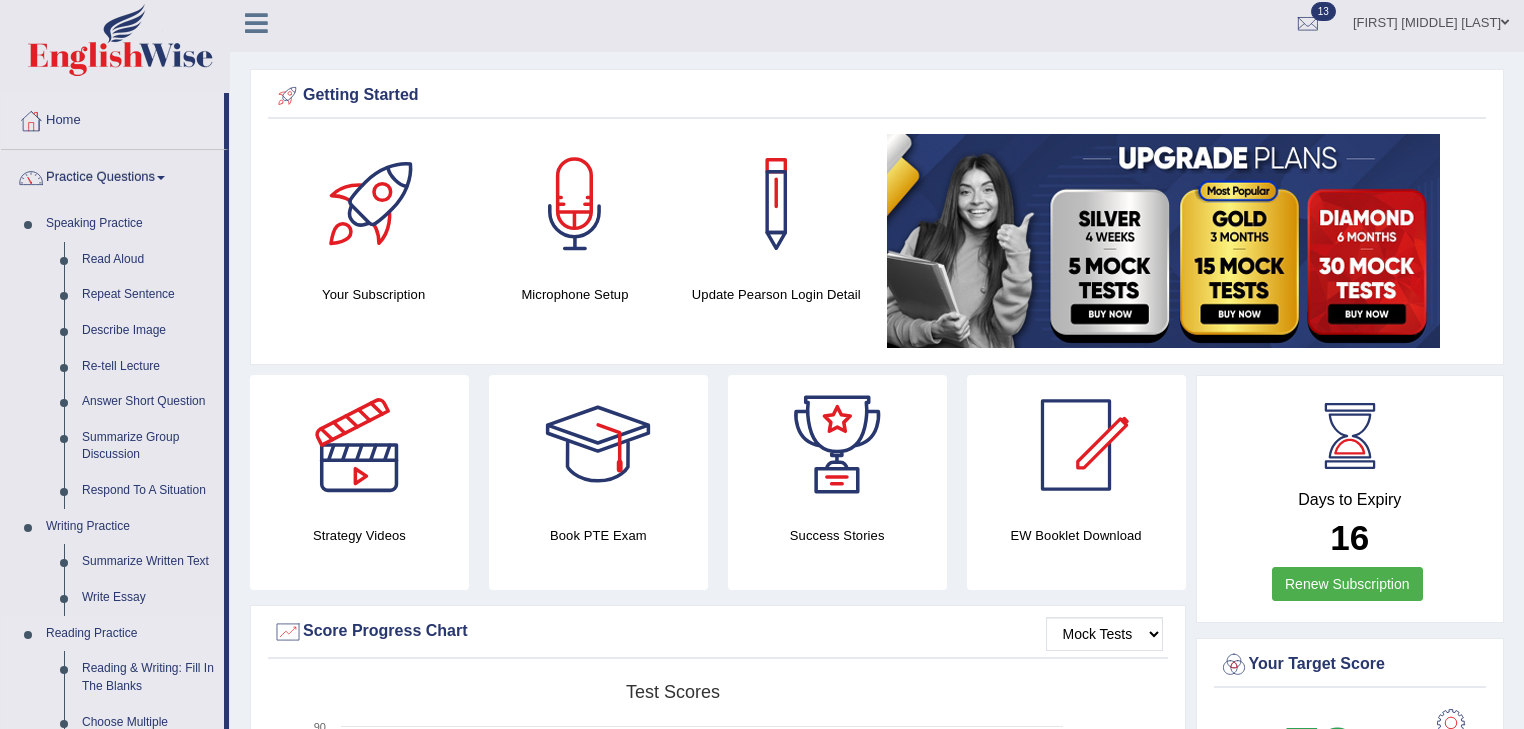 scroll, scrollTop: 0, scrollLeft: 0, axis: both 